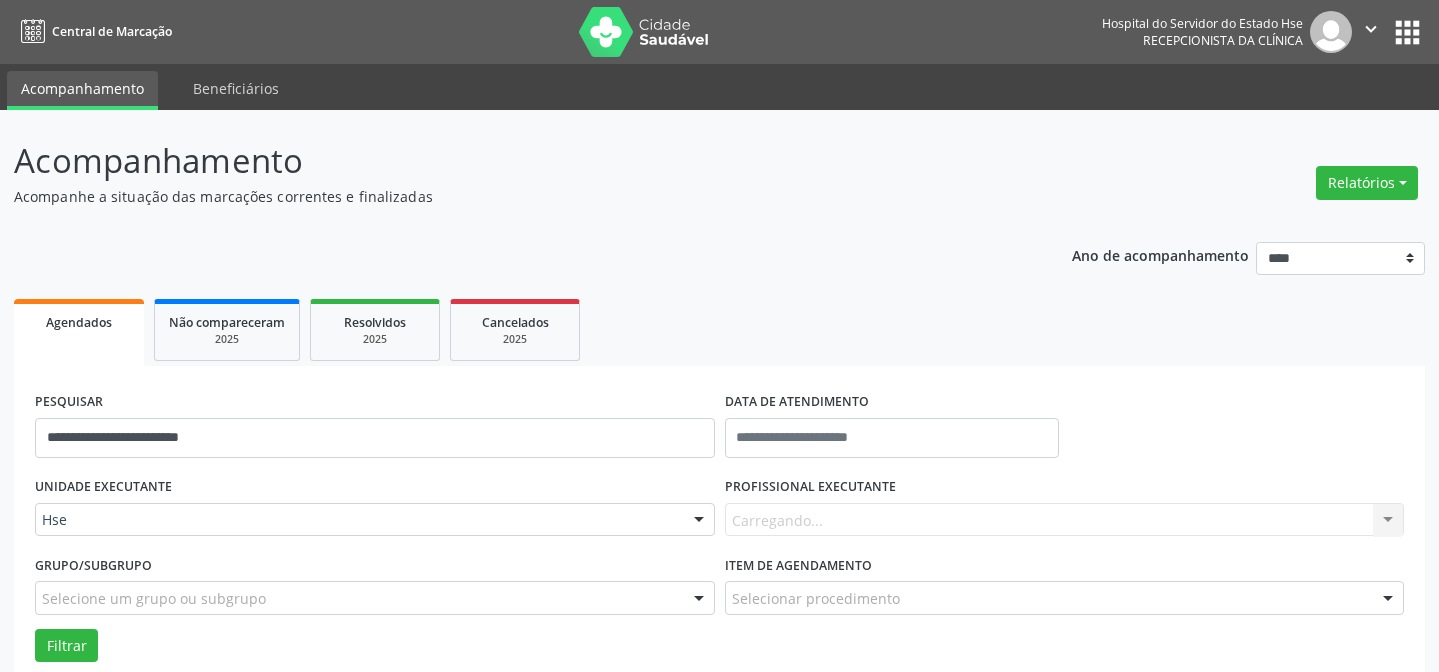 scroll, scrollTop: 0, scrollLeft: 0, axis: both 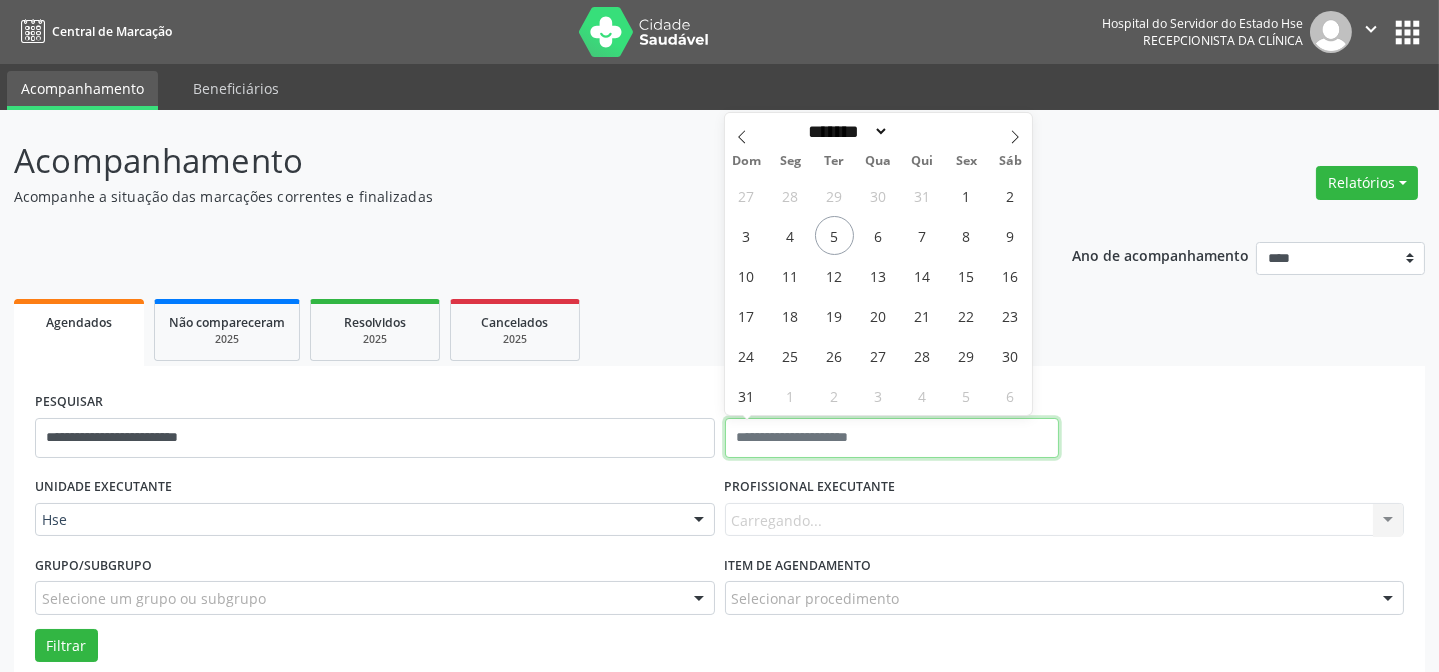 click at bounding box center [892, 438] 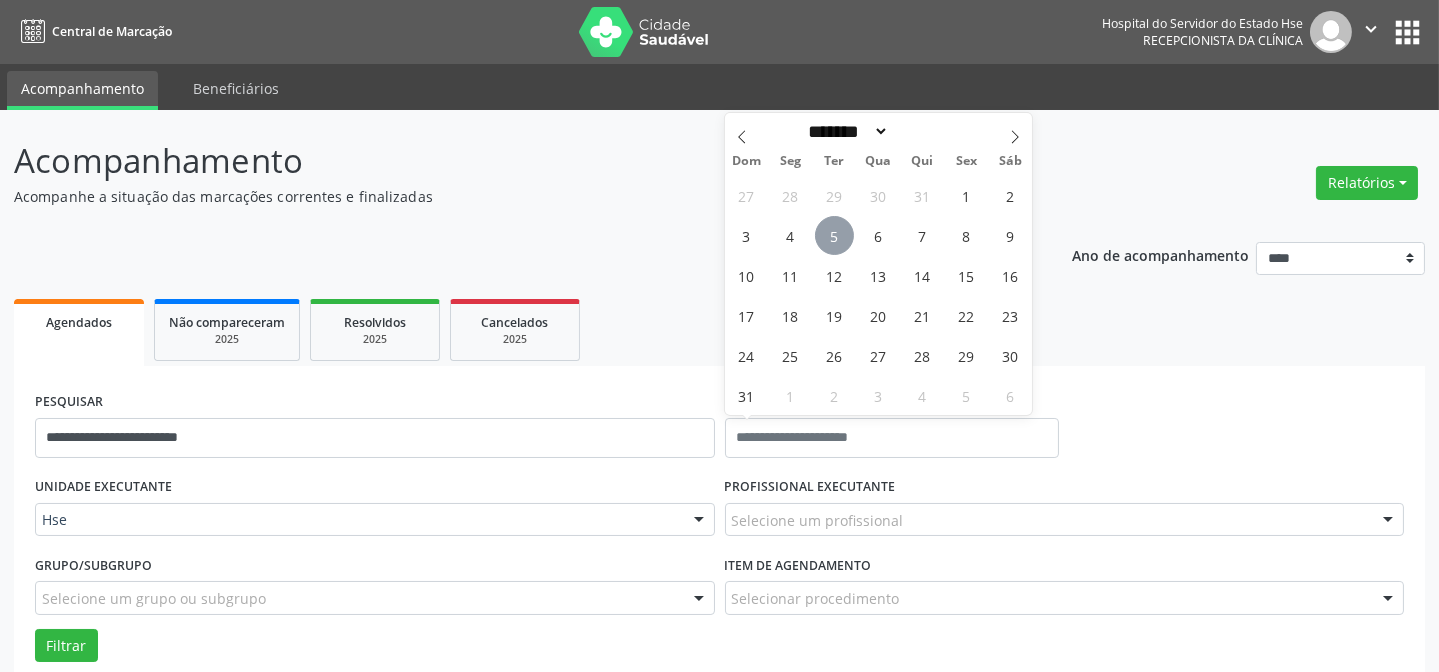 click on "5" at bounding box center (834, 235) 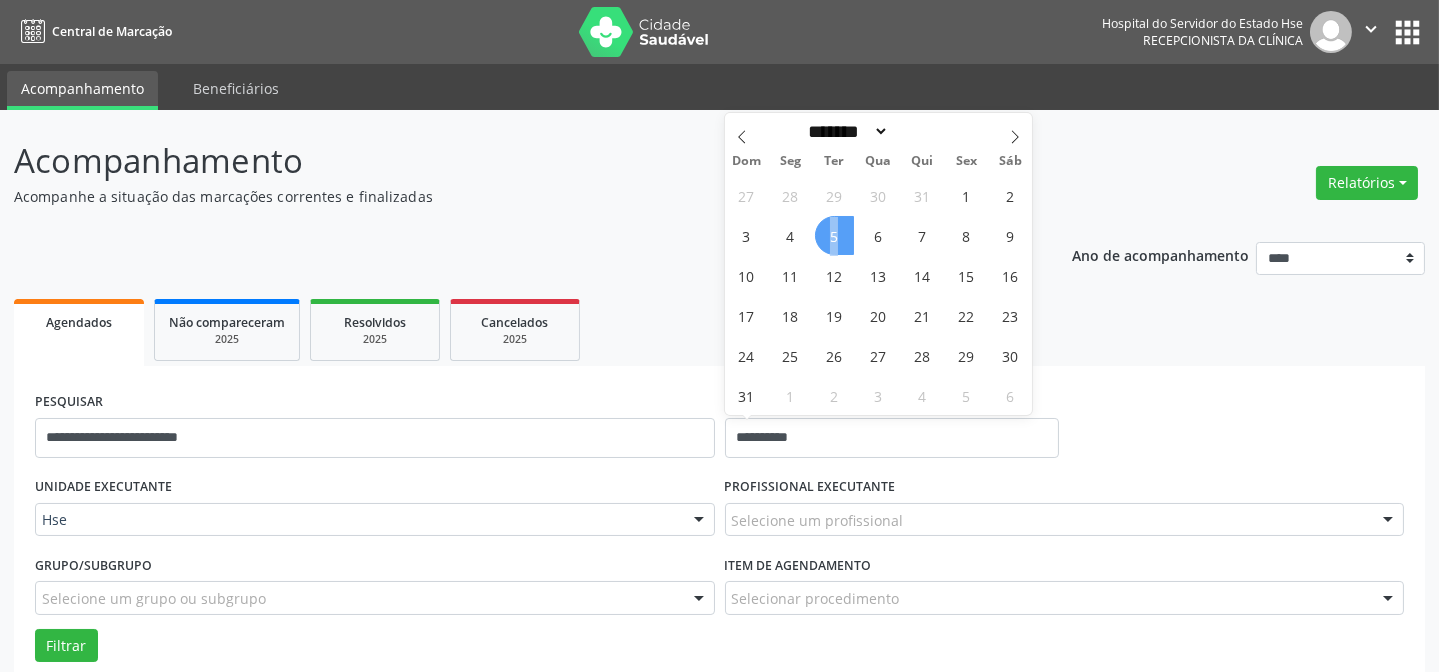 click on "5" at bounding box center [834, 235] 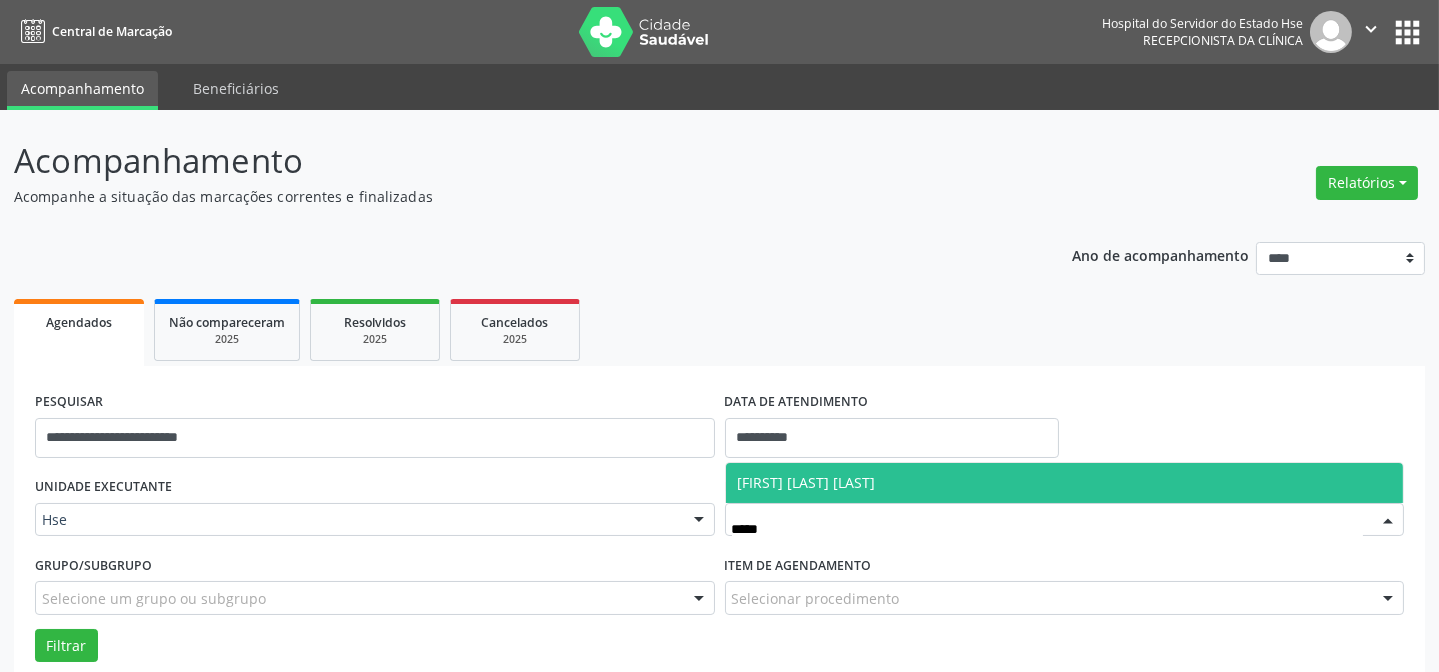 type on "******" 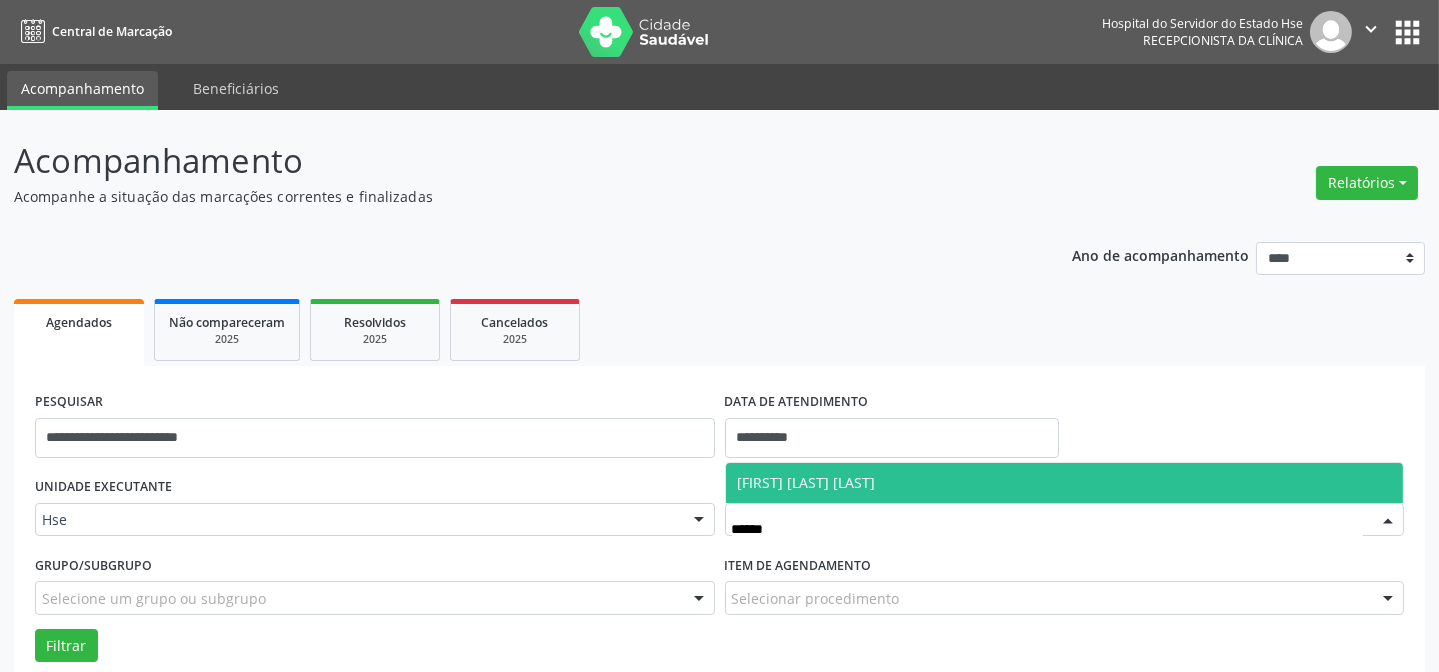 click on "[FIRST] [LAST] [LAST]" at bounding box center [1065, 483] 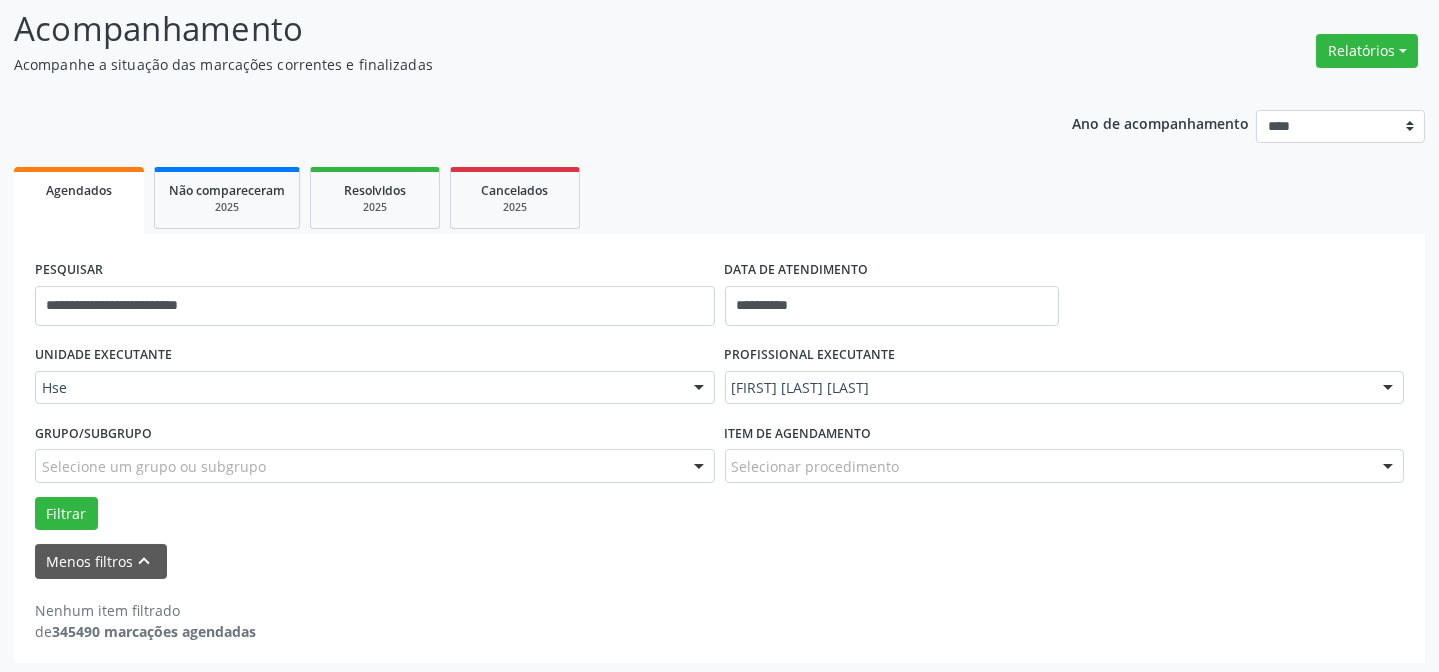 scroll, scrollTop: 135, scrollLeft: 0, axis: vertical 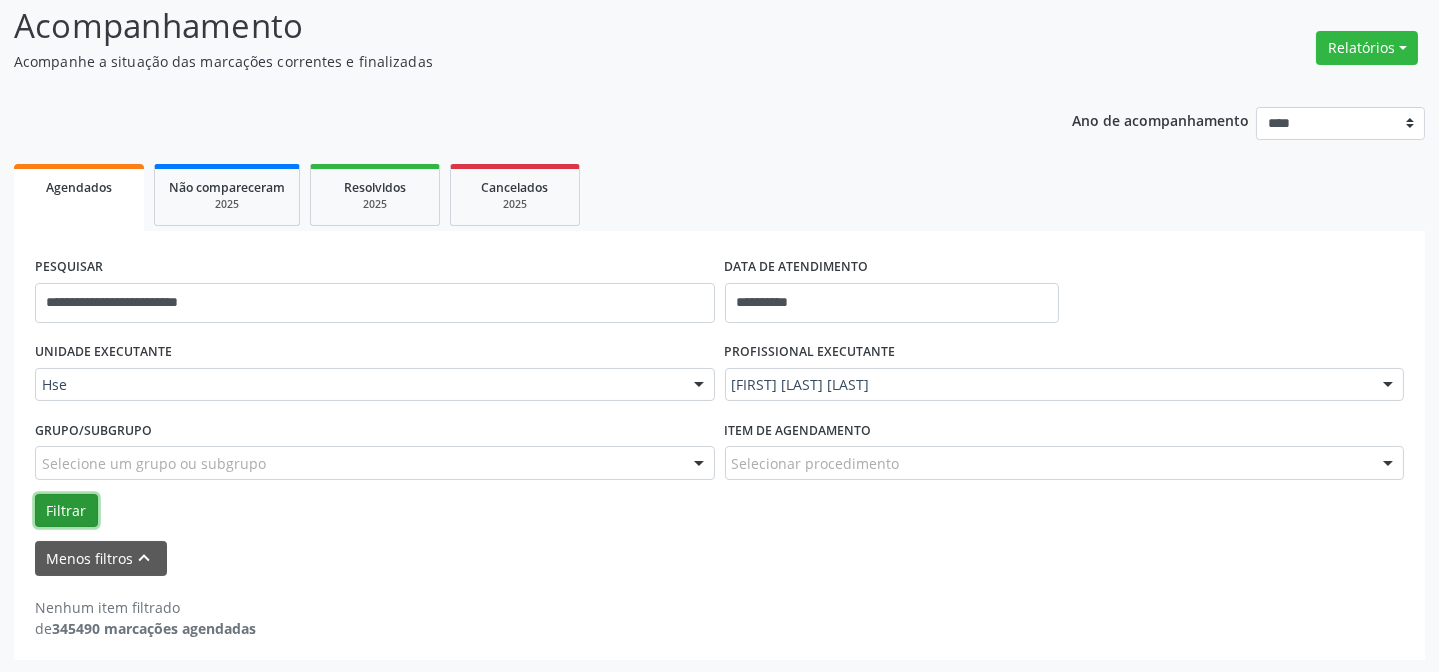click on "Filtrar" at bounding box center [66, 511] 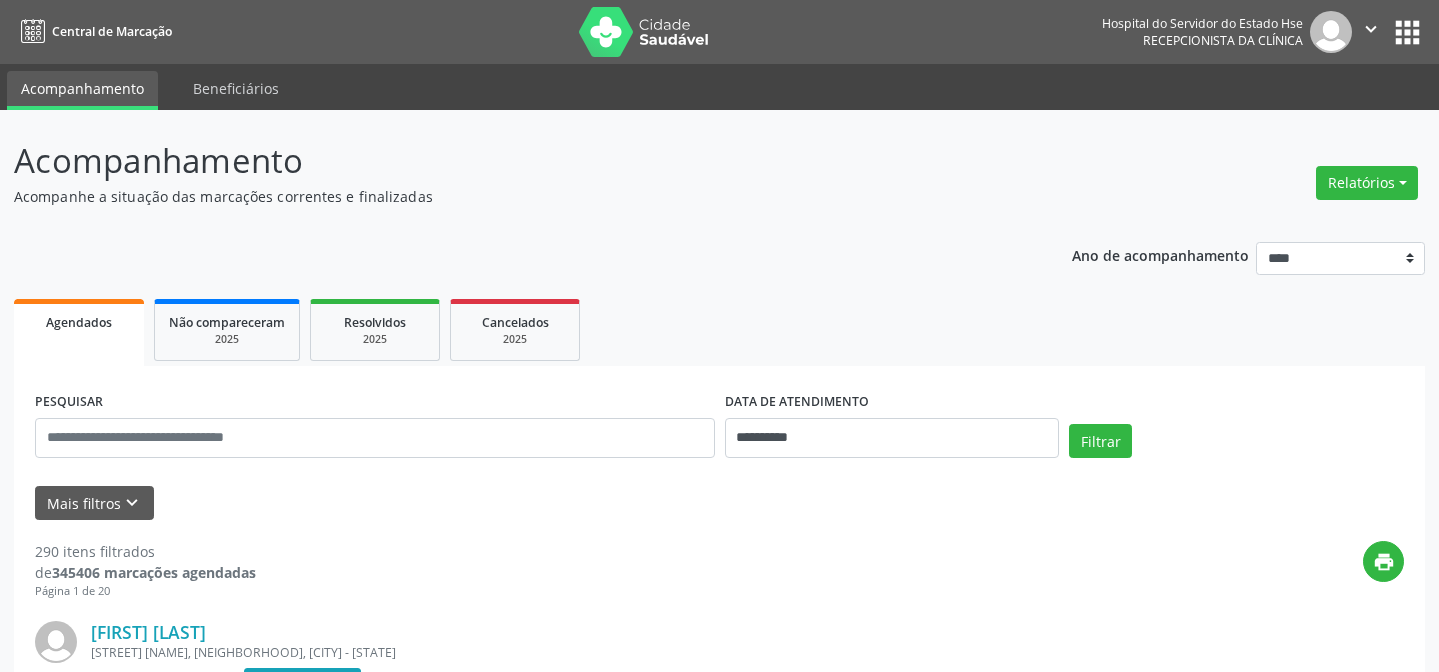 scroll, scrollTop: 135, scrollLeft: 0, axis: vertical 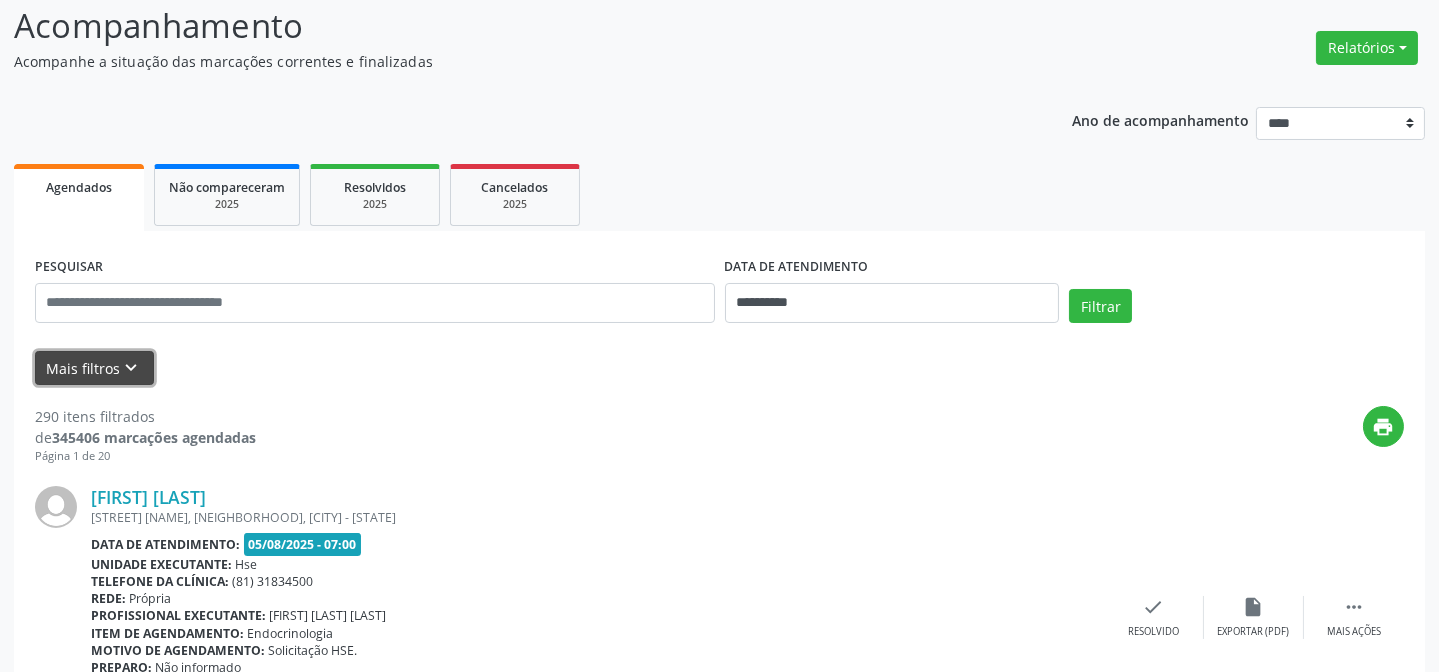 click on "Mais filtros
keyboard_arrow_down" at bounding box center [94, 368] 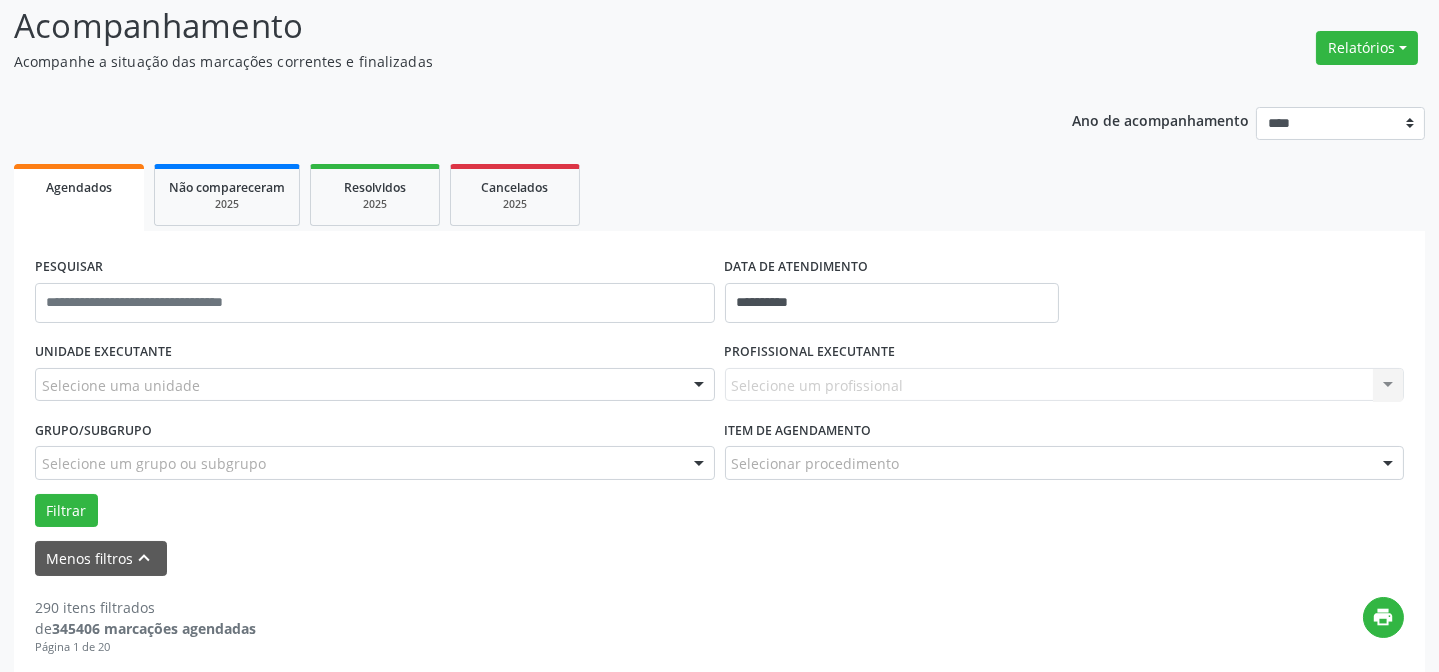click on "Selecione uma unidade" at bounding box center (375, 385) 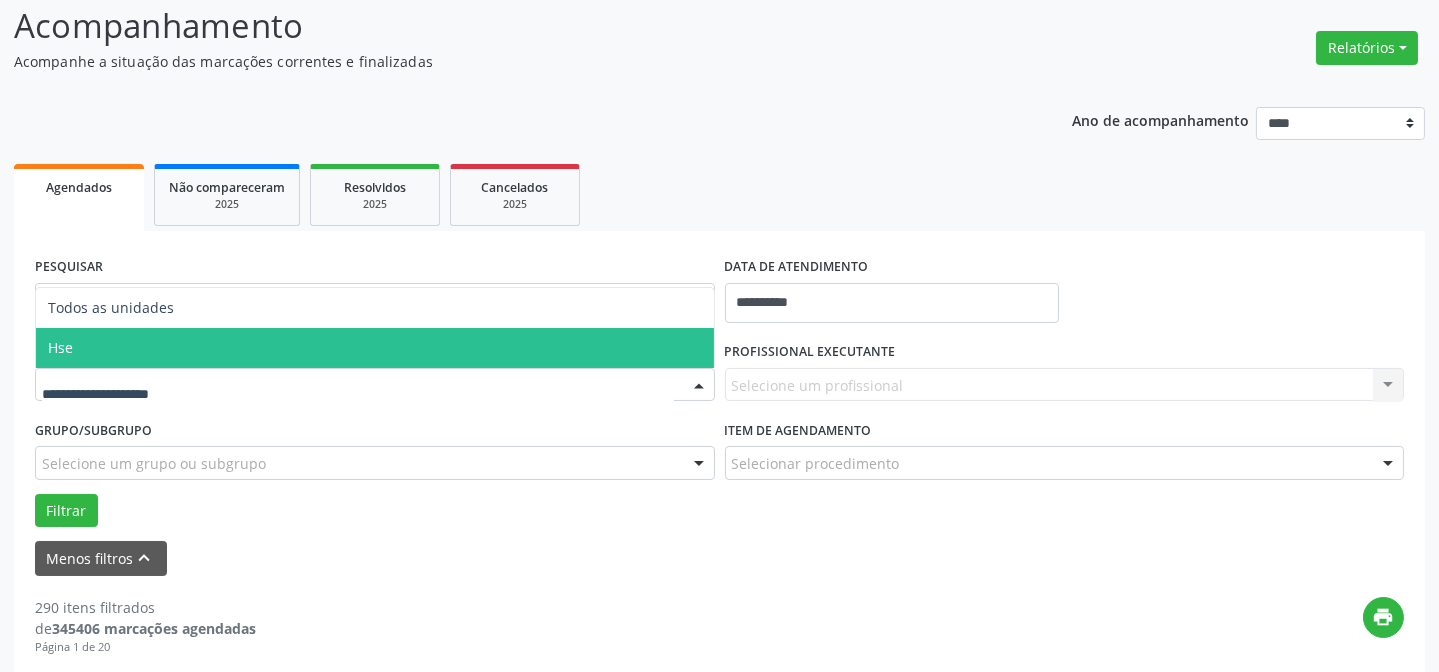 click on "Hse" at bounding box center (375, 348) 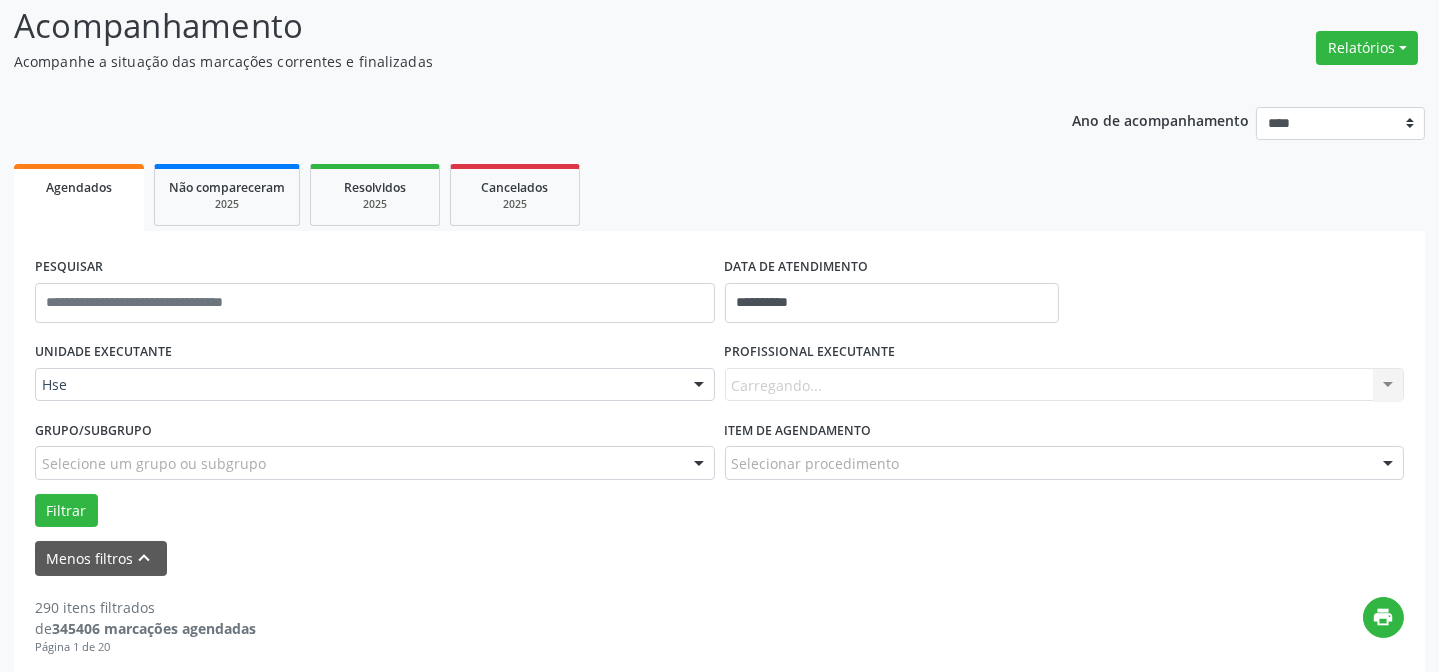 click on "Carregando...
Nenhum resultado encontrado para: "   "
Não há nenhuma opção para ser exibida." at bounding box center (1065, 385) 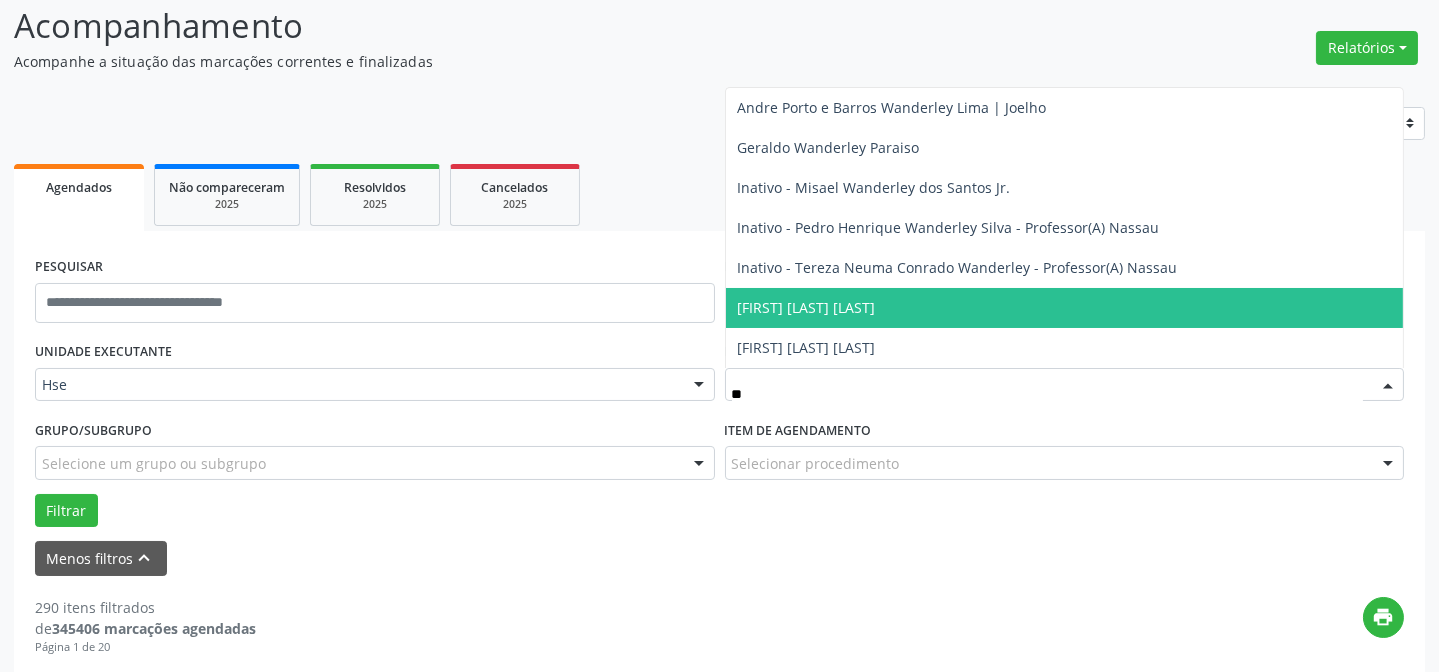 type on "***" 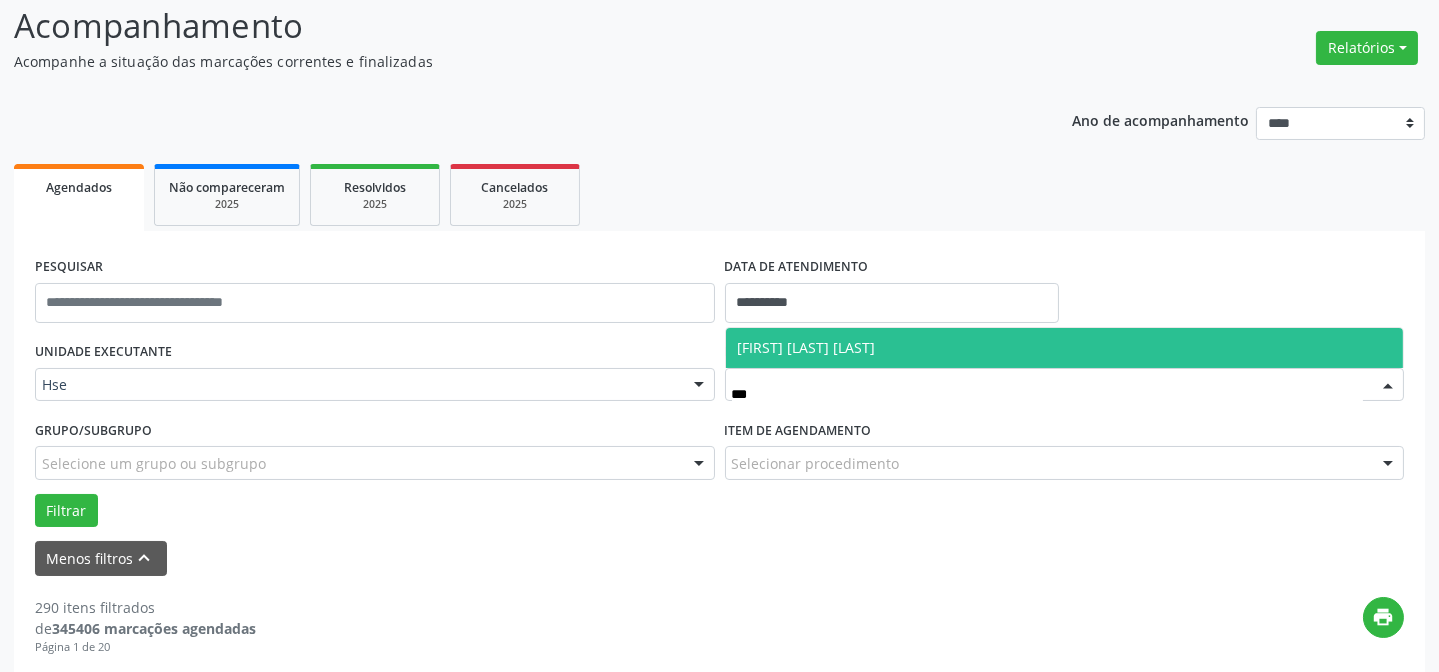 click on "[FIRST] [LAST] [LAST]" at bounding box center (807, 347) 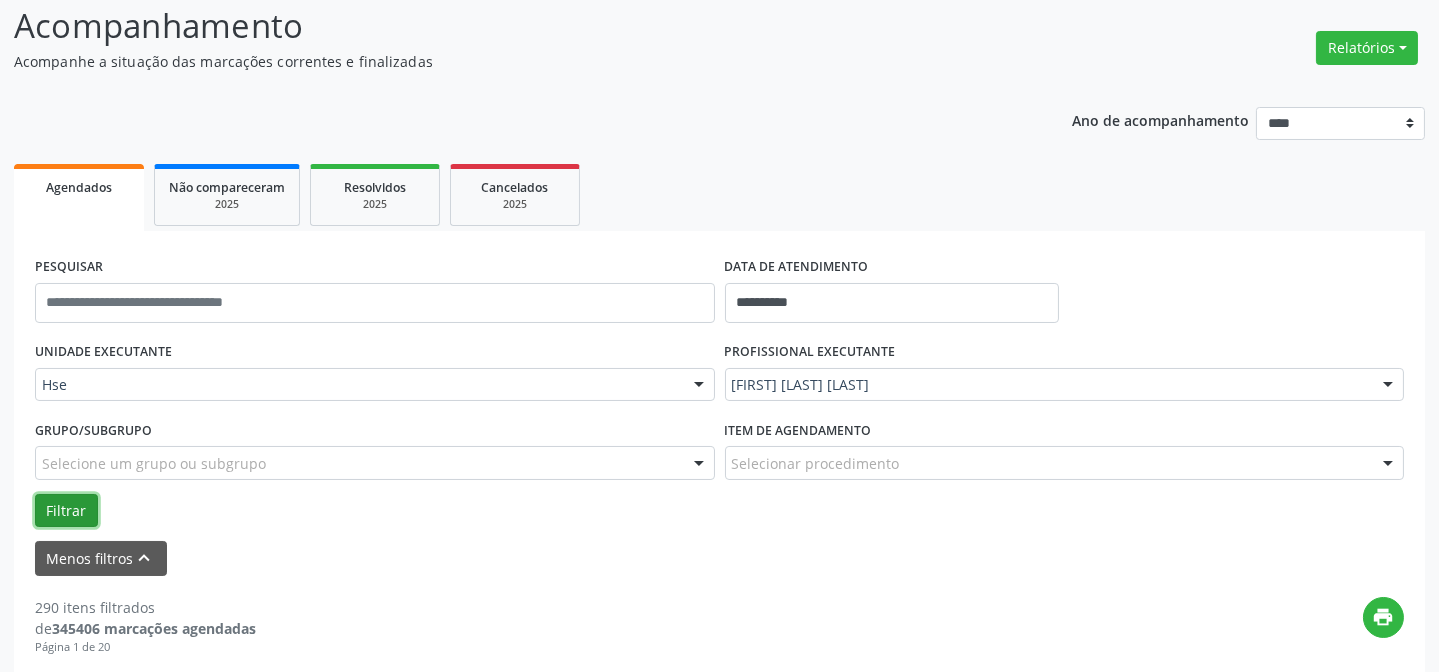 click on "Filtrar" at bounding box center (66, 511) 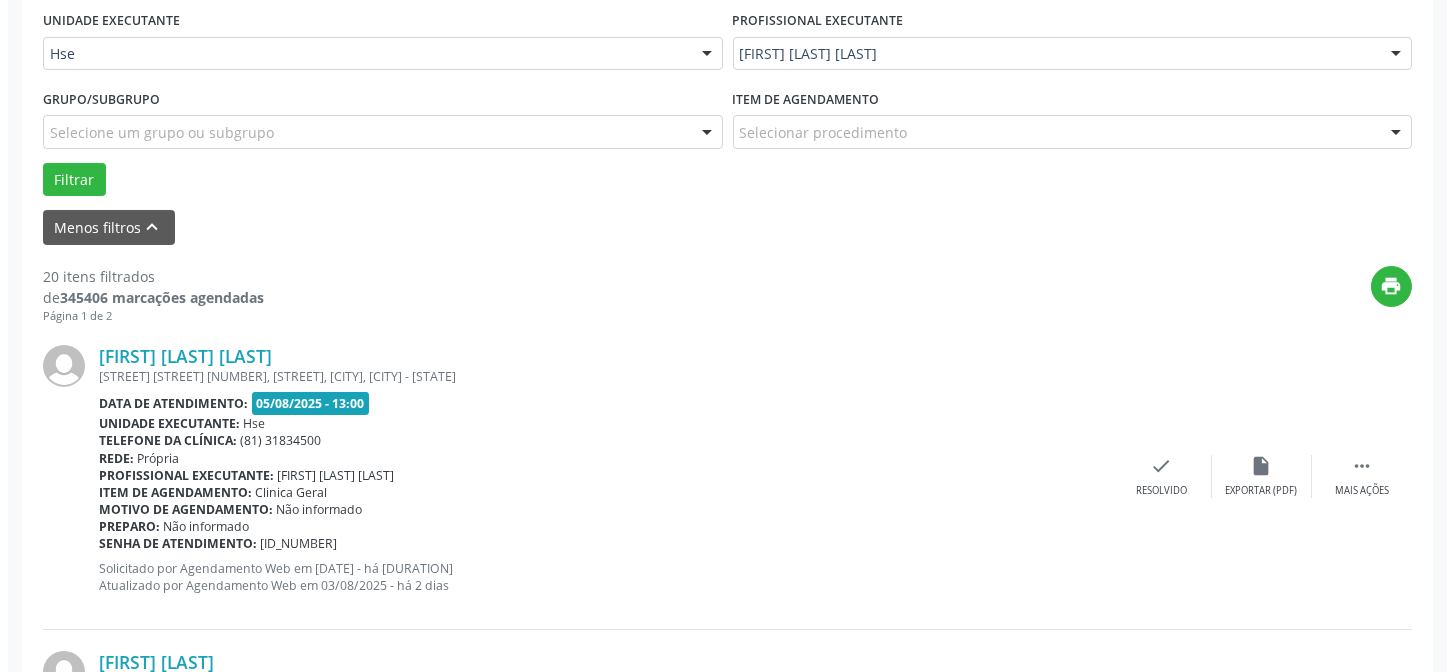 scroll, scrollTop: 499, scrollLeft: 0, axis: vertical 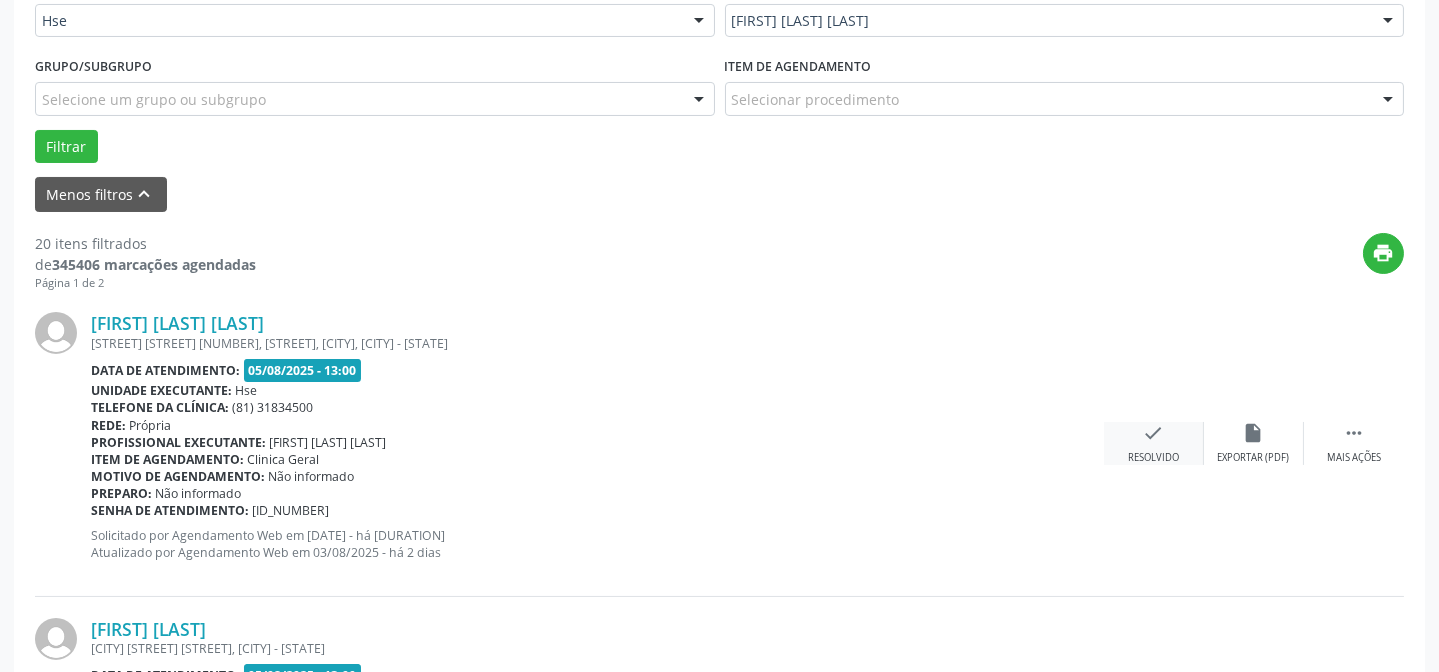 click on "check
Resolvido" at bounding box center [1154, 443] 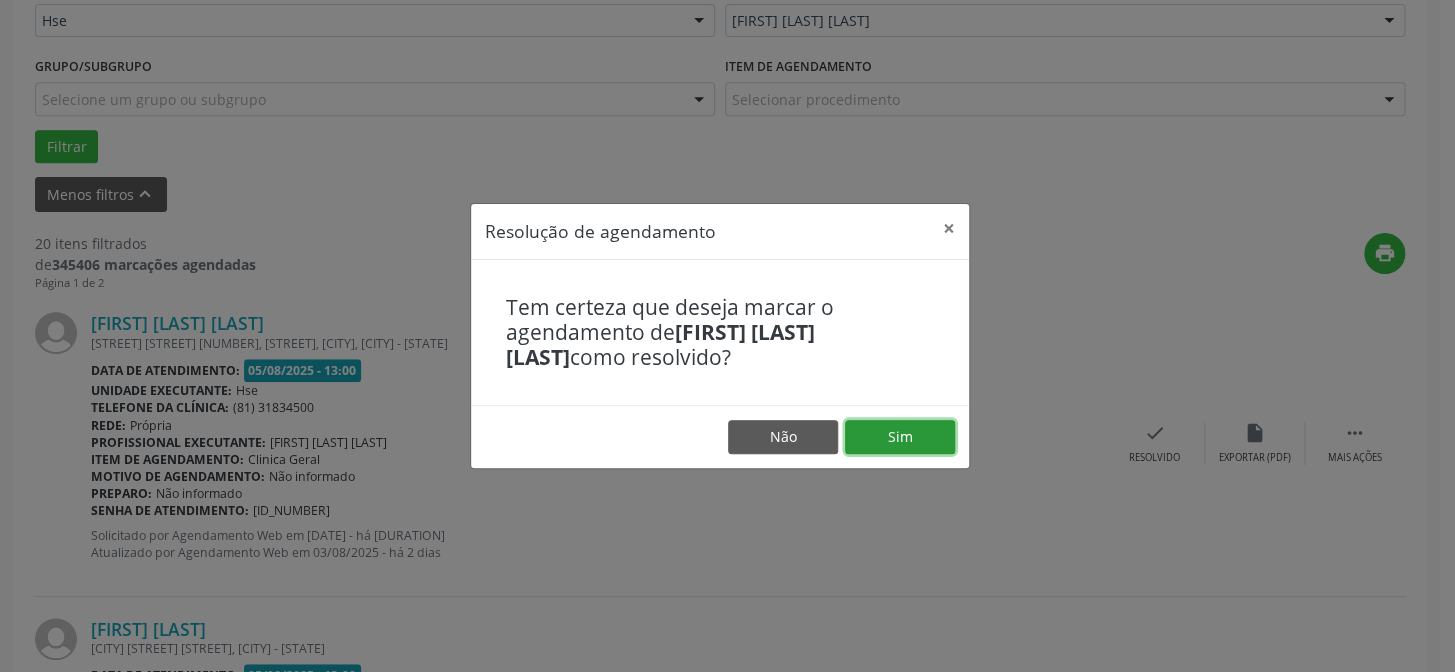 click on "Sim" at bounding box center [900, 437] 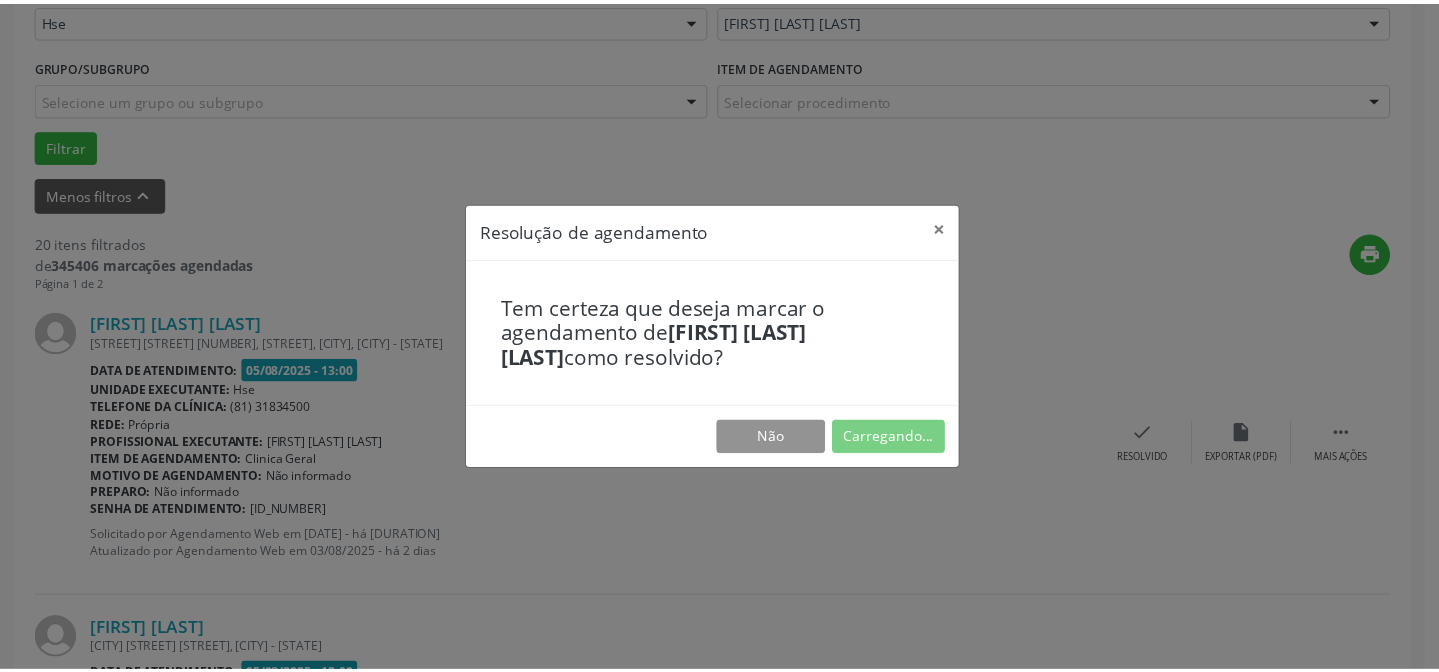 scroll, scrollTop: 179, scrollLeft: 0, axis: vertical 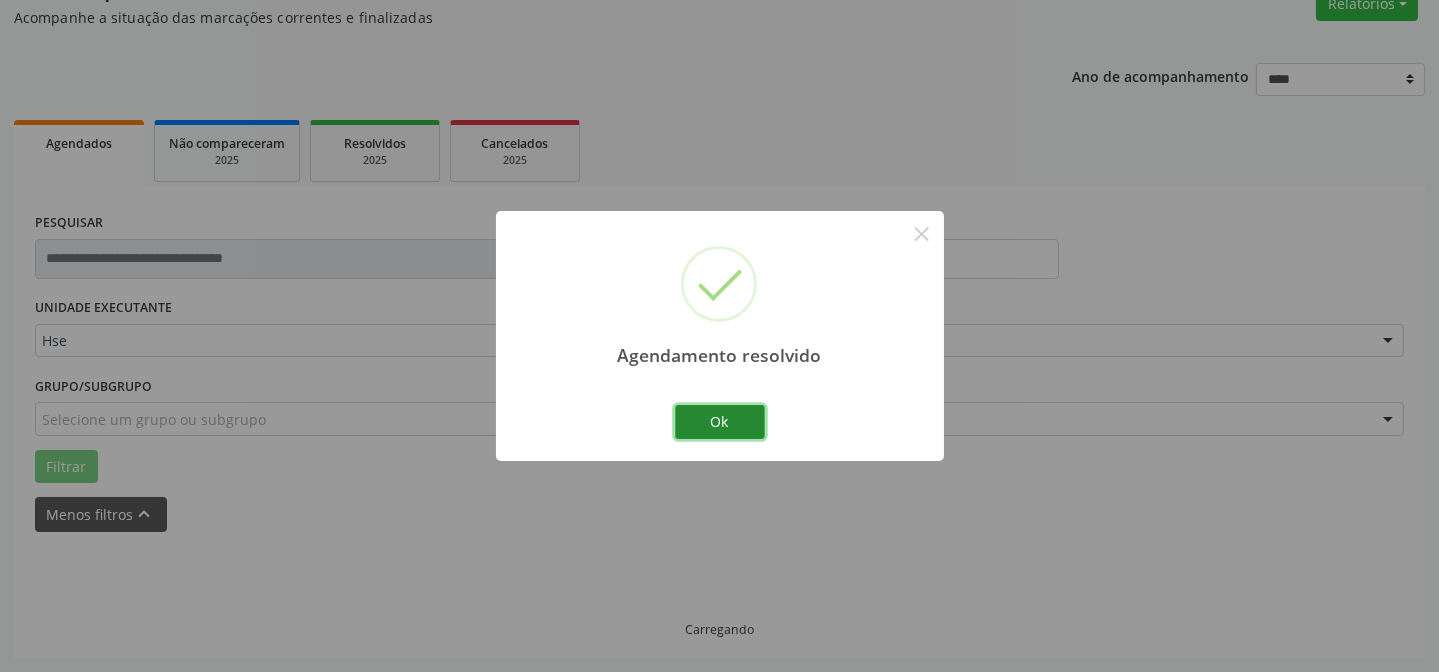 click on "Ok" at bounding box center [720, 422] 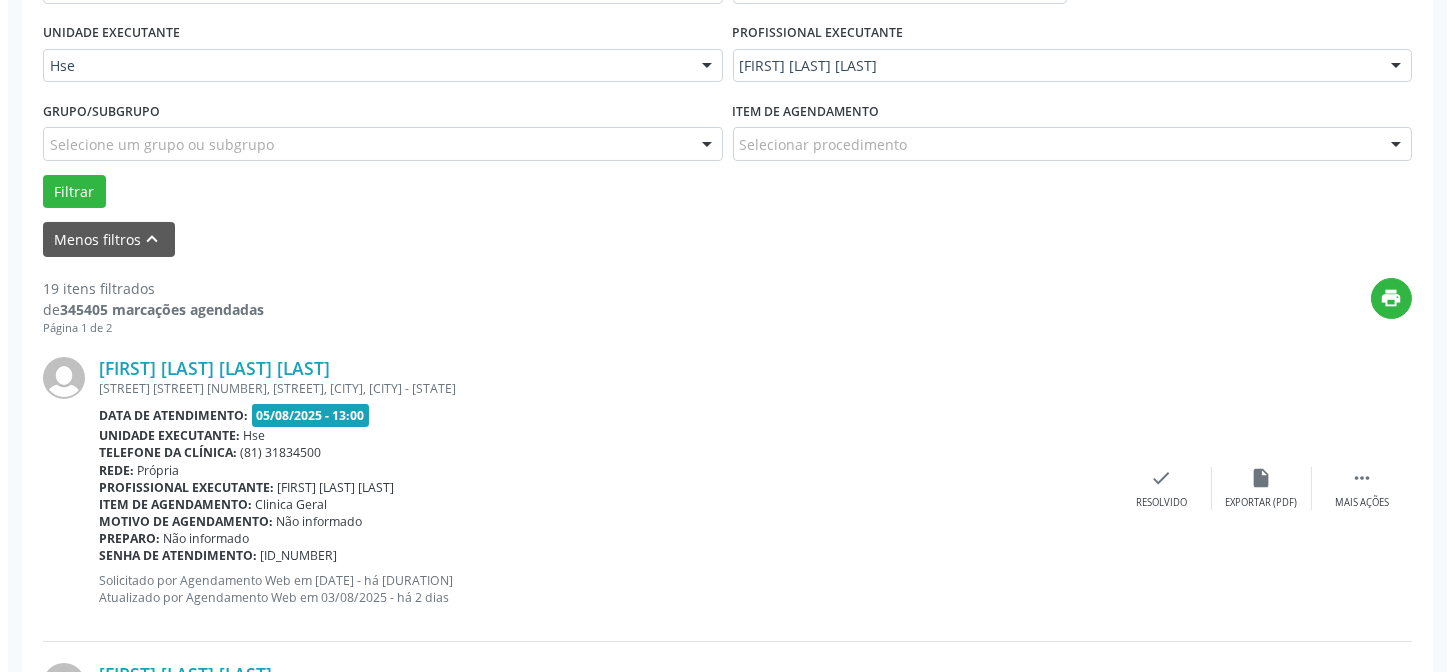 scroll, scrollTop: 745, scrollLeft: 0, axis: vertical 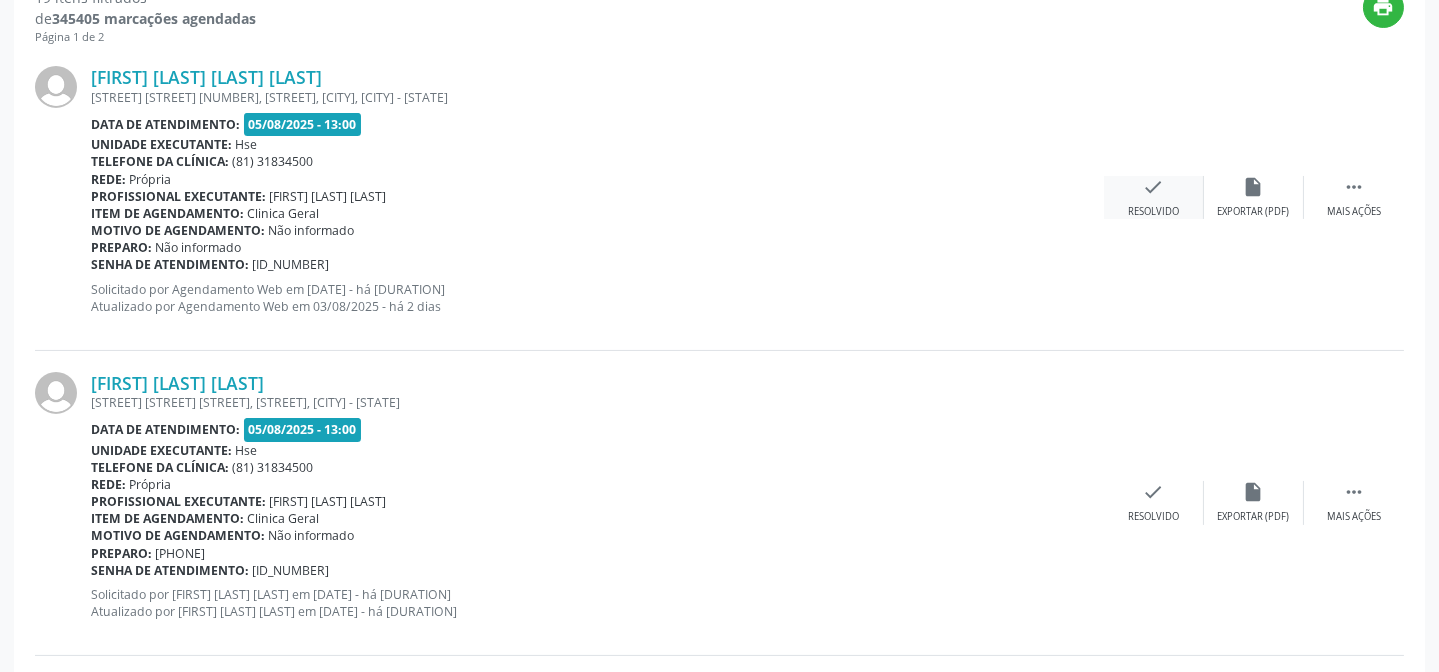 click on "check
Resolvido" at bounding box center (1154, 197) 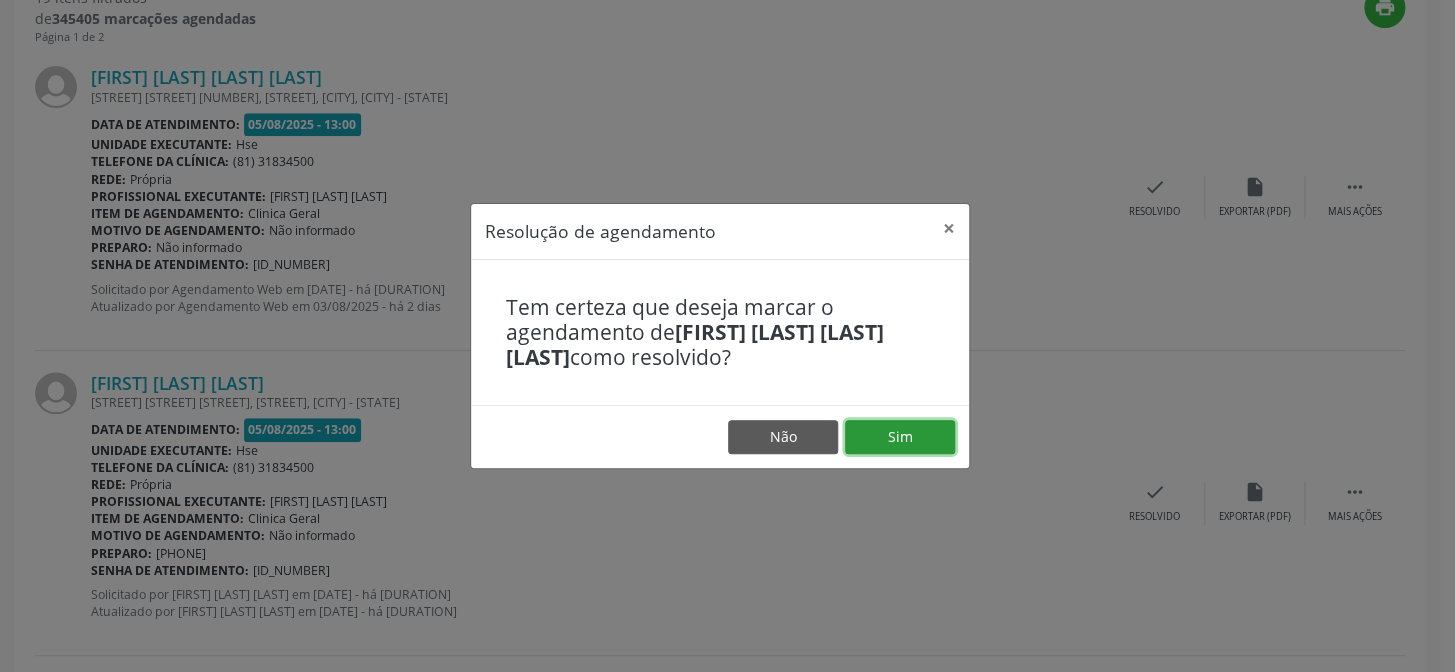 click on "Sim" at bounding box center (900, 437) 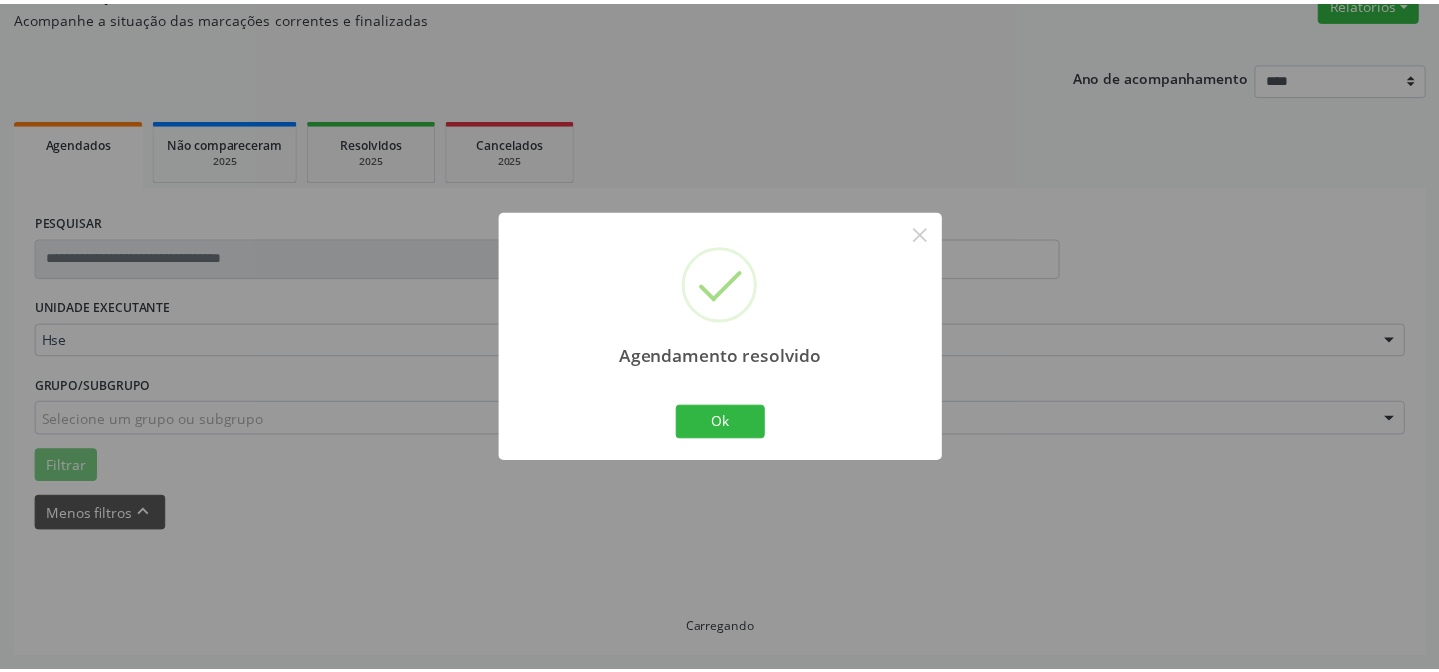 scroll, scrollTop: 179, scrollLeft: 0, axis: vertical 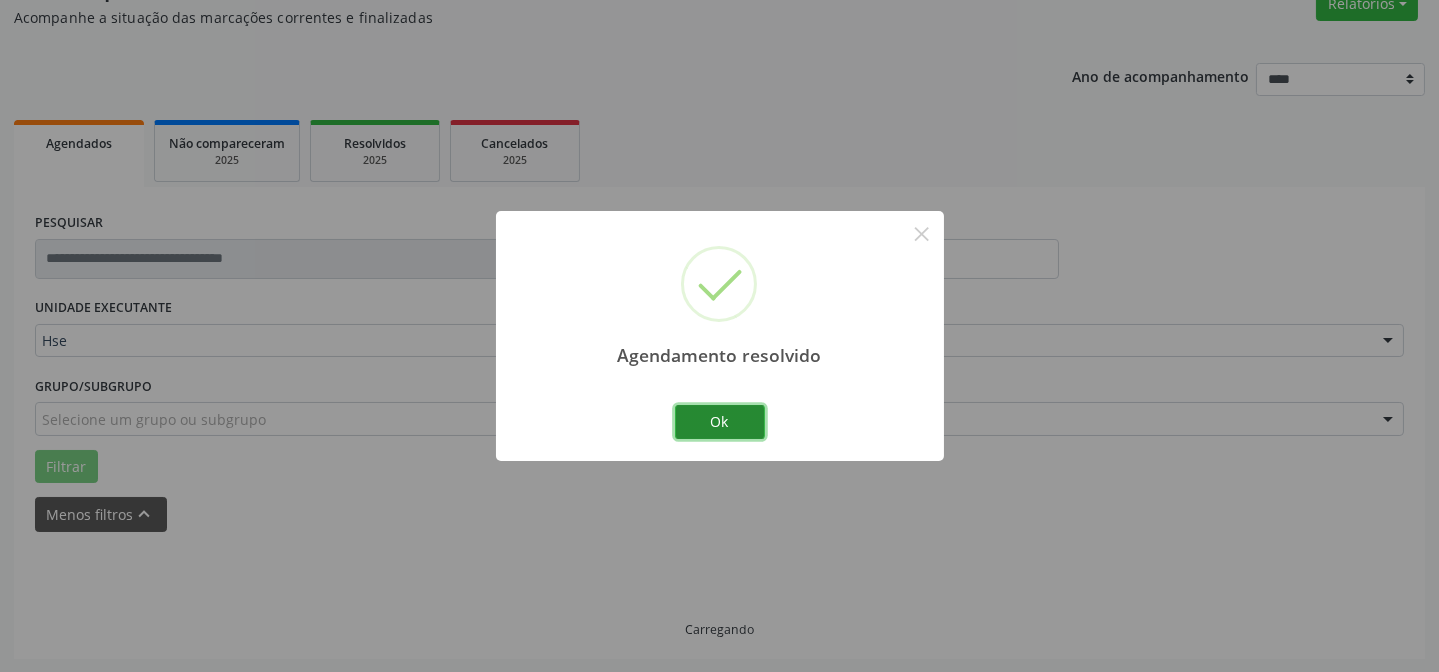 click on "Ok" at bounding box center (720, 422) 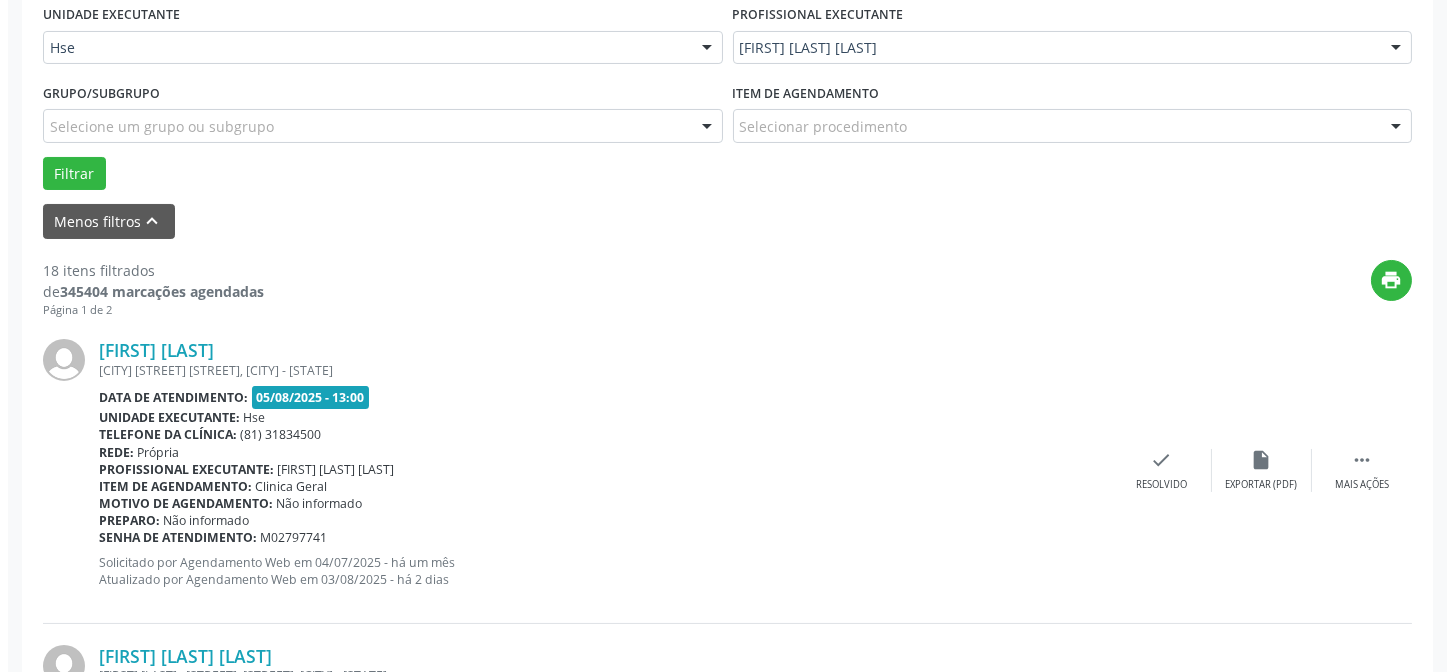 scroll, scrollTop: 542, scrollLeft: 0, axis: vertical 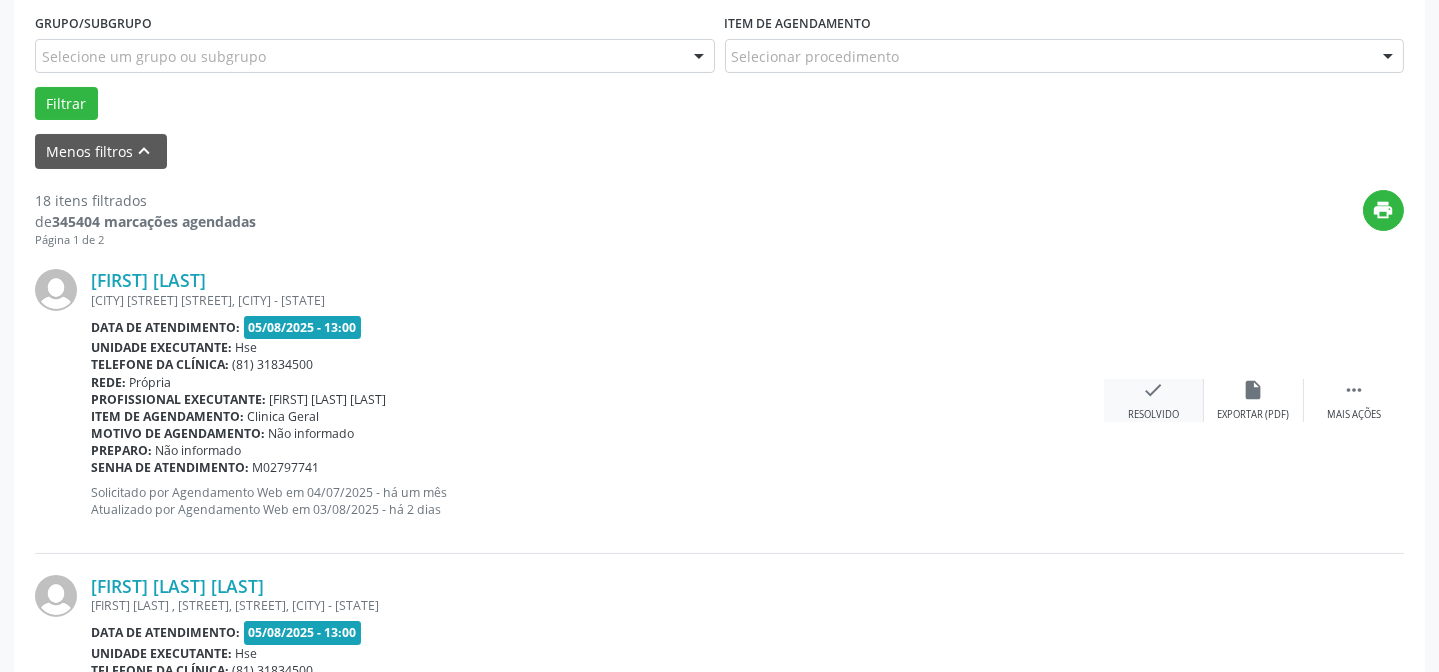 click on "check" at bounding box center [1154, 390] 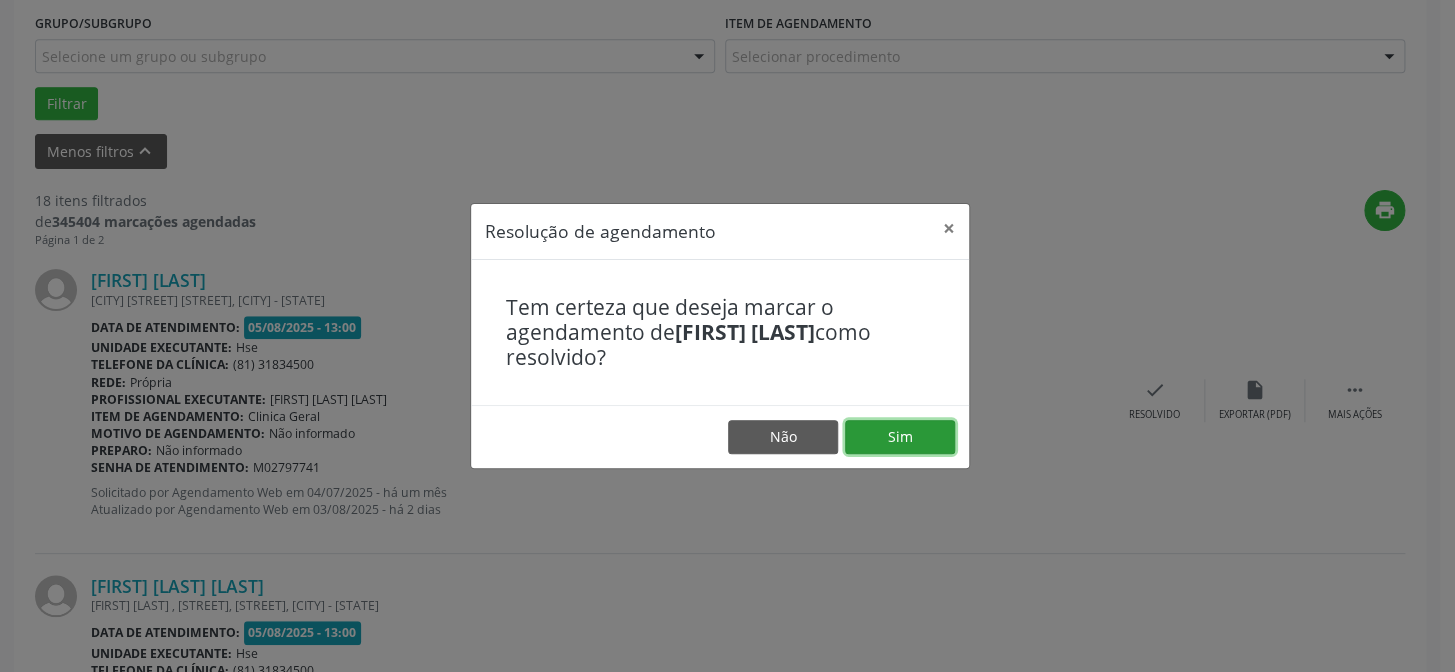 click on "Sim" at bounding box center [900, 437] 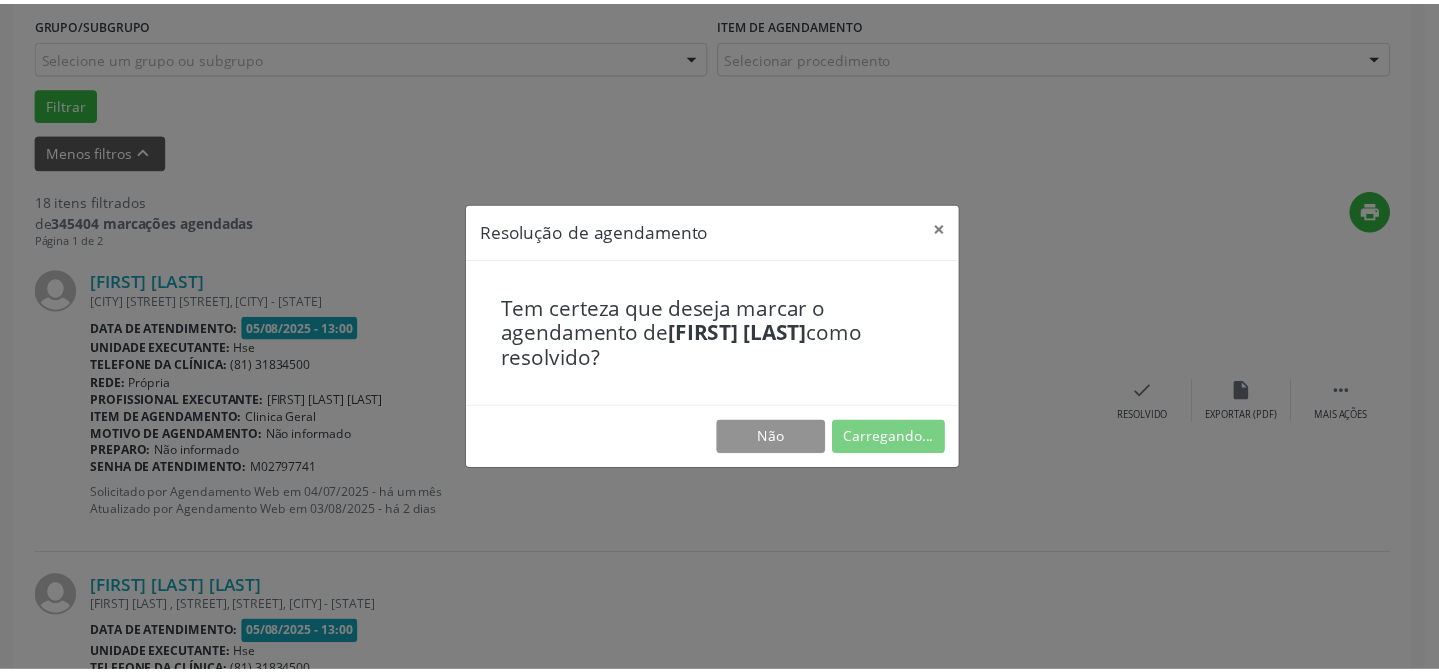 scroll, scrollTop: 179, scrollLeft: 0, axis: vertical 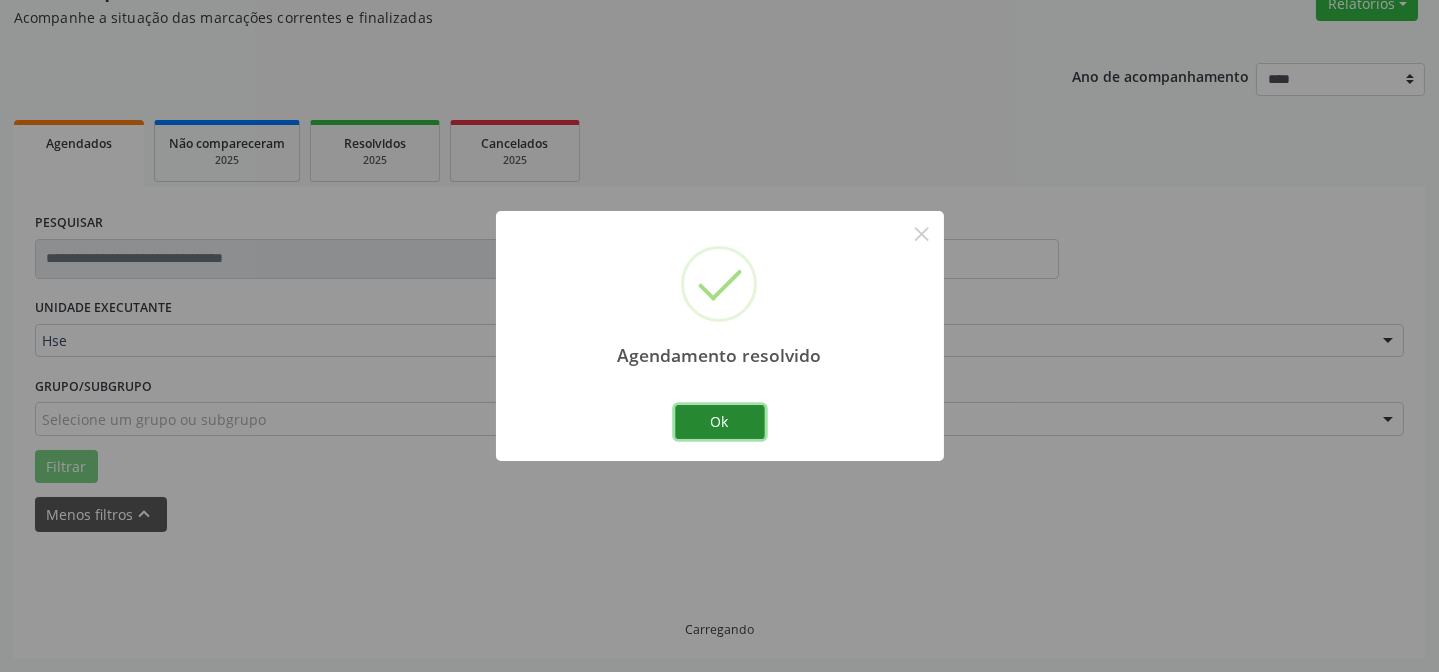 click on "Ok" at bounding box center [720, 422] 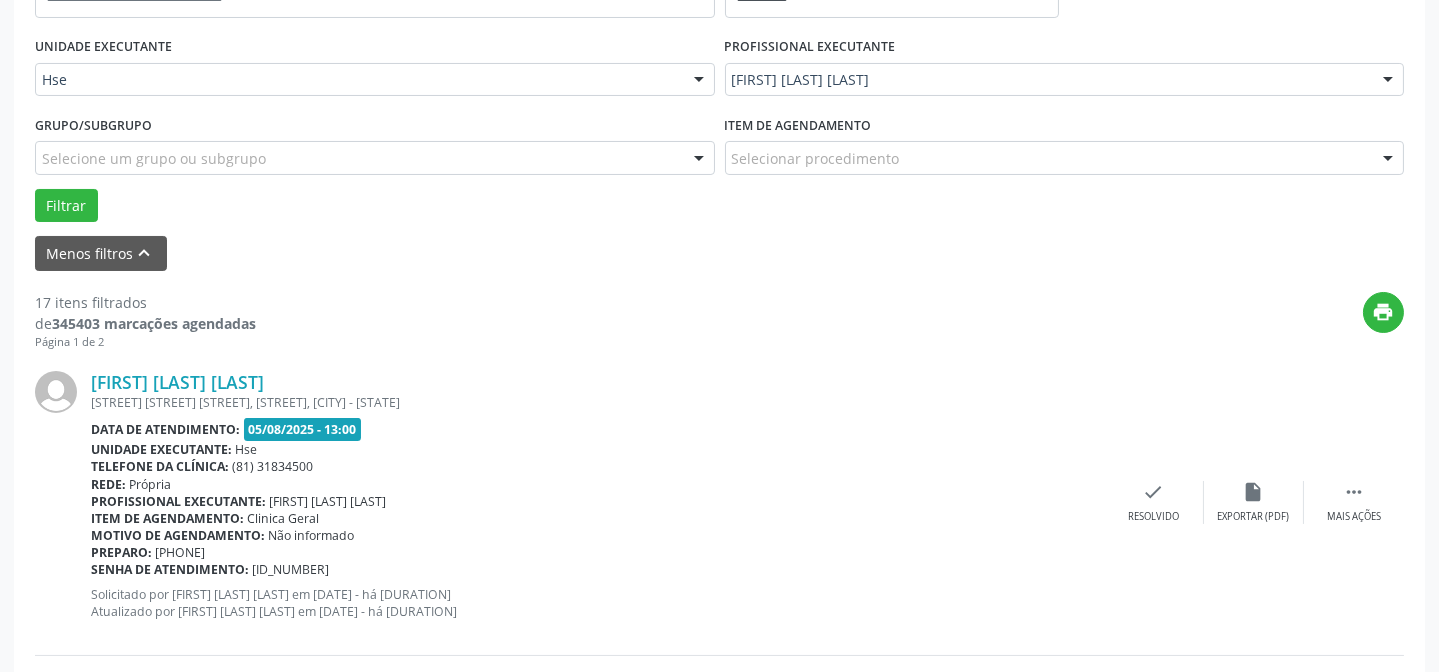 scroll, scrollTop: 472, scrollLeft: 0, axis: vertical 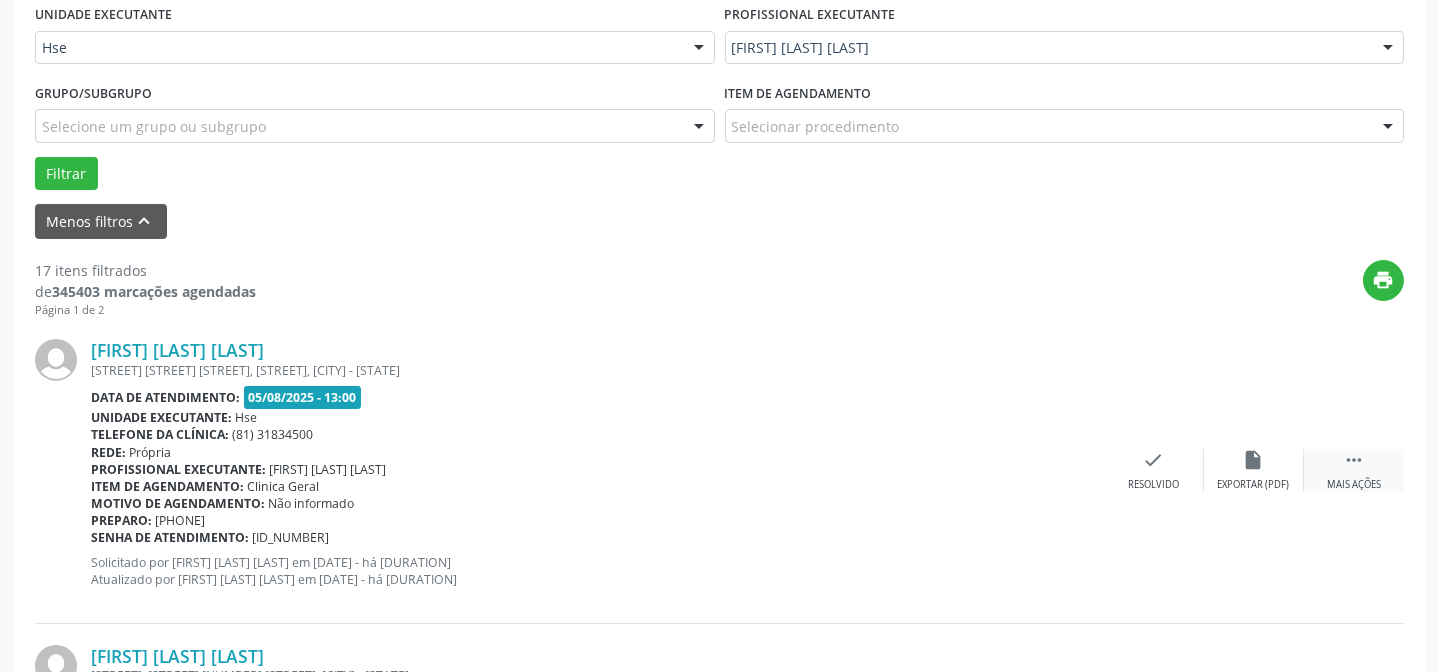 click on "
Mais ações" at bounding box center [1354, 470] 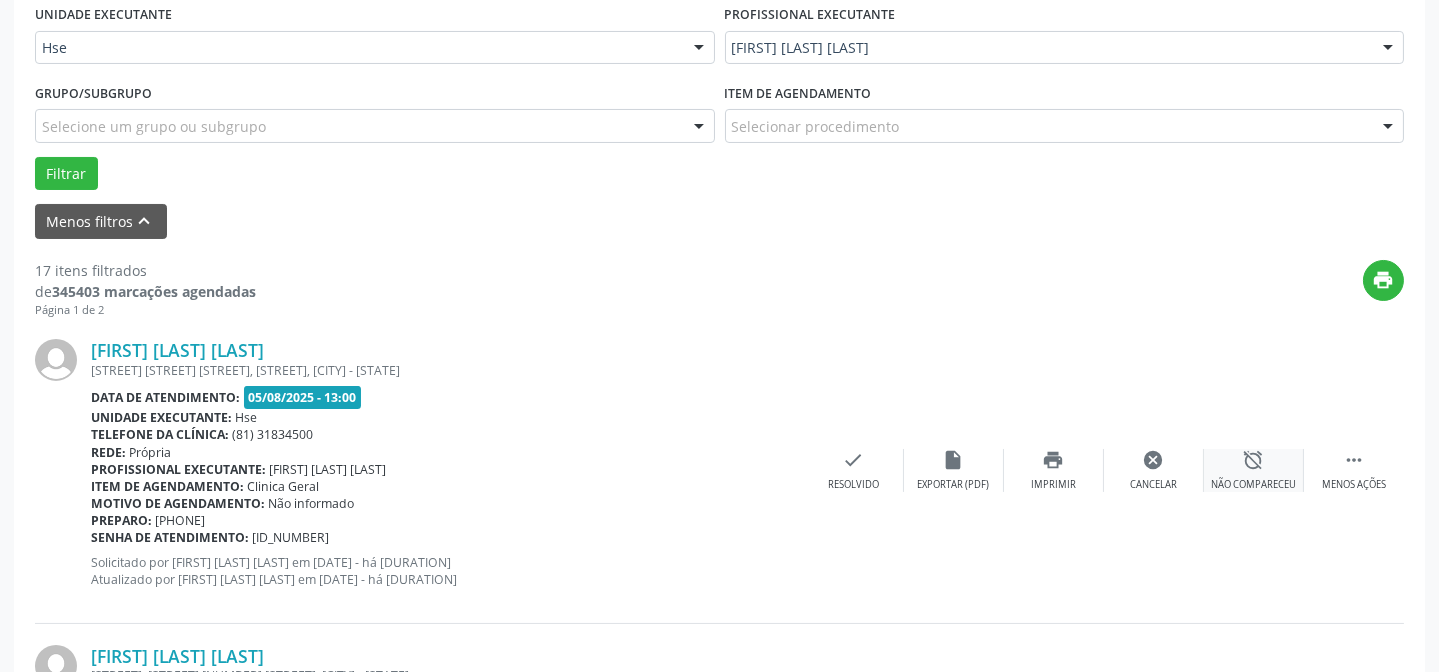 click on "alarm_off" at bounding box center [1254, 460] 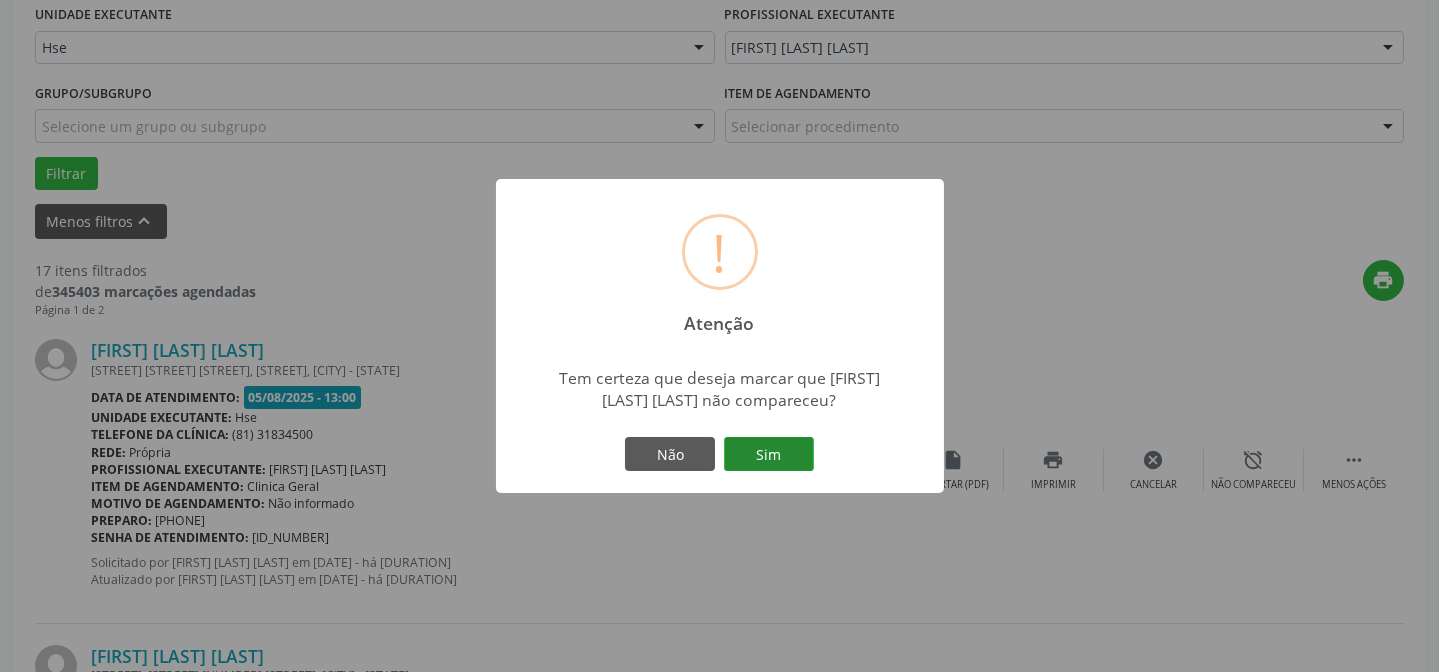 click on "Sim" at bounding box center (769, 454) 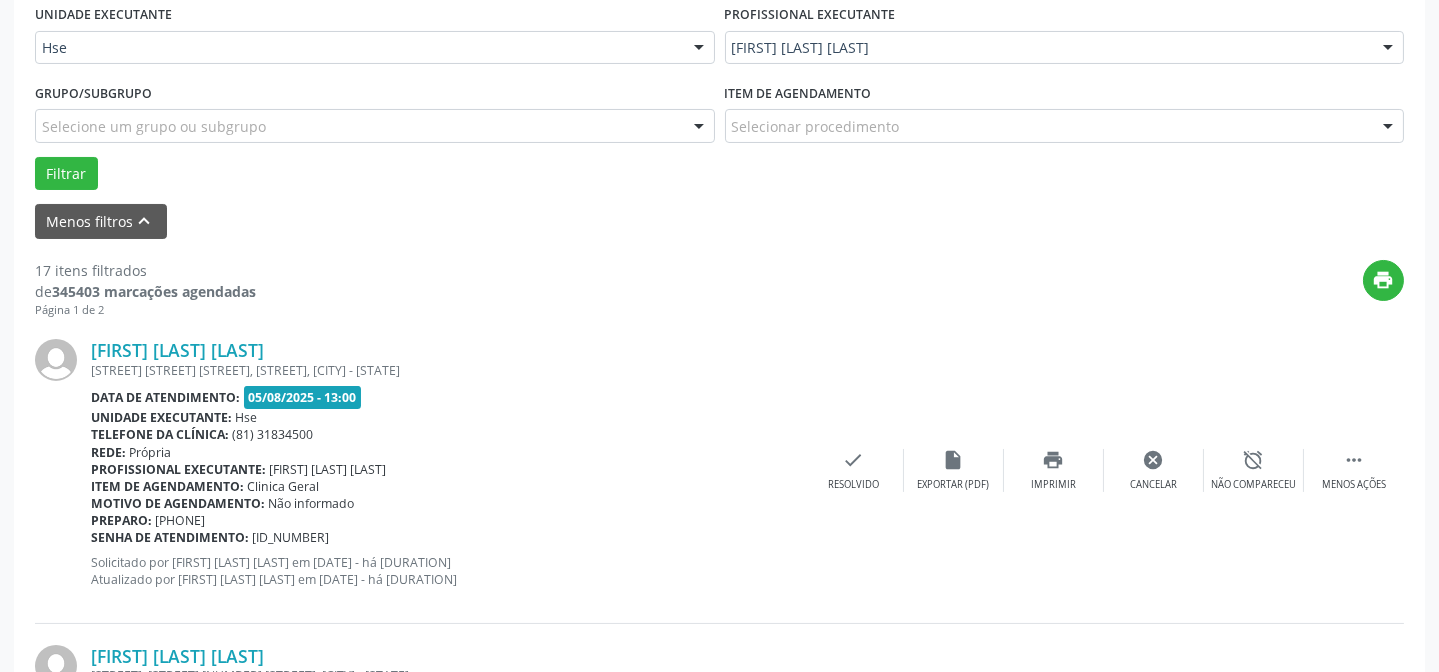 scroll, scrollTop: 200, scrollLeft: 0, axis: vertical 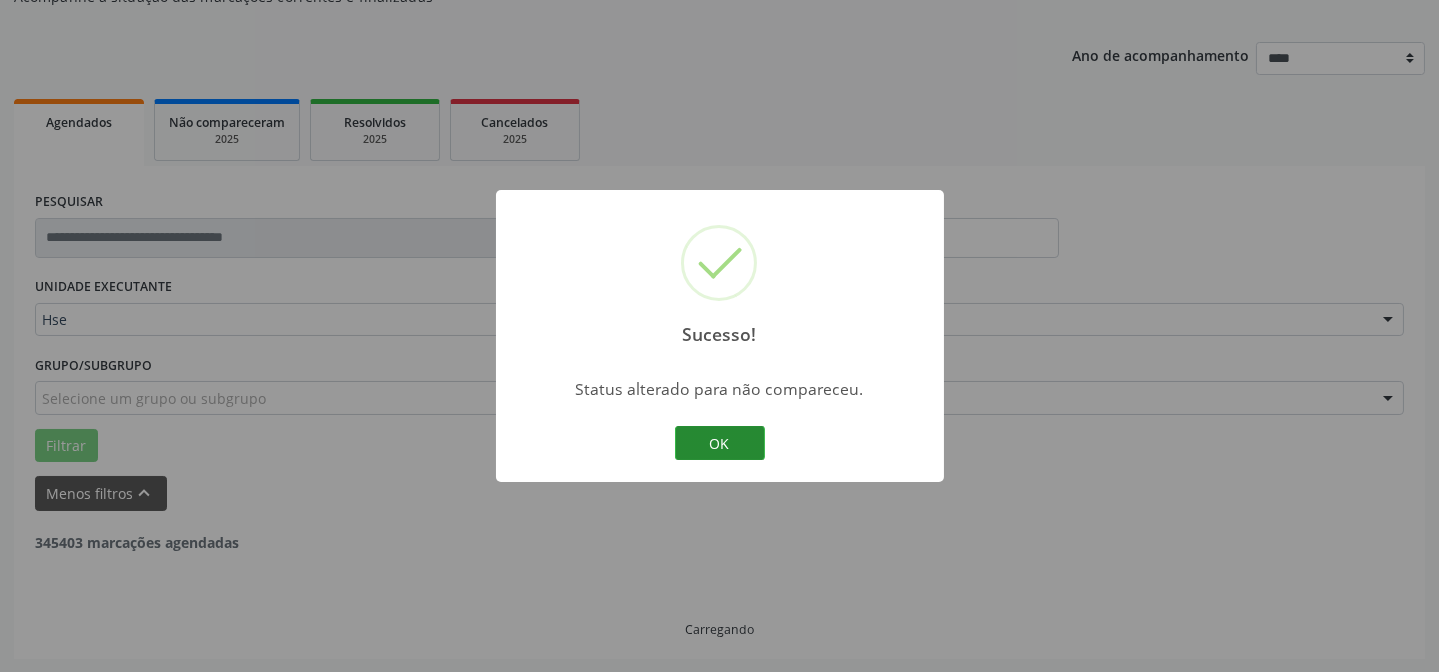 click on "OK" at bounding box center [720, 443] 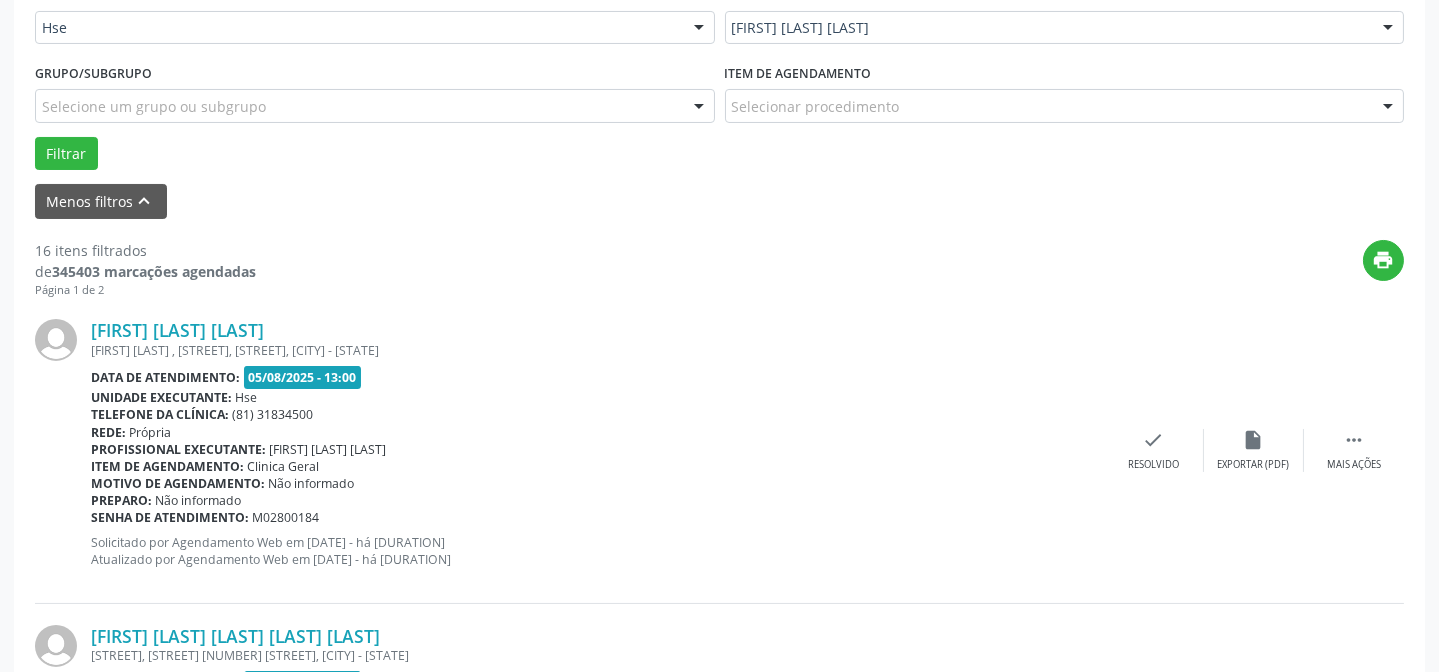 scroll, scrollTop: 563, scrollLeft: 0, axis: vertical 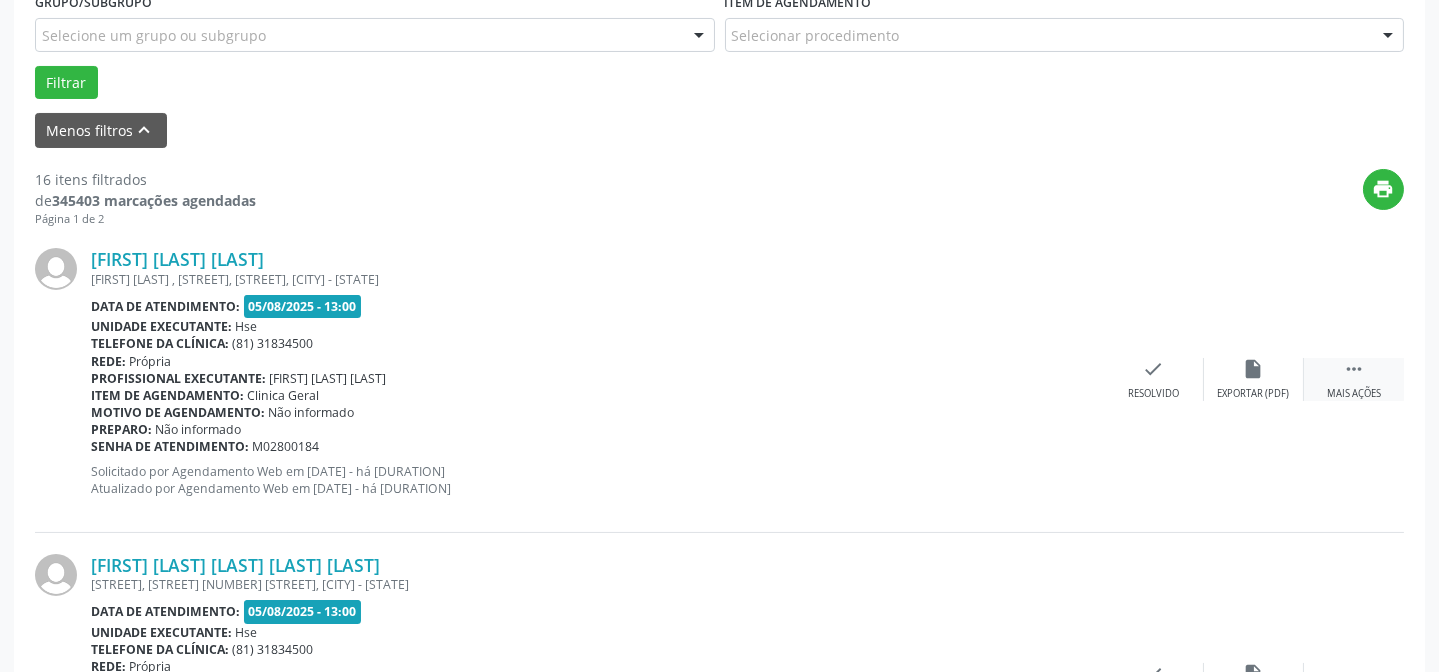 click on "" at bounding box center (1354, 369) 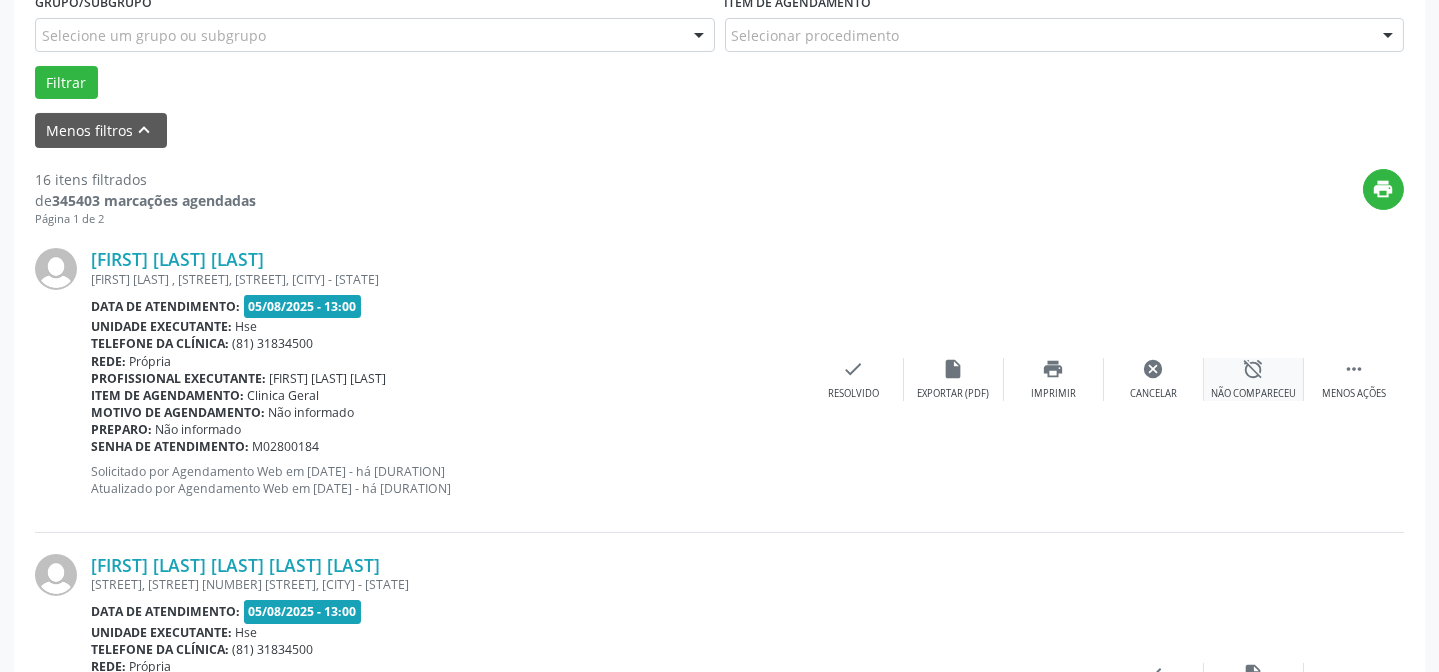 click on "alarm_off" at bounding box center [1254, 369] 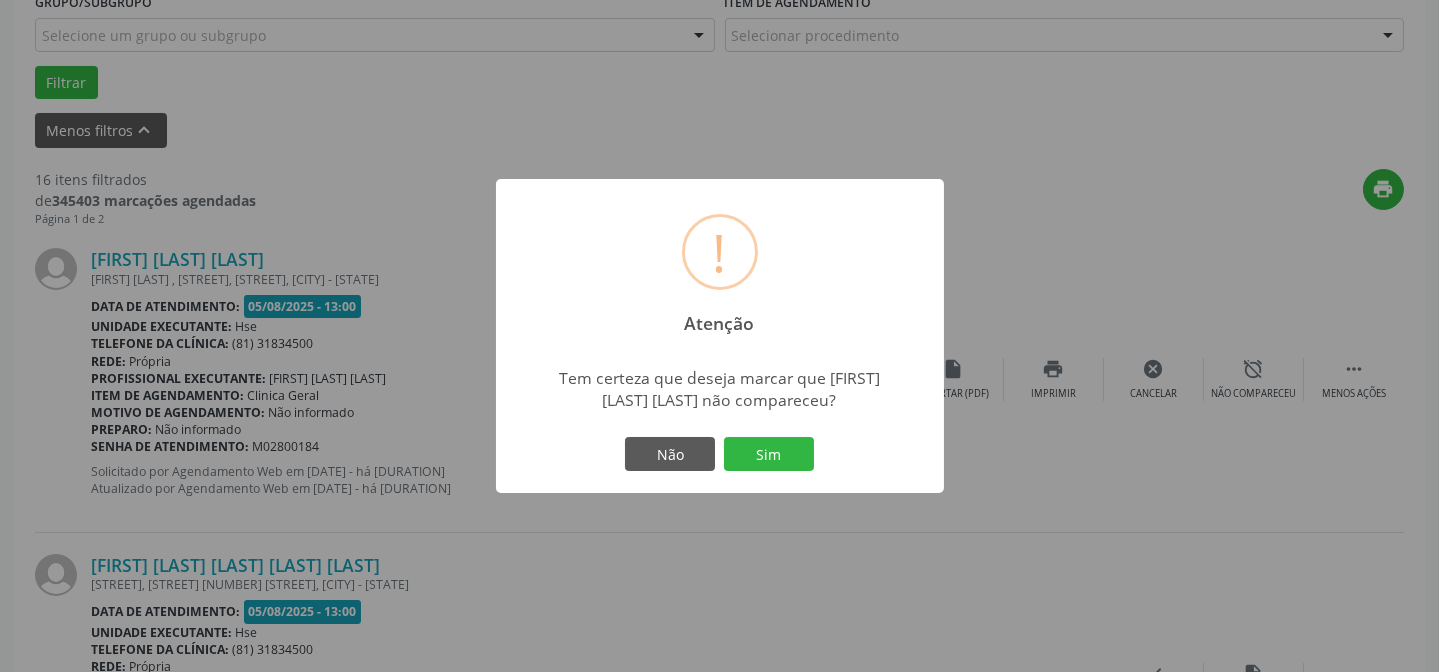 click on "! Atenção × Tem certeza que deseja marcar que [FIRST] [LAST] [LAST] não compareceu? Não Sim" at bounding box center (720, 336) 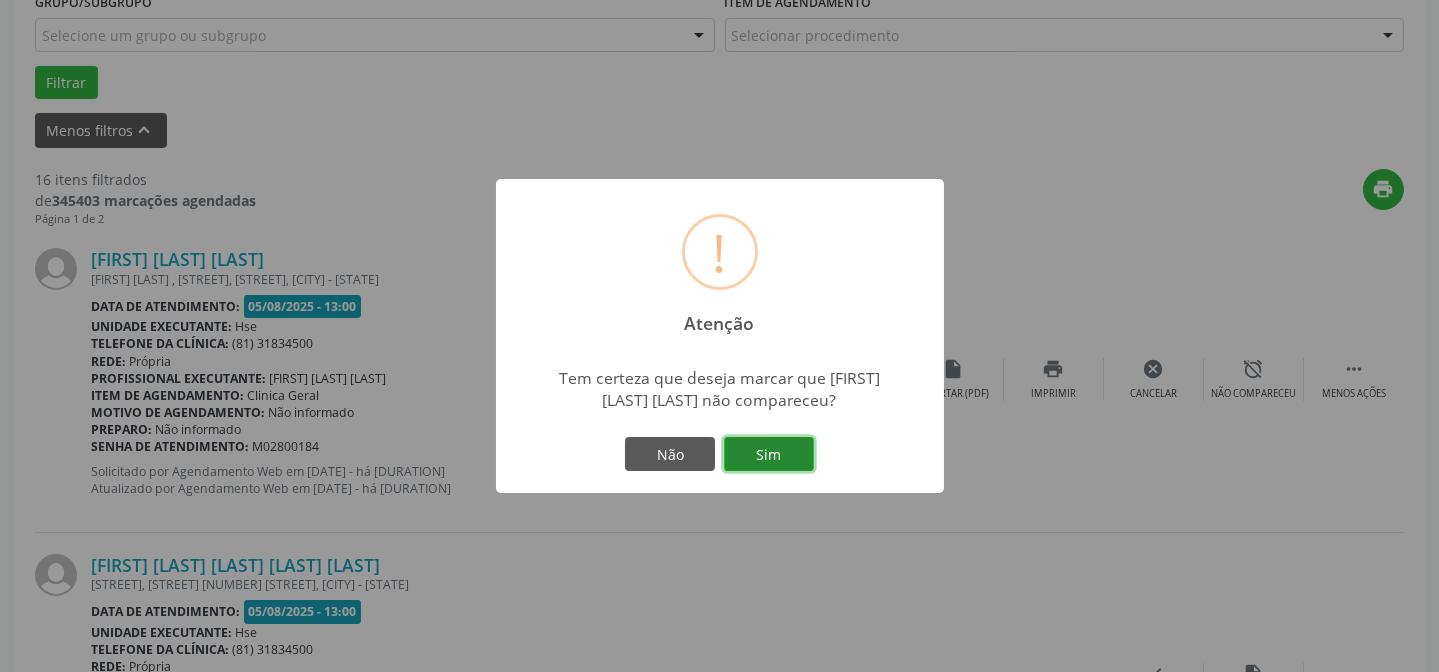 click on "Sim" at bounding box center [769, 454] 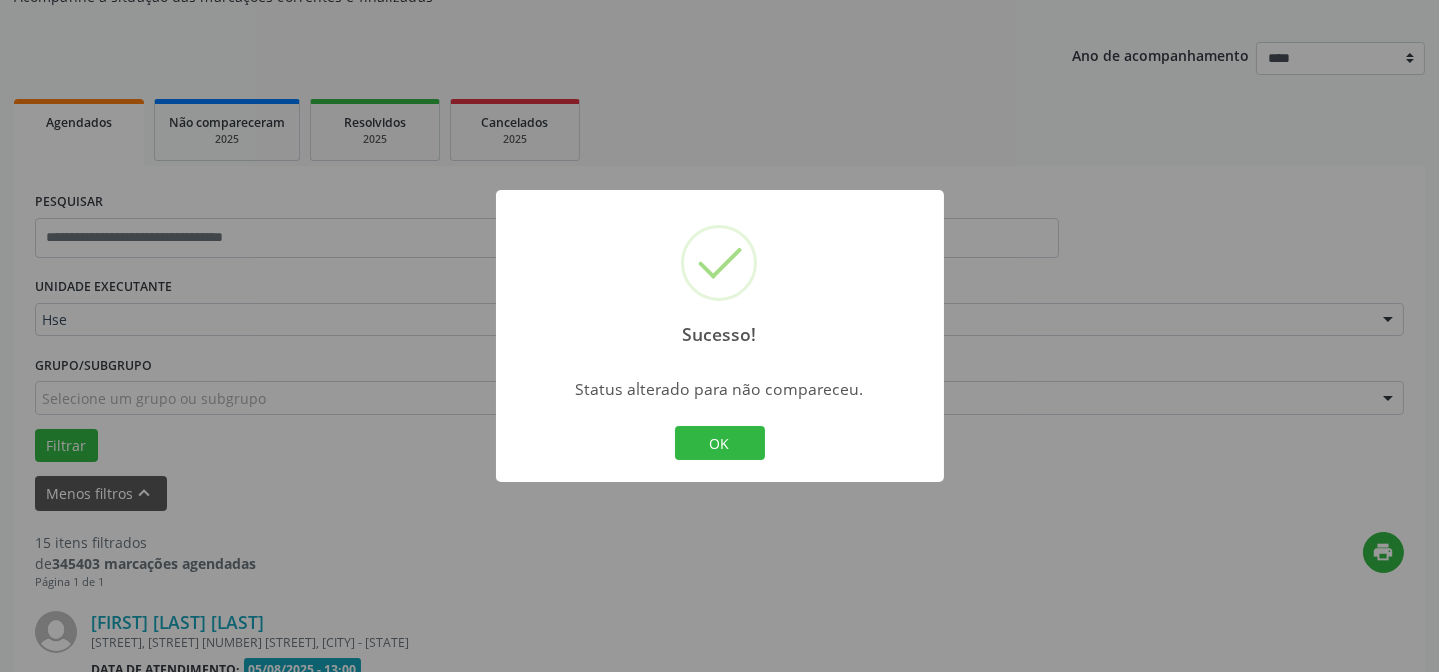 scroll, scrollTop: 563, scrollLeft: 0, axis: vertical 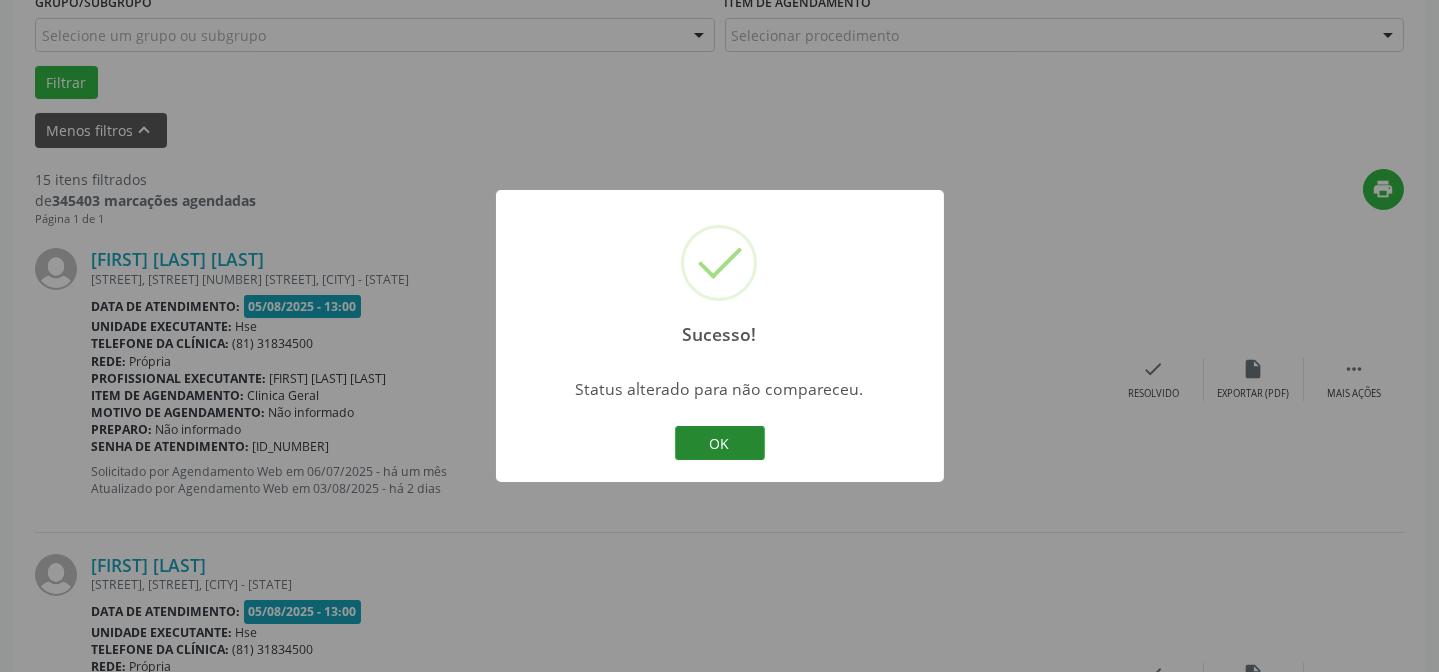 click on "OK" at bounding box center (720, 443) 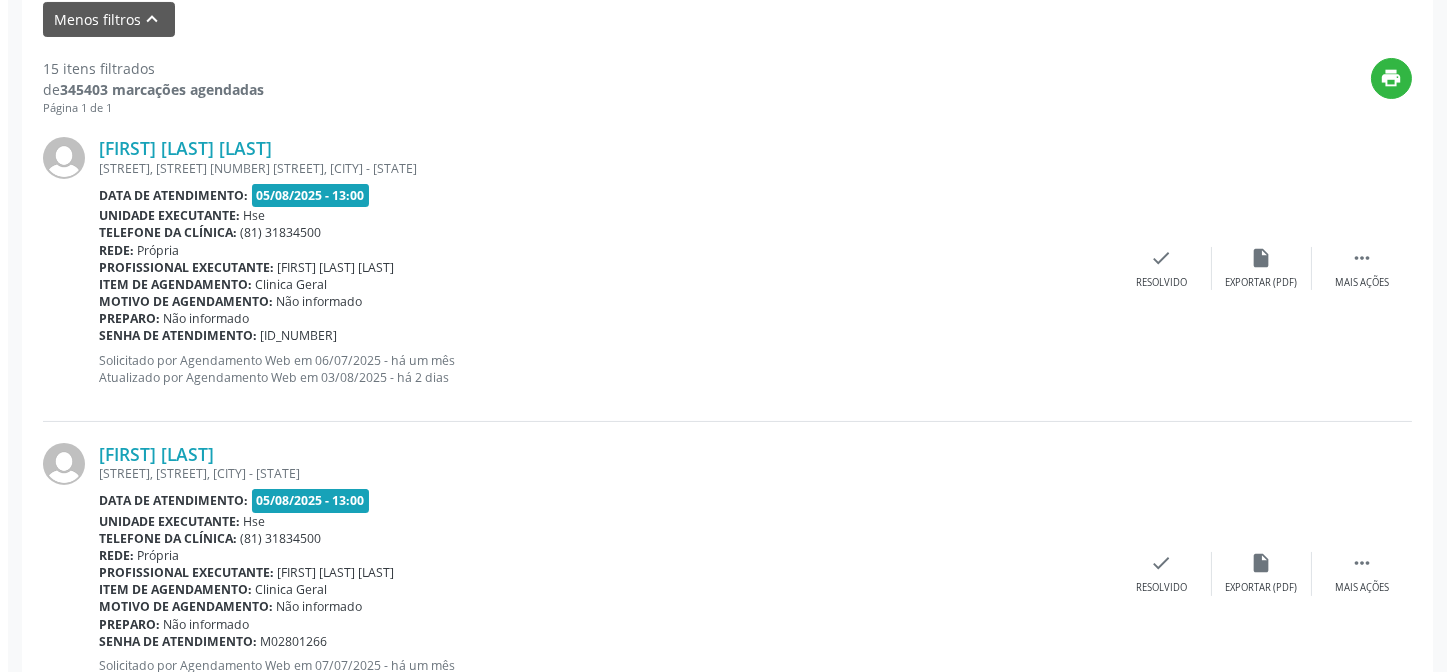 scroll, scrollTop: 745, scrollLeft: 0, axis: vertical 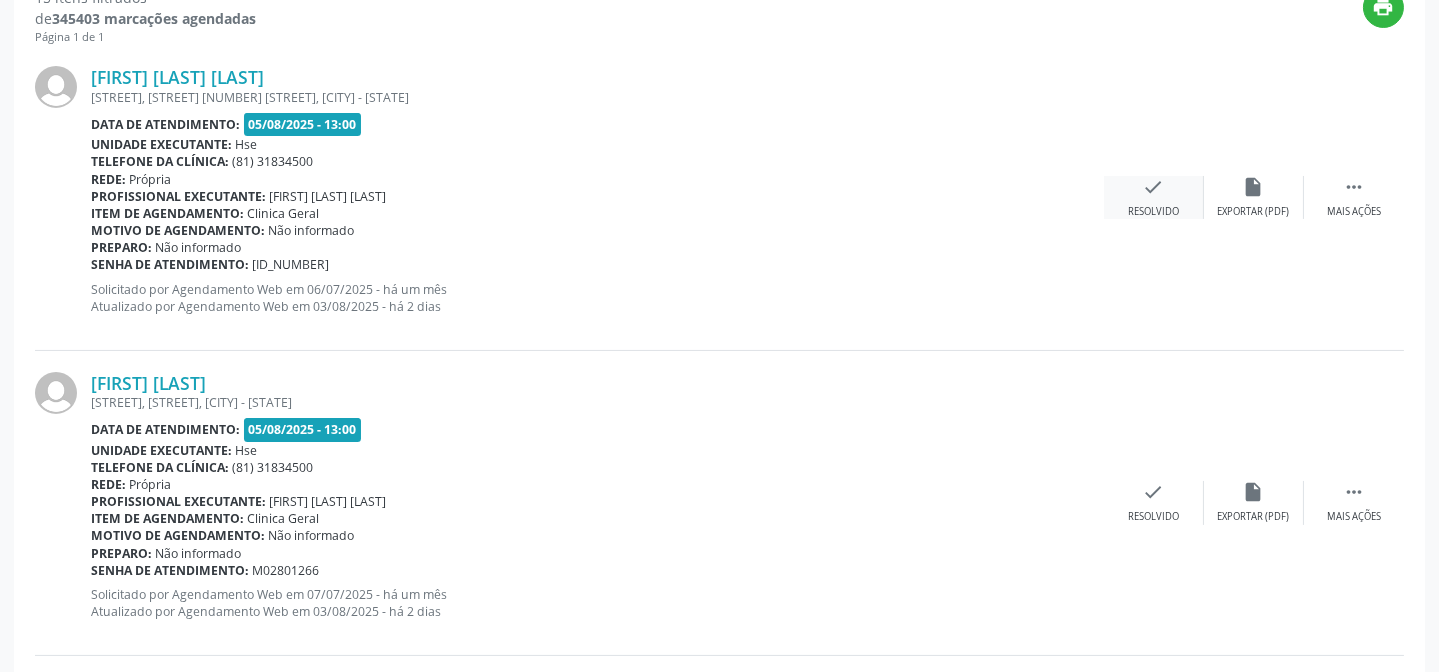 click on "check
Resolvido" at bounding box center [1154, 197] 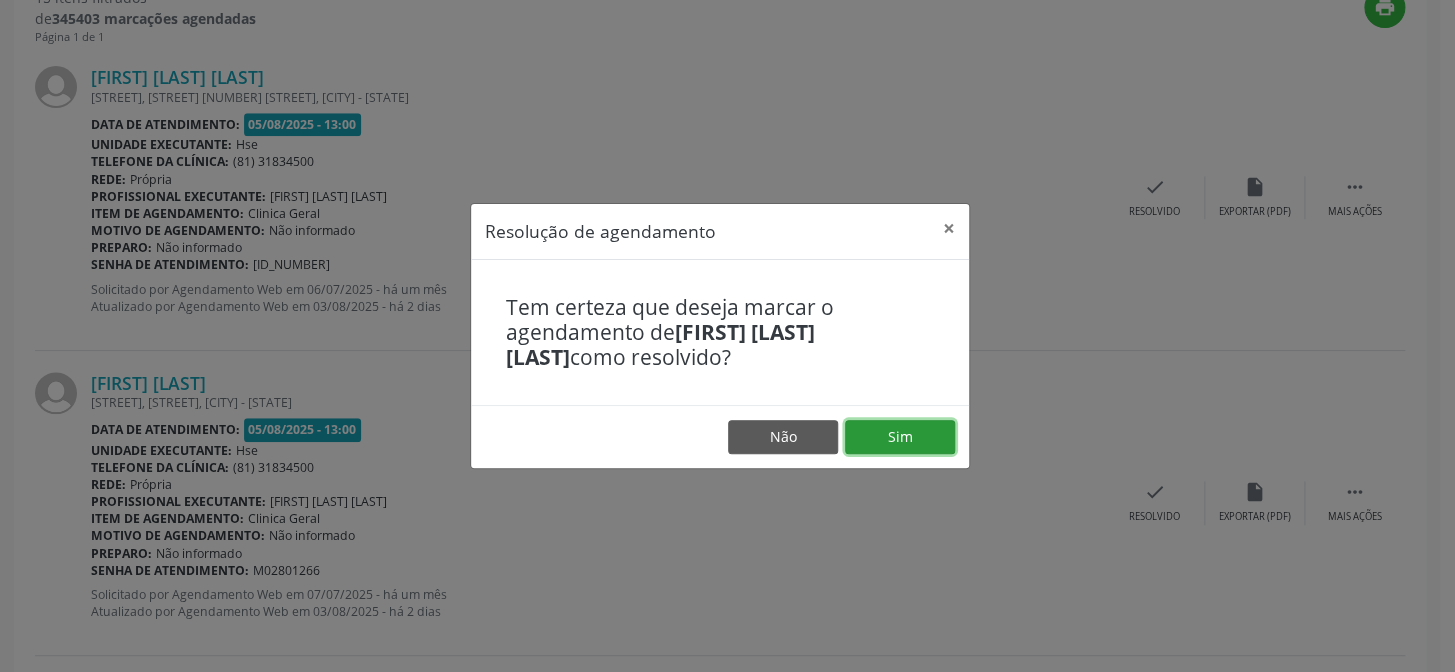 click on "Sim" at bounding box center [900, 437] 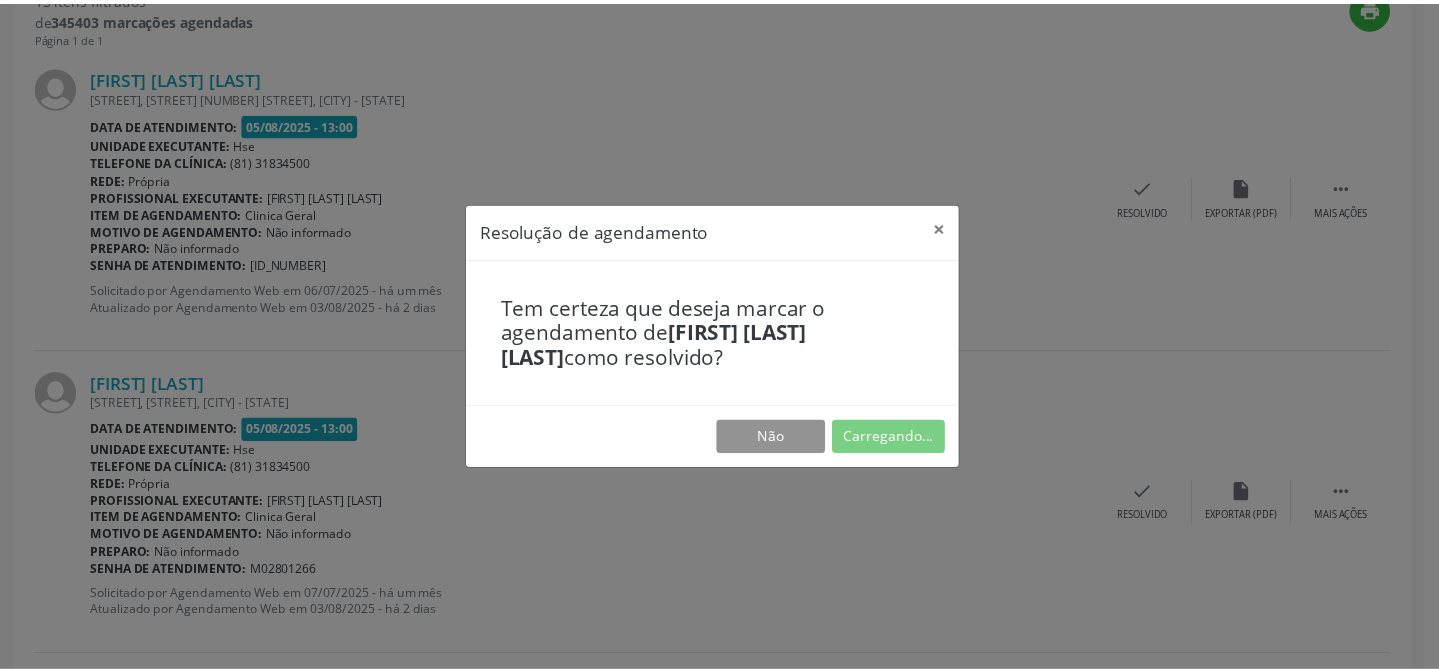 scroll, scrollTop: 179, scrollLeft: 0, axis: vertical 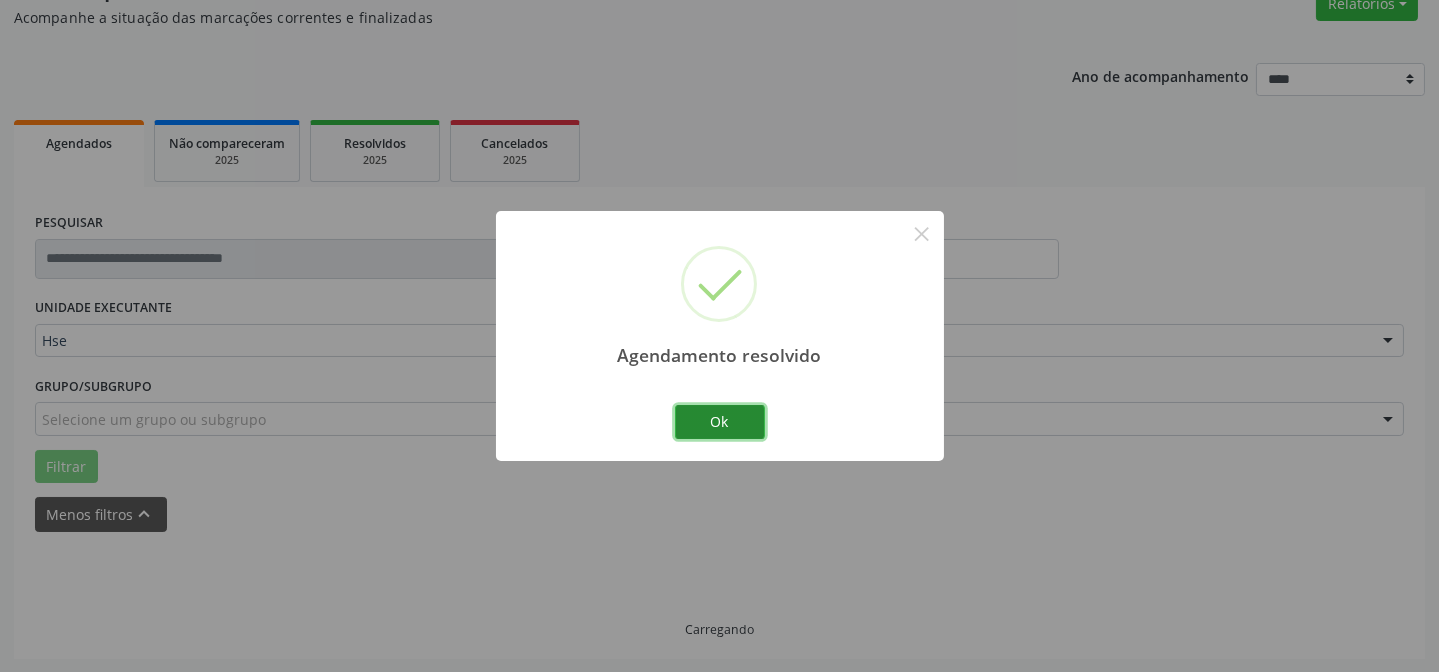 click on "Ok" at bounding box center (720, 422) 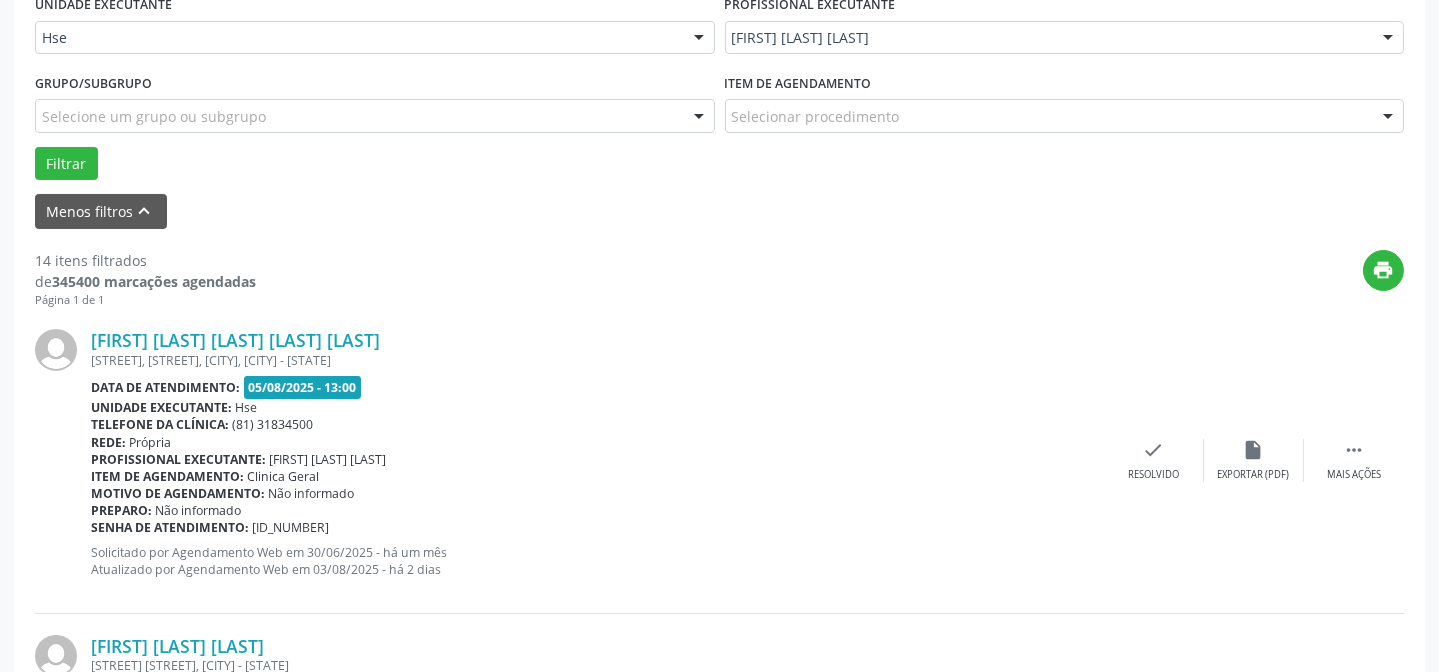 scroll, scrollTop: 563, scrollLeft: 0, axis: vertical 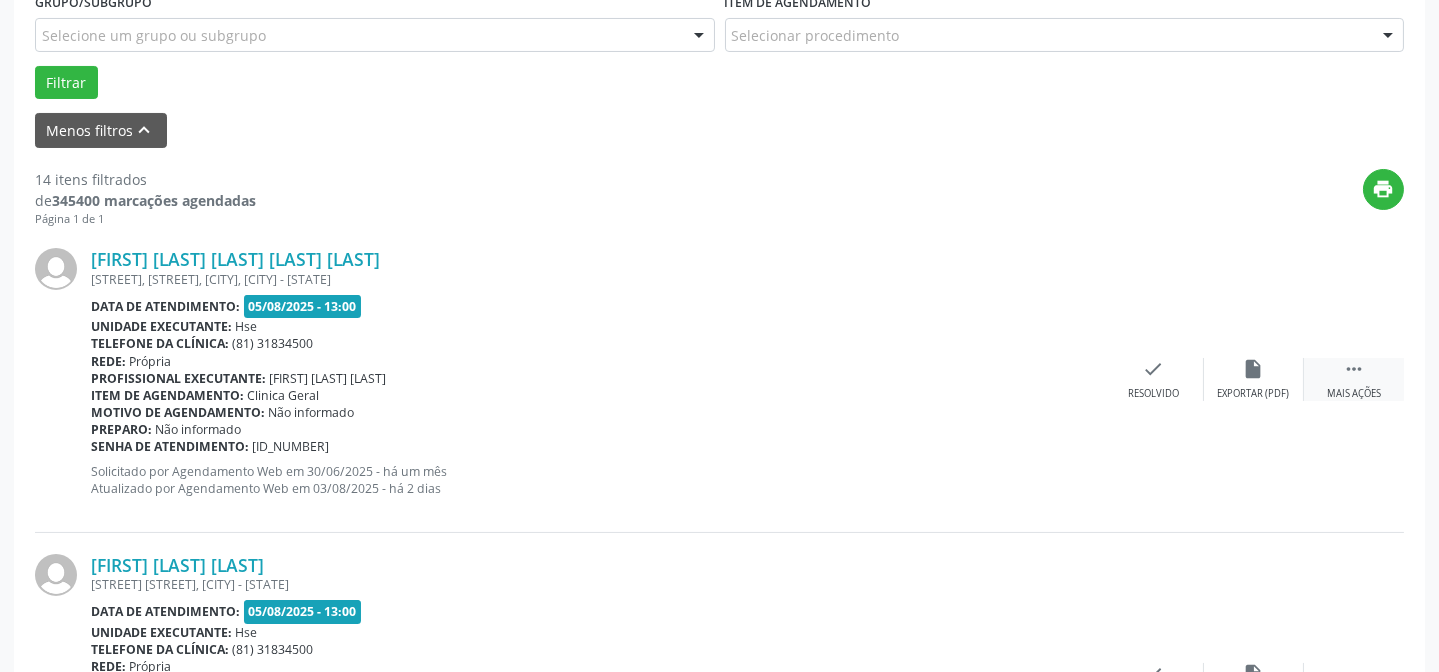 click on "
Mais ações" at bounding box center (1354, 379) 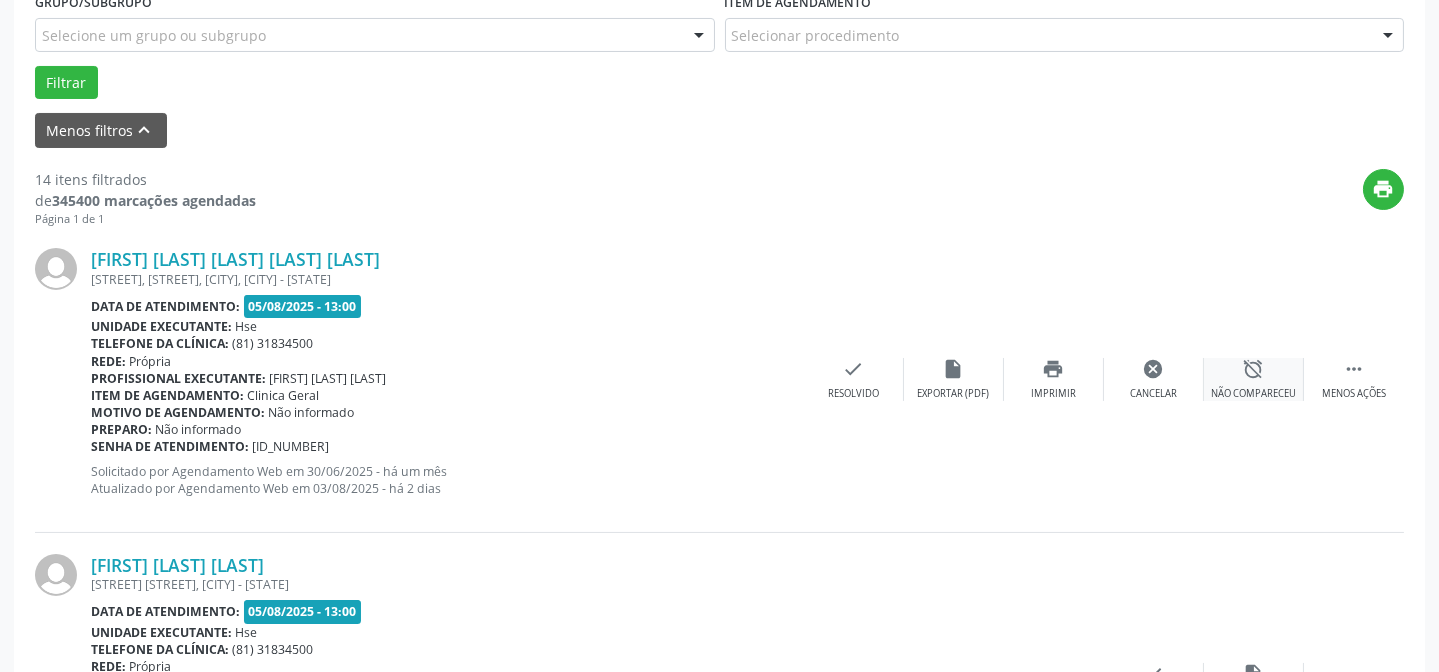 click on "alarm_off" at bounding box center (1254, 369) 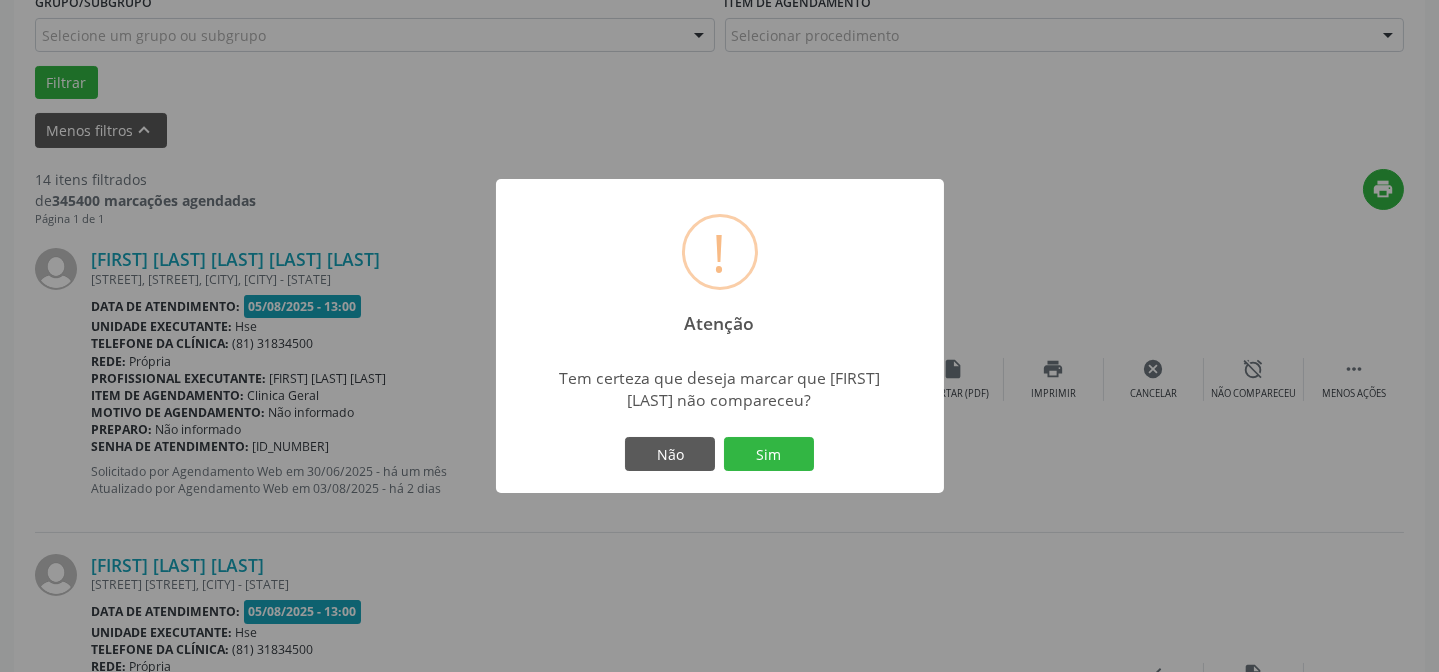 click on "Não Sim" at bounding box center [720, 454] 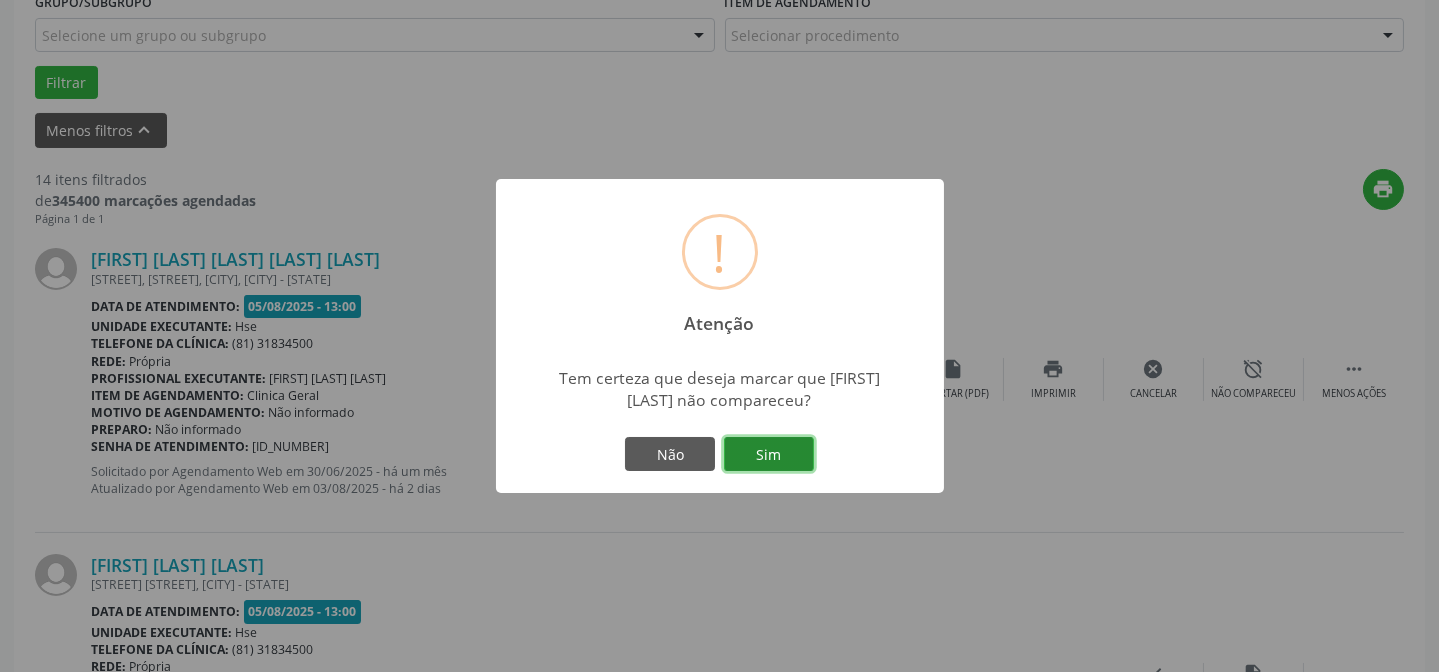 click on "Sim" at bounding box center [769, 454] 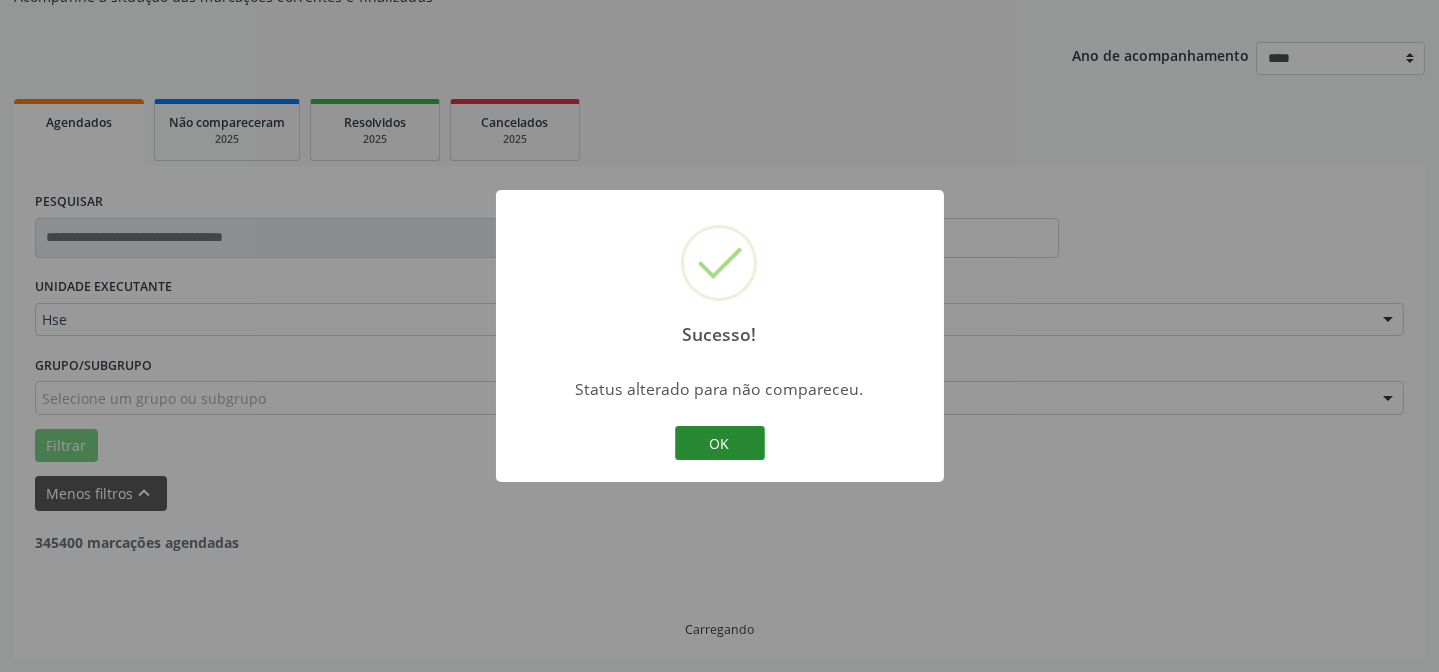 click on "OK" at bounding box center (720, 443) 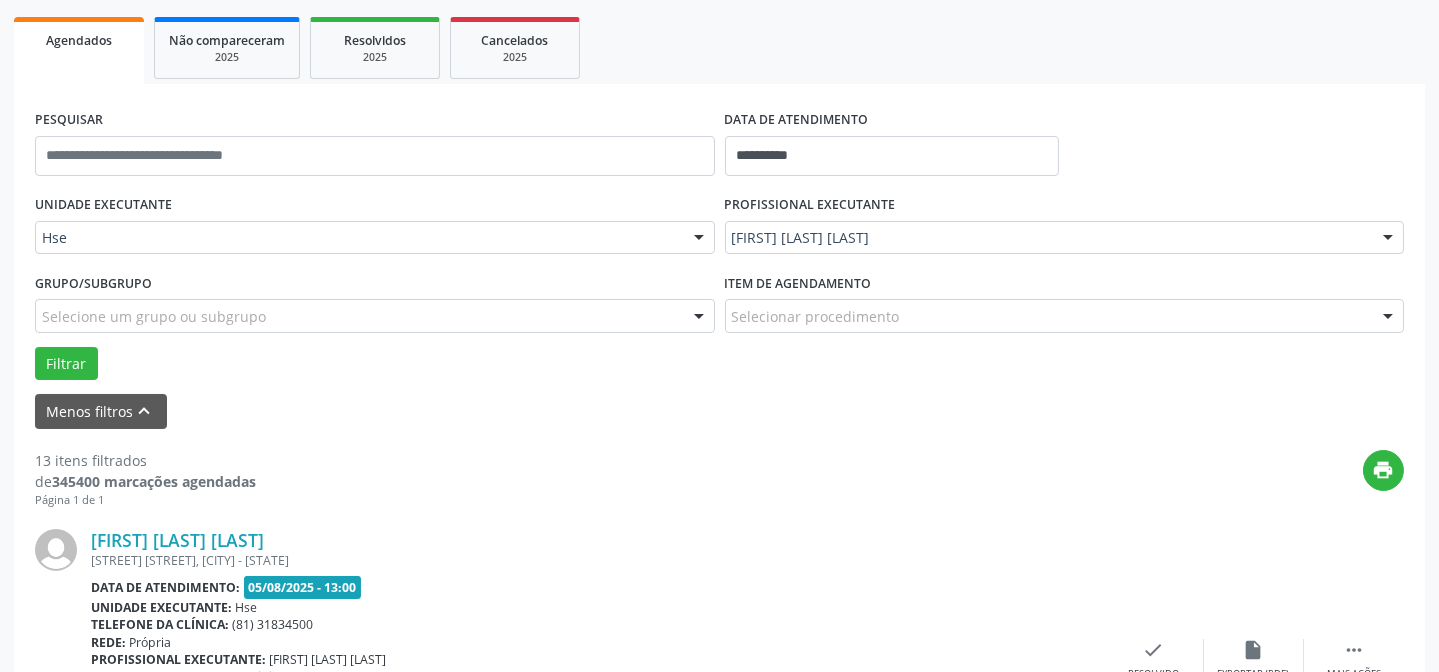 scroll, scrollTop: 472, scrollLeft: 0, axis: vertical 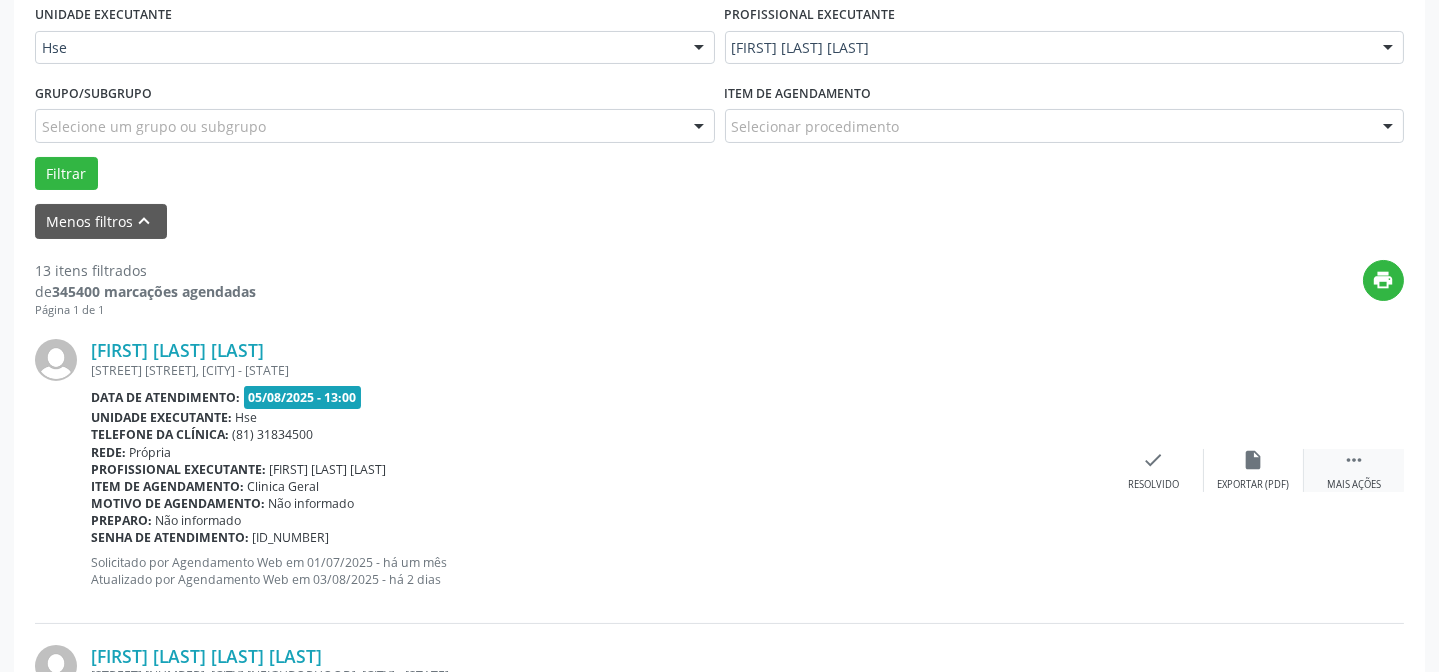 click on "
Mais ações" at bounding box center [1354, 470] 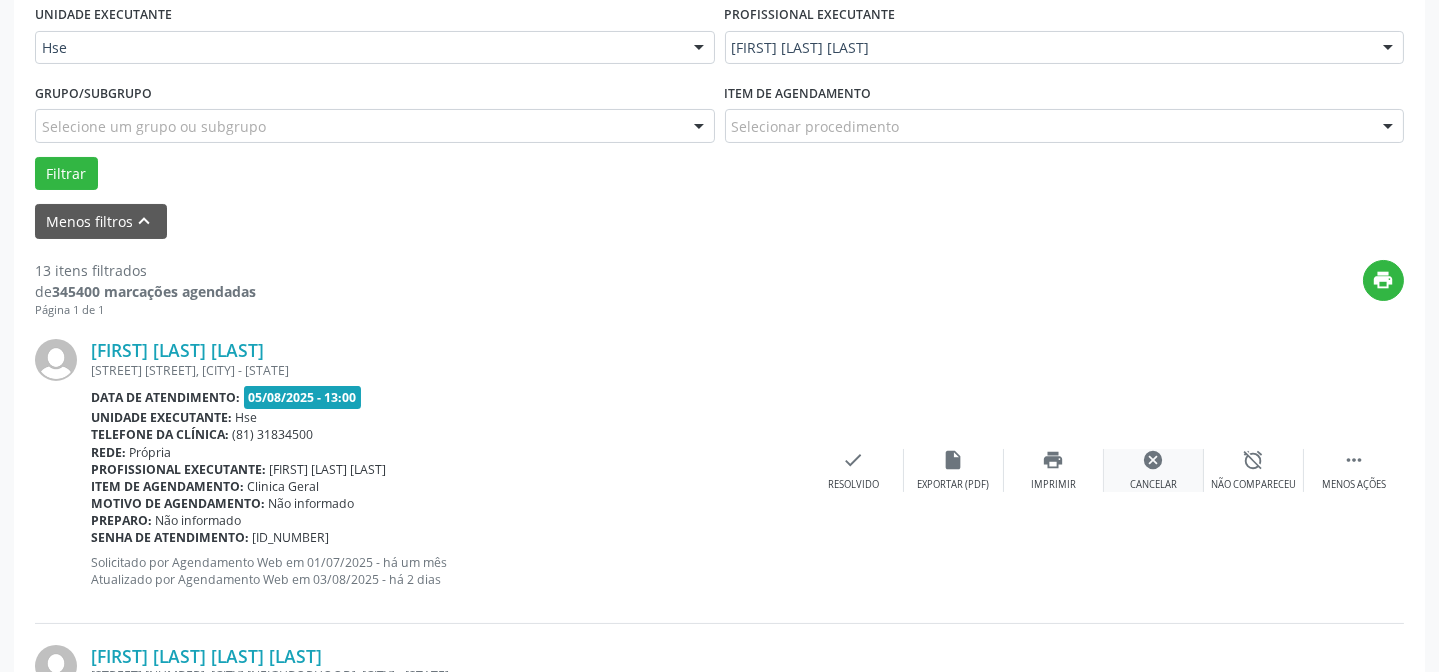 click on "cancel
Cancelar" at bounding box center [1154, 470] 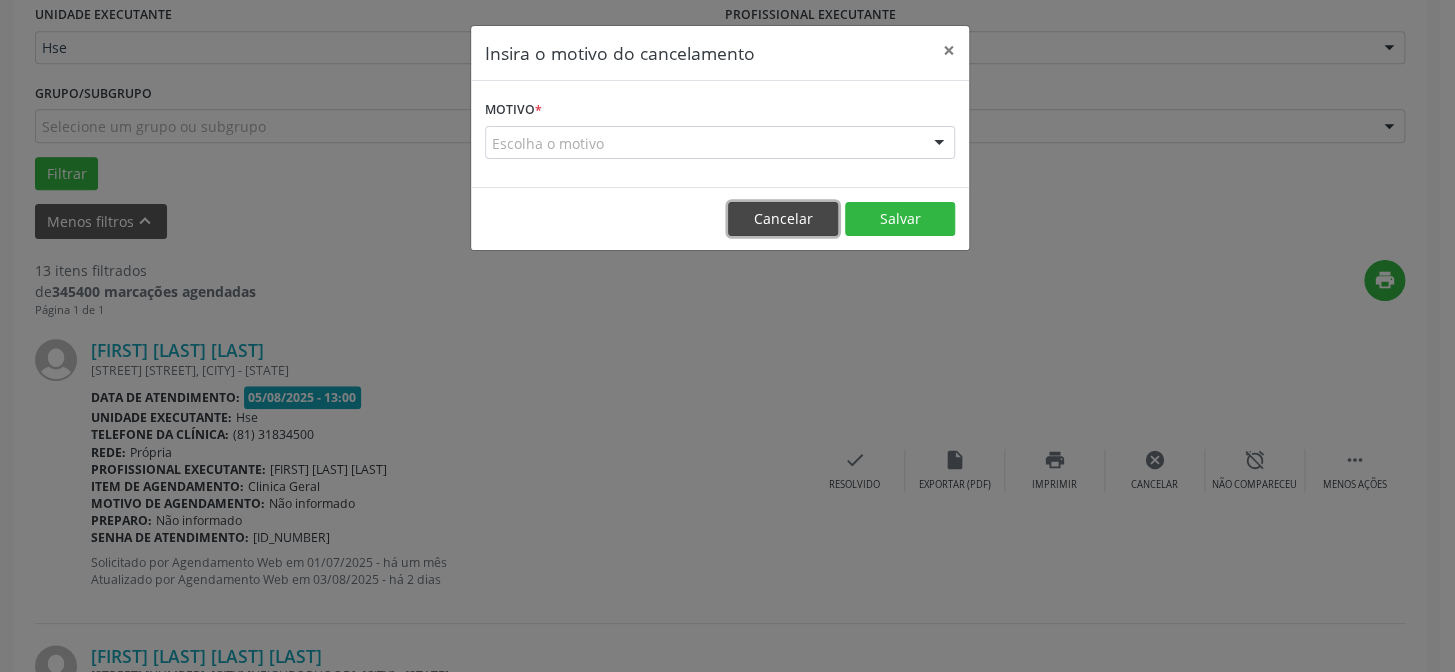 click on "Cancelar" at bounding box center [783, 219] 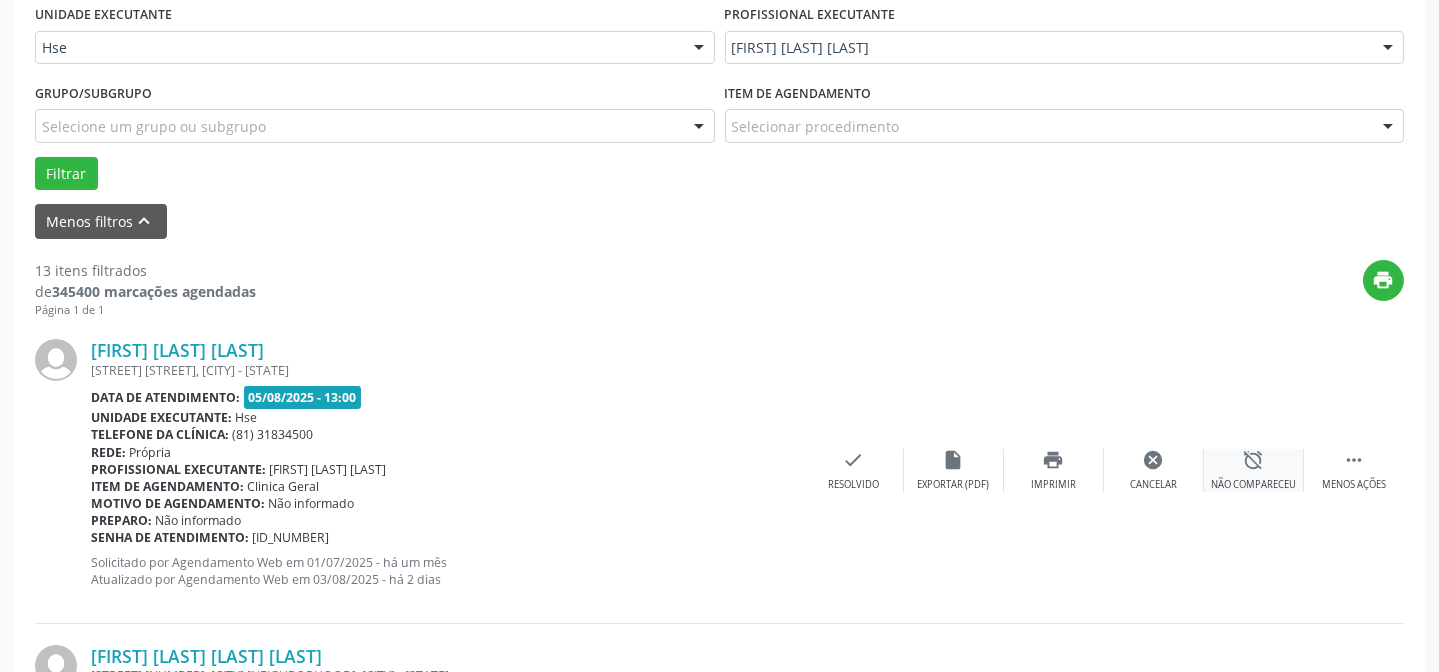 click on "alarm_off" at bounding box center [1254, 460] 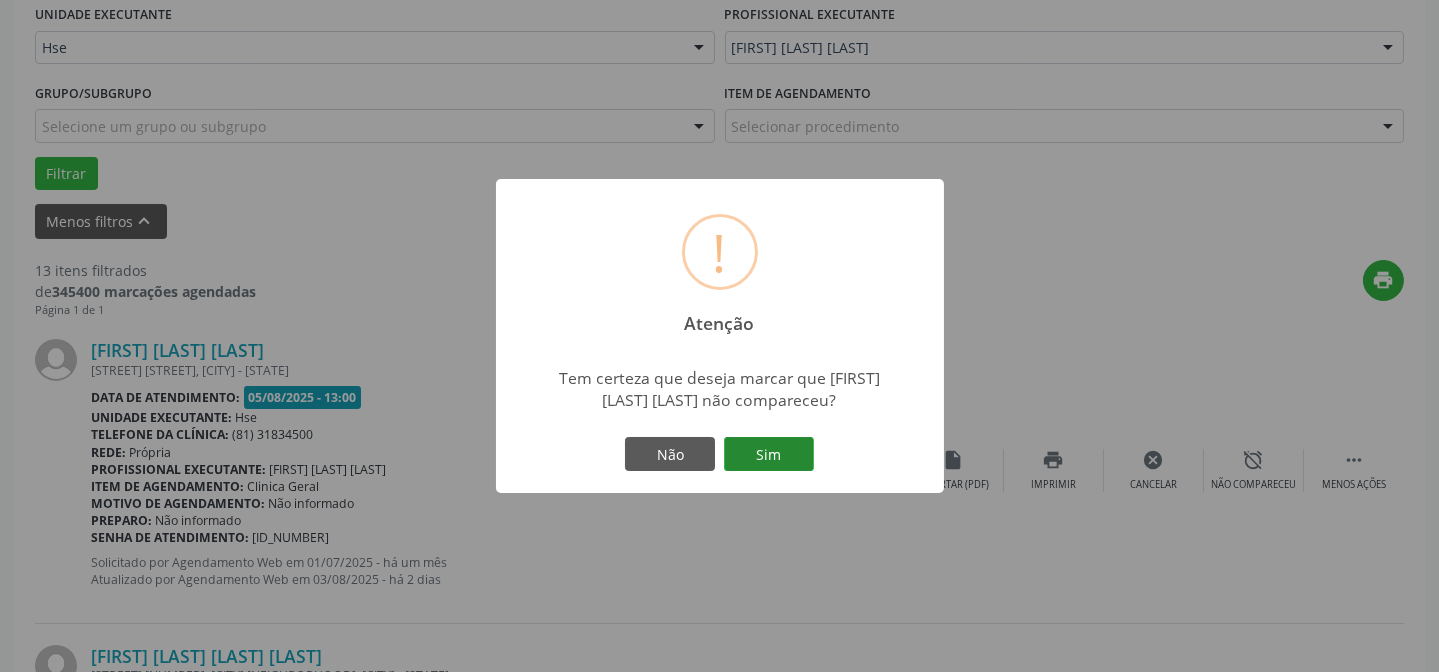 click on "Sim" at bounding box center (769, 454) 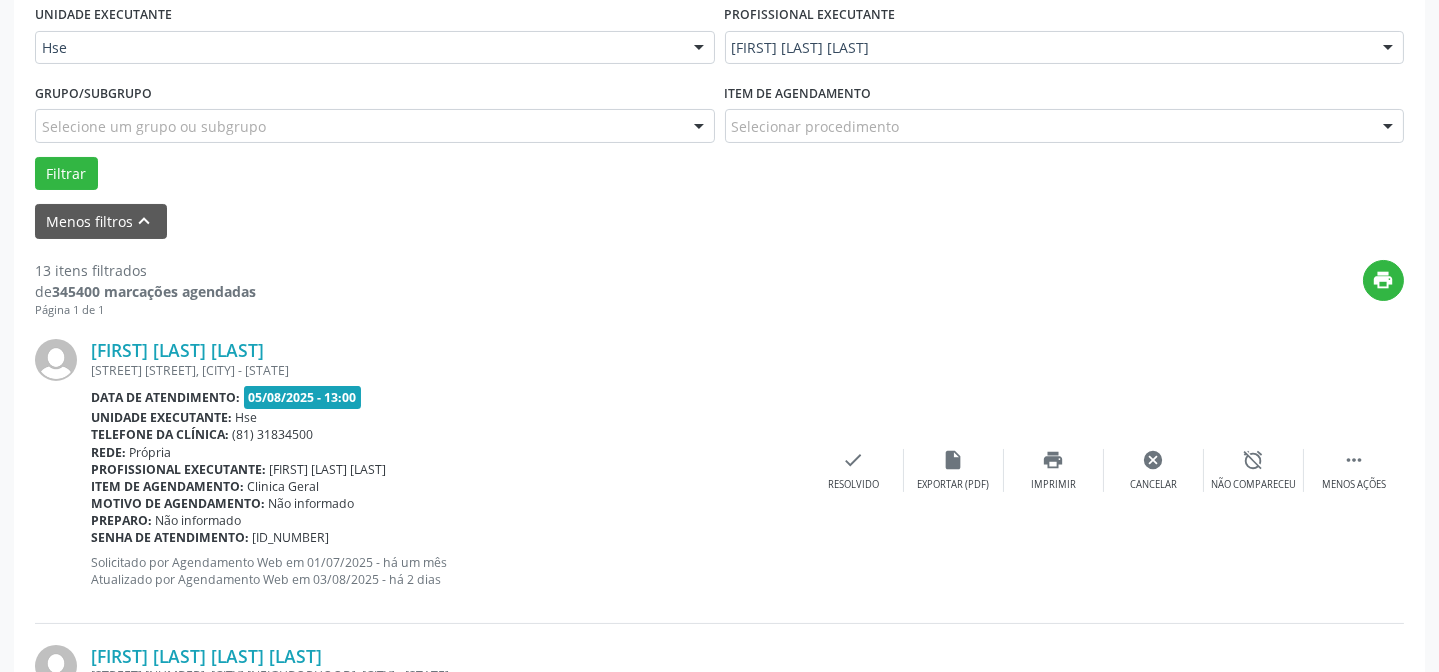 scroll, scrollTop: 200, scrollLeft: 0, axis: vertical 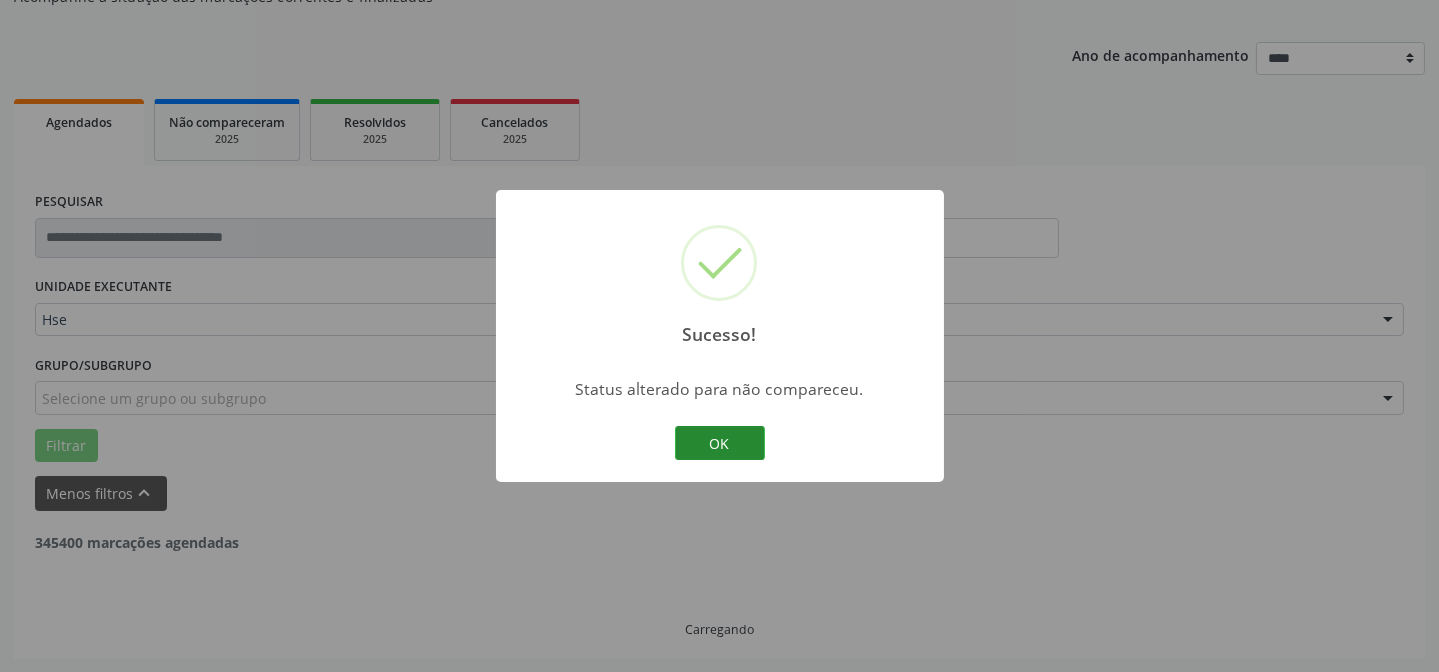 click on "OK" at bounding box center [720, 443] 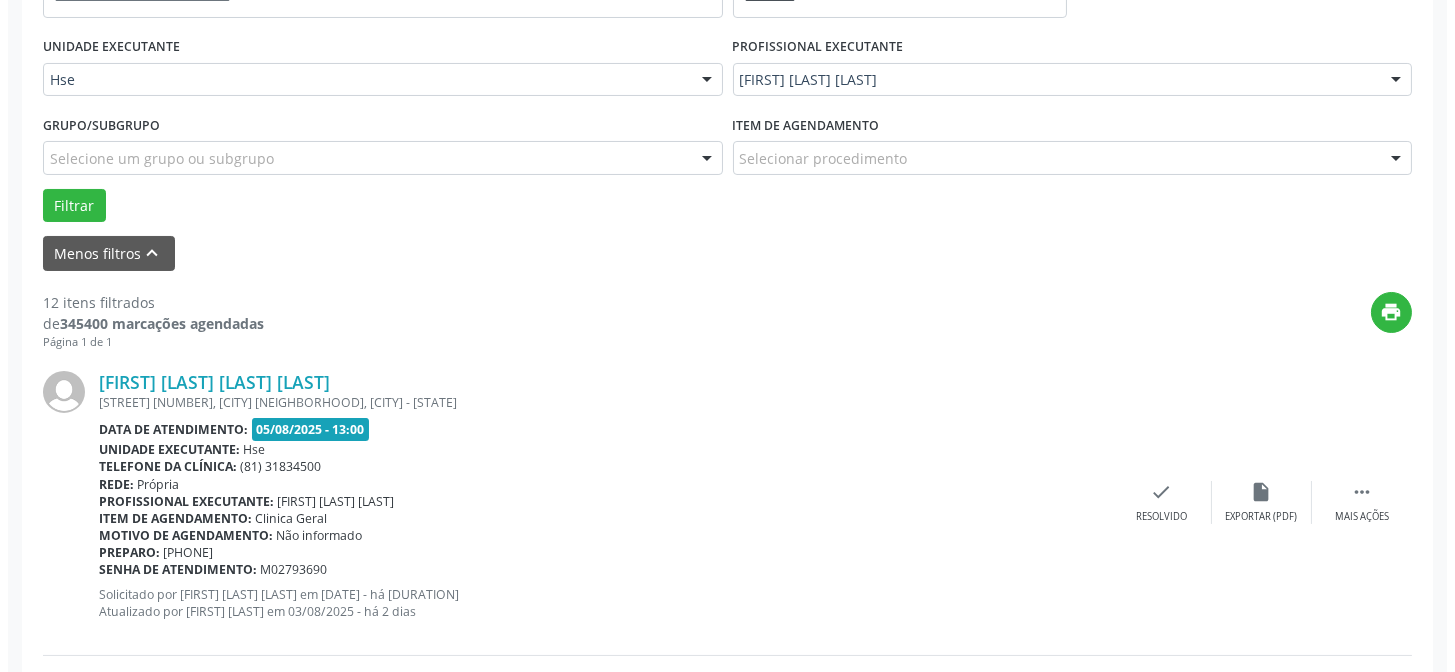 scroll, scrollTop: 472, scrollLeft: 0, axis: vertical 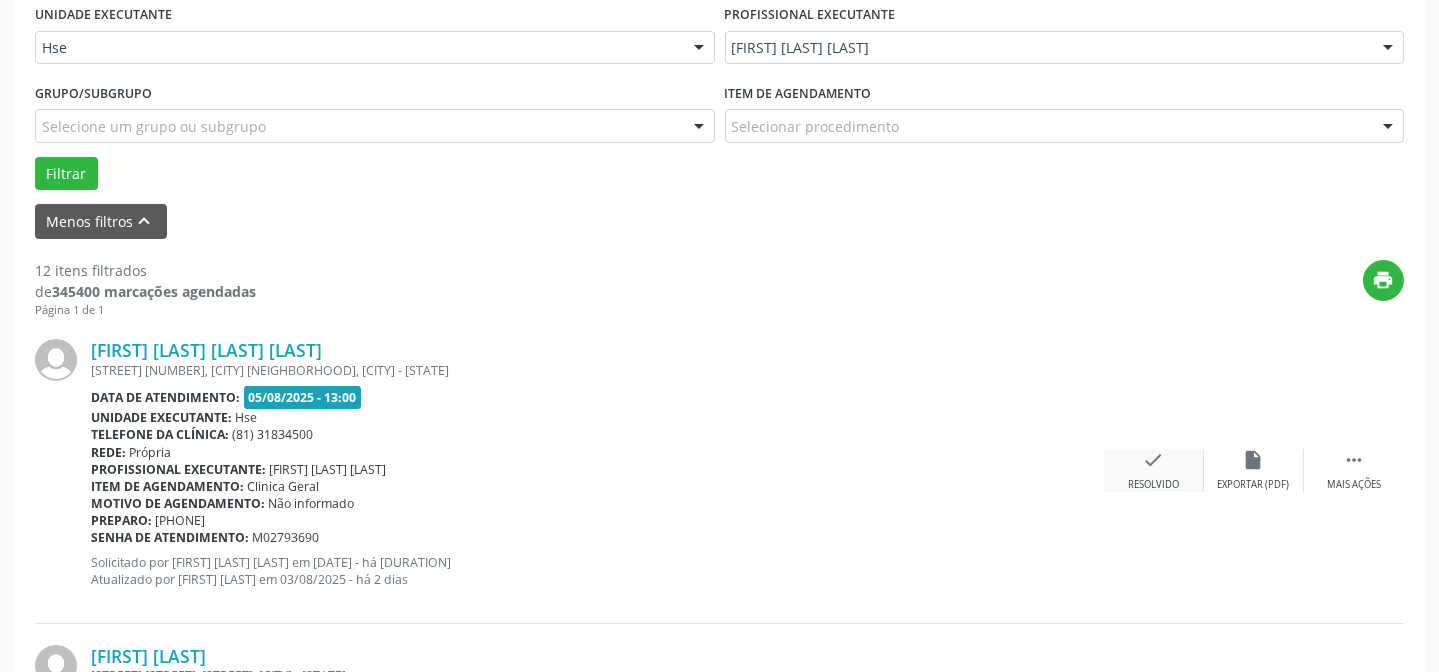 click on "check
Resolvido" at bounding box center (1154, 470) 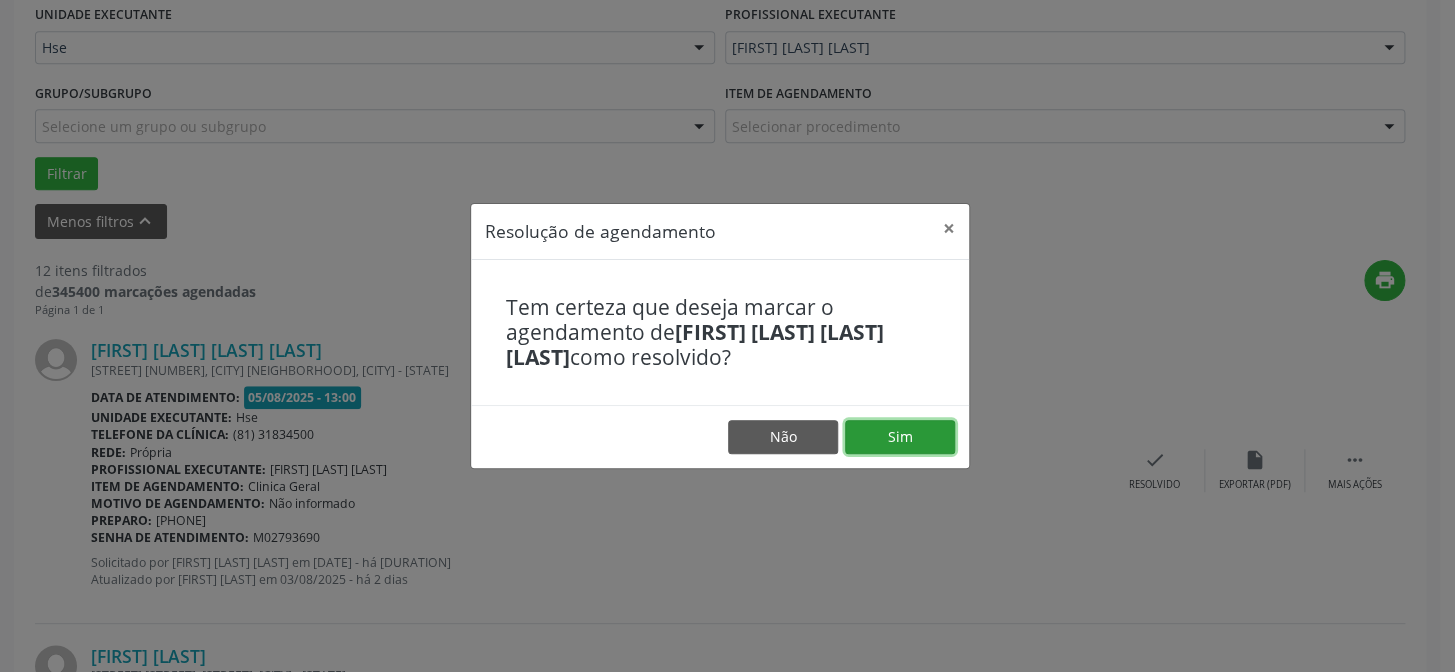 click on "Sim" at bounding box center (900, 437) 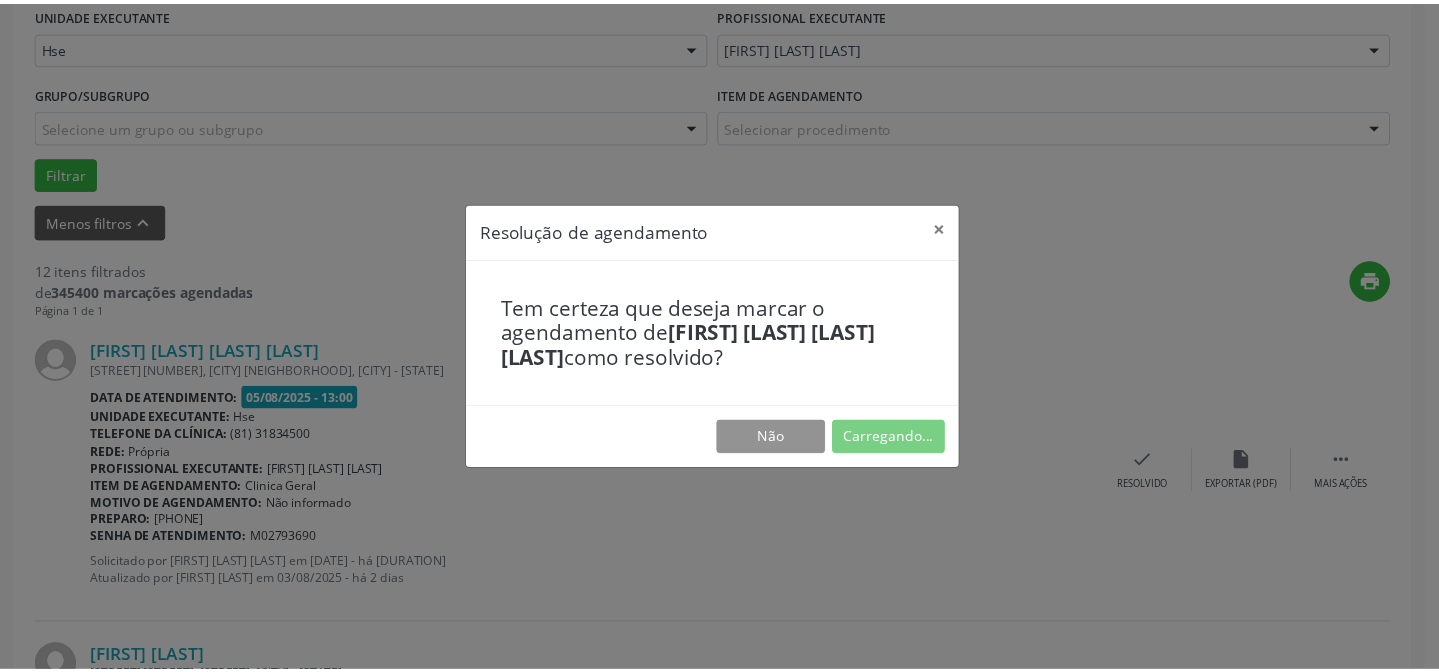 scroll, scrollTop: 179, scrollLeft: 0, axis: vertical 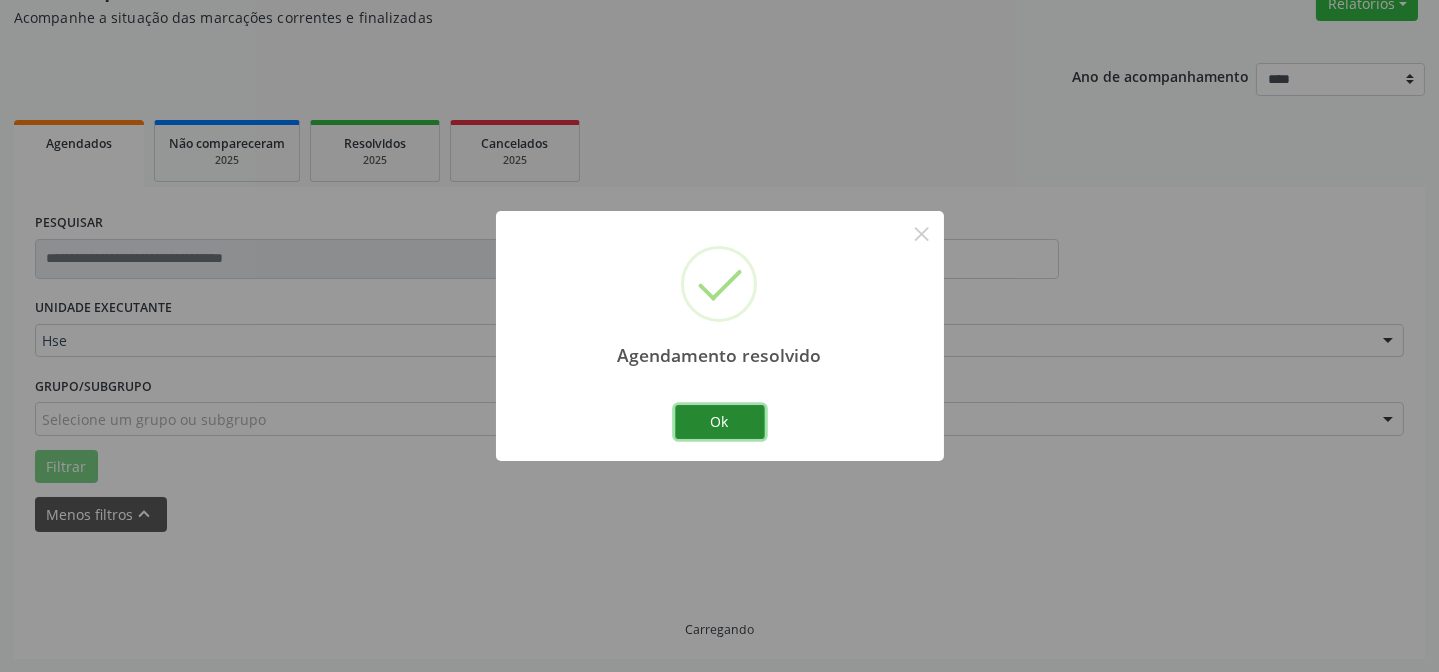 click on "Ok" at bounding box center (720, 422) 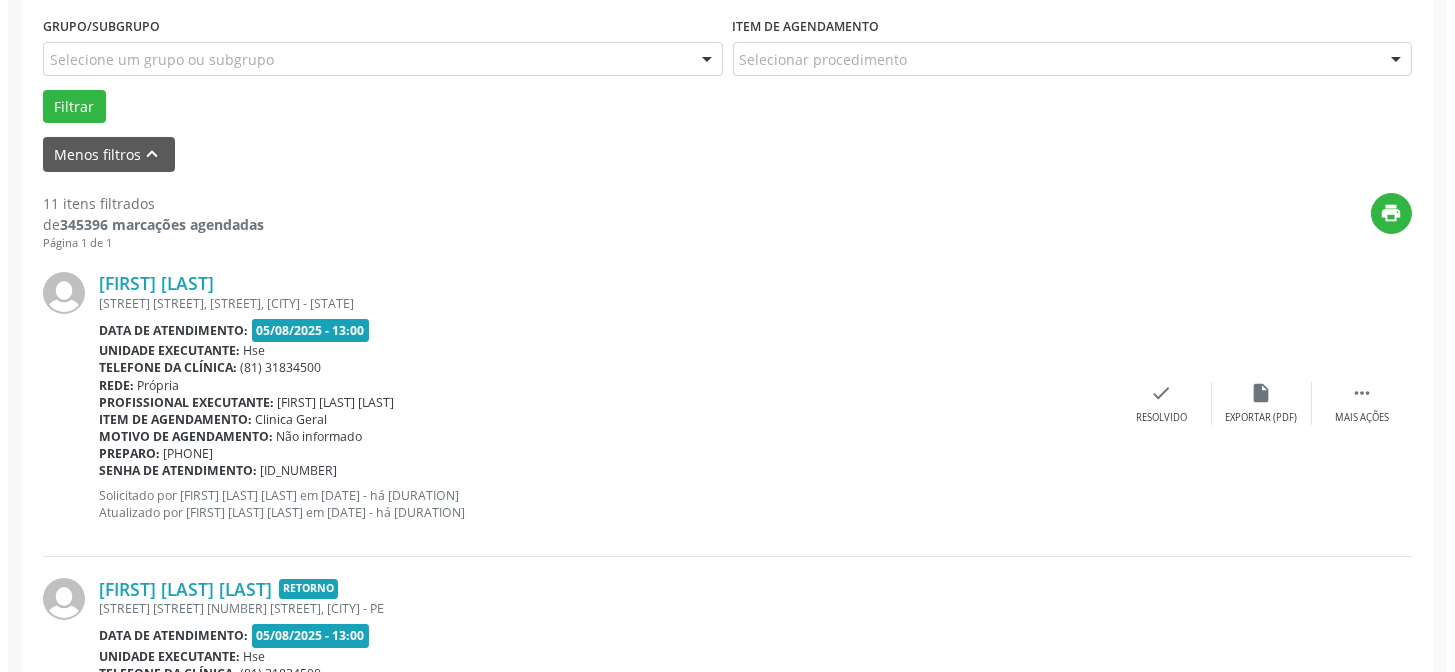 scroll, scrollTop: 542, scrollLeft: 0, axis: vertical 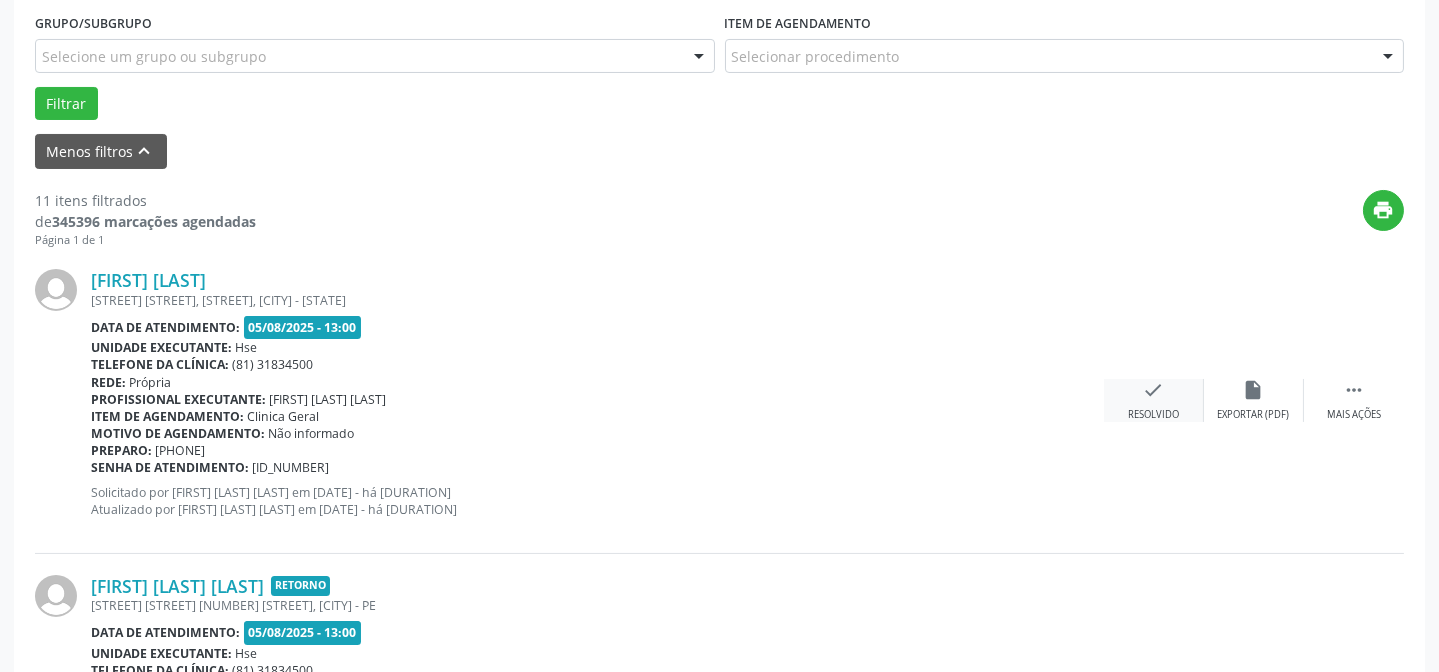 click on "check" at bounding box center [1154, 390] 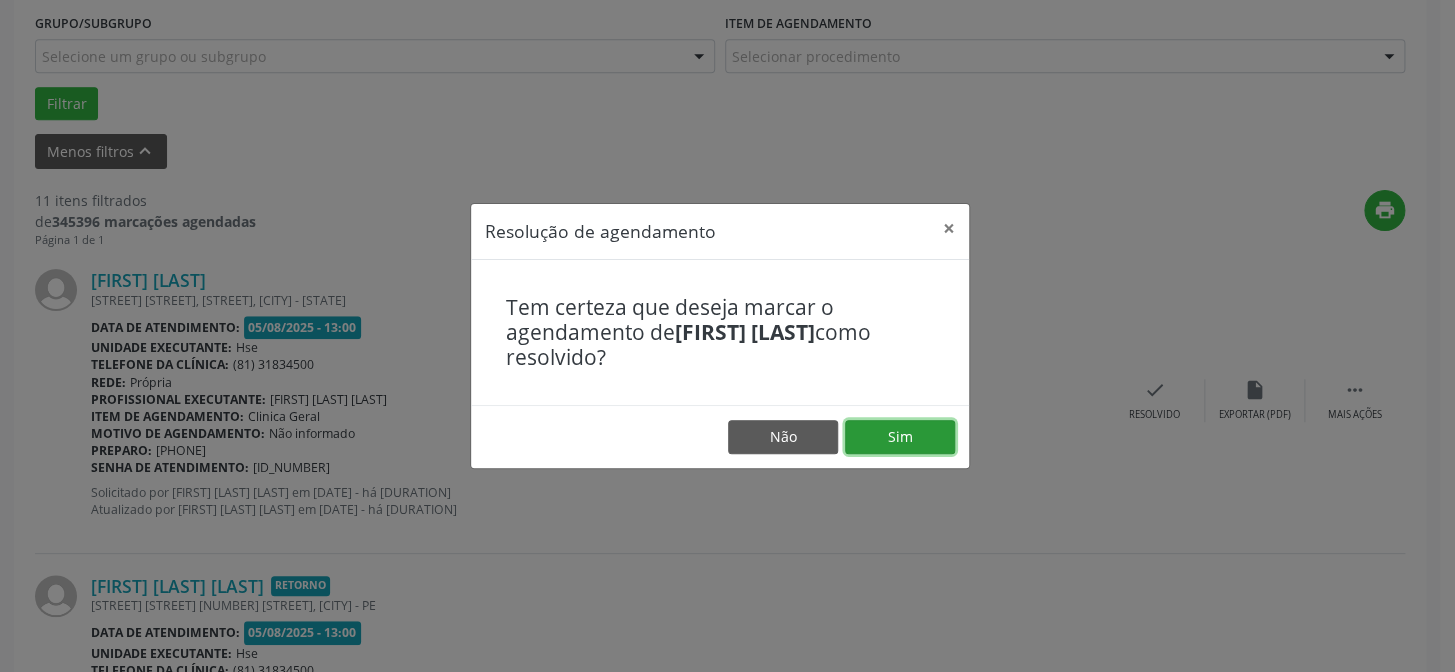 click on "Sim" at bounding box center [900, 437] 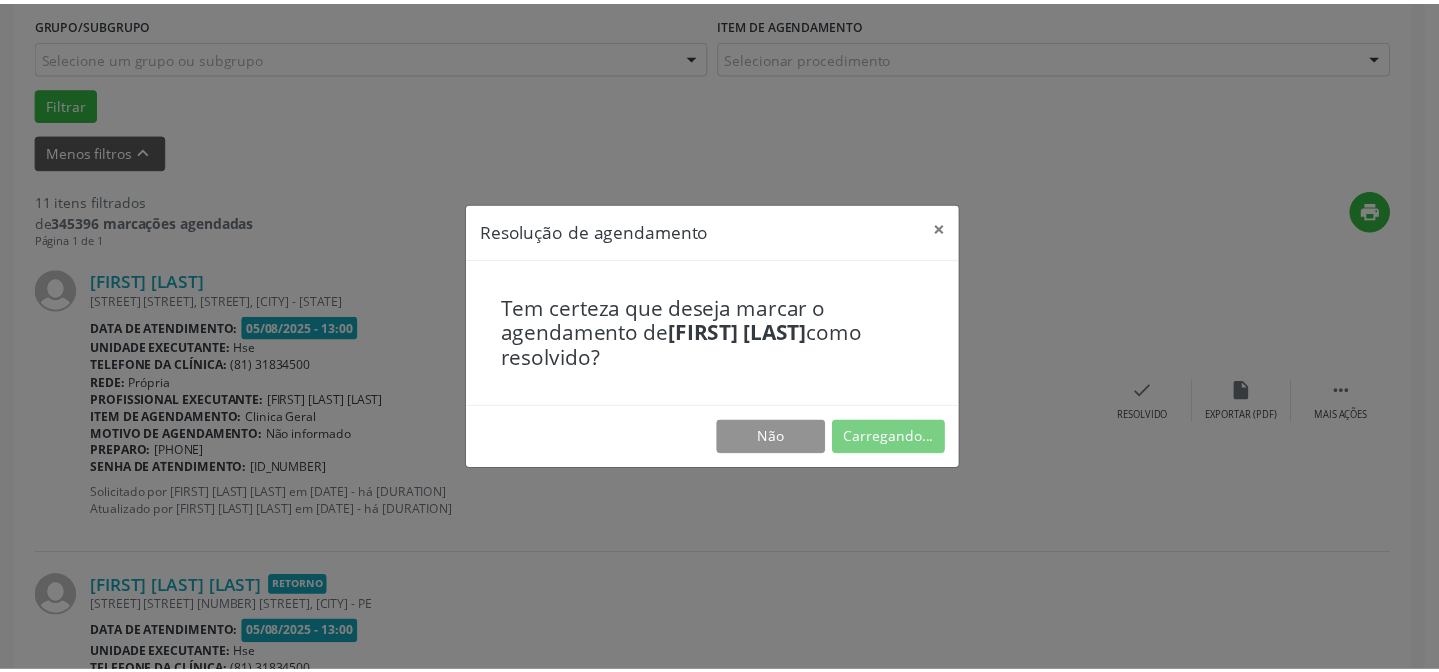 scroll, scrollTop: 179, scrollLeft: 0, axis: vertical 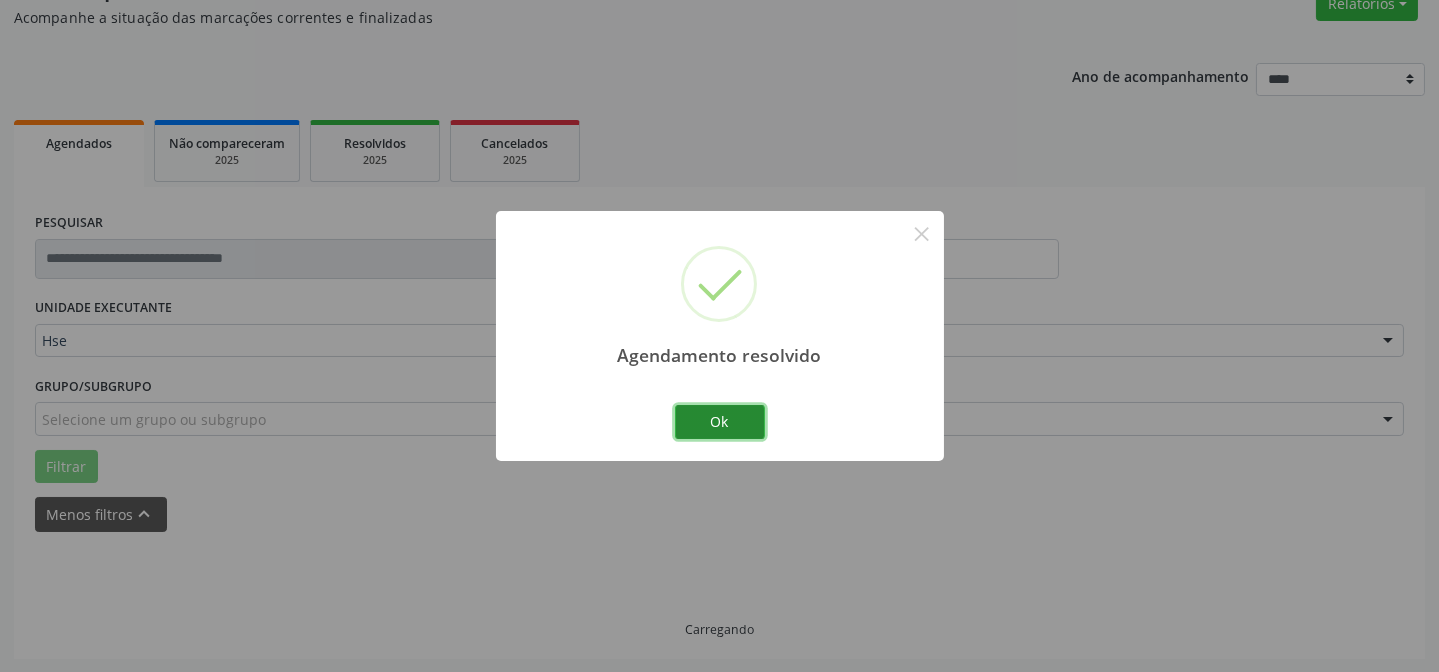 click on "Ok" at bounding box center [720, 422] 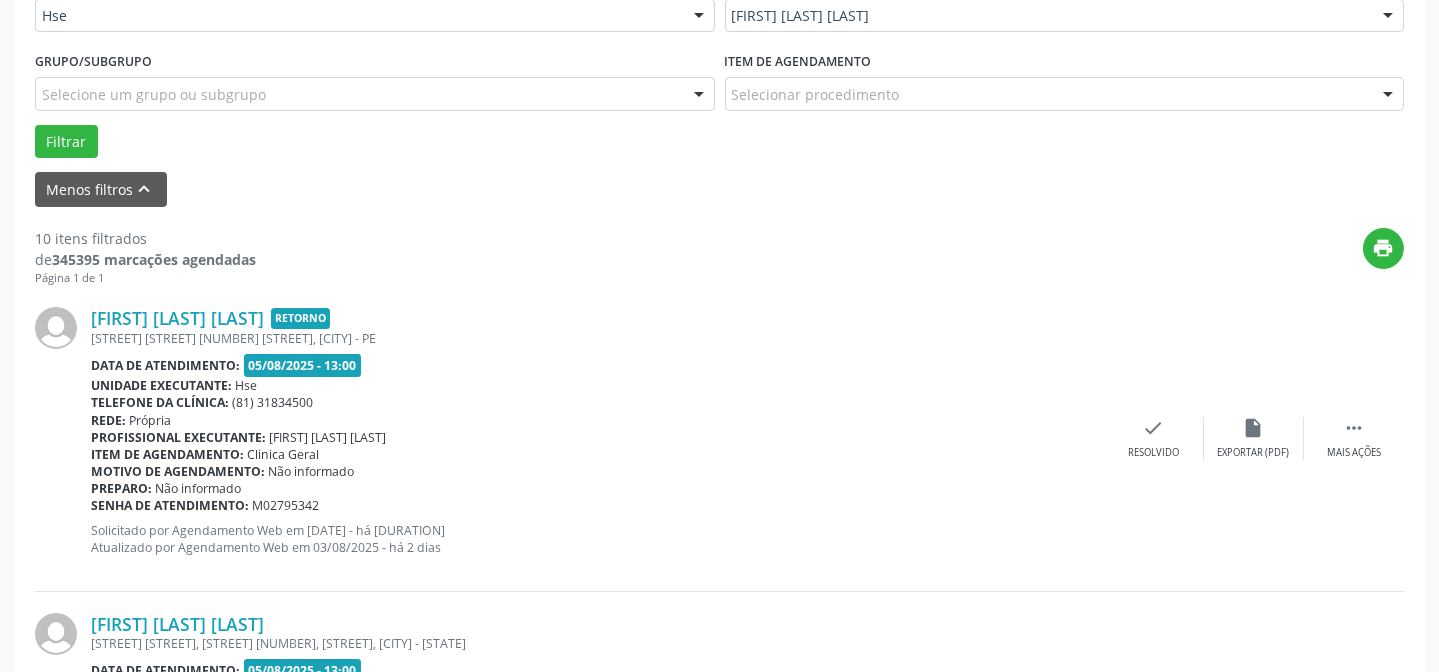 scroll, scrollTop: 542, scrollLeft: 0, axis: vertical 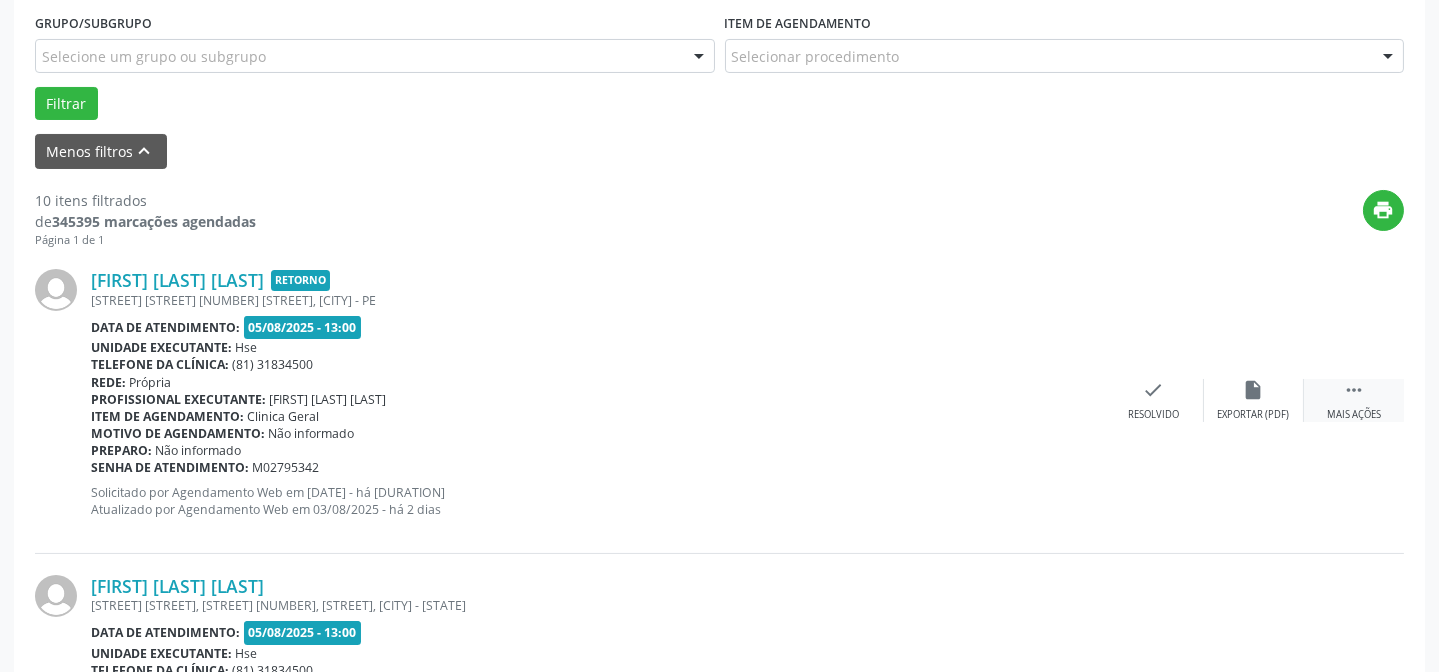 click on "
Mais ações" at bounding box center [1354, 400] 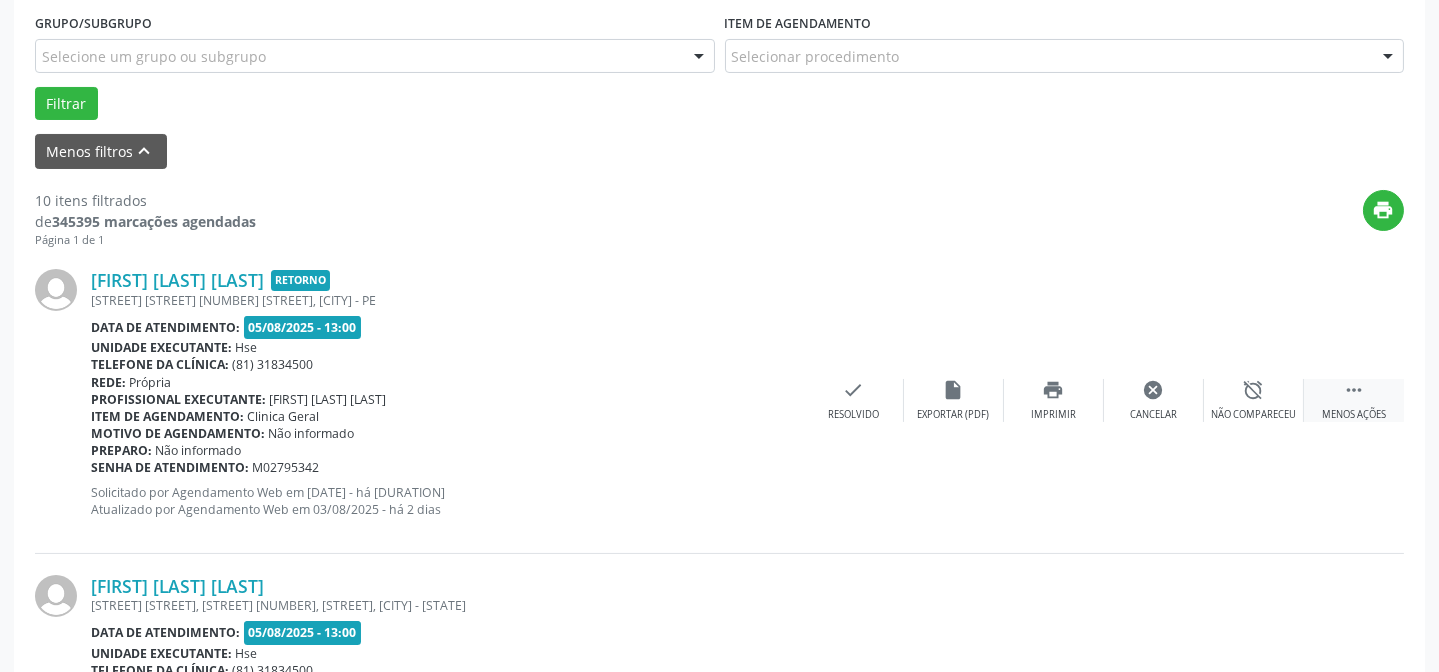 click on "alarm_off
Não compareceu" at bounding box center [1254, 400] 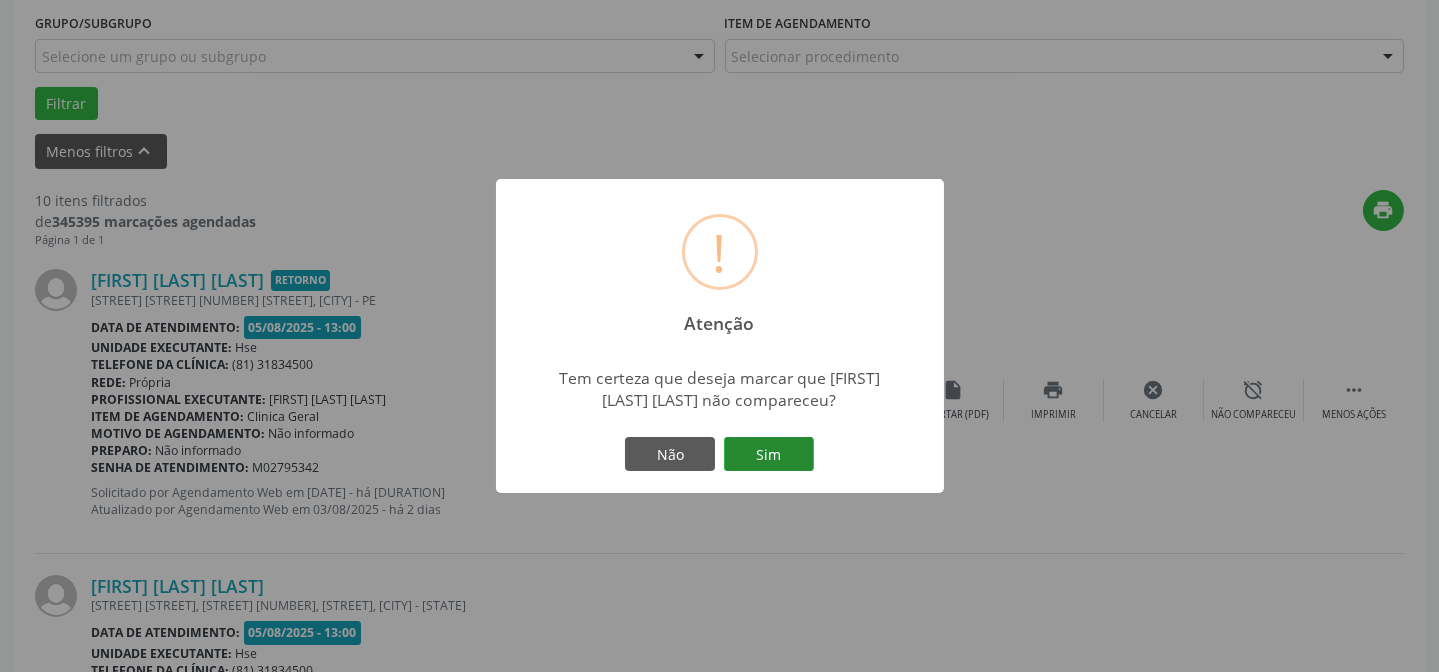 click on "Sim" at bounding box center [769, 454] 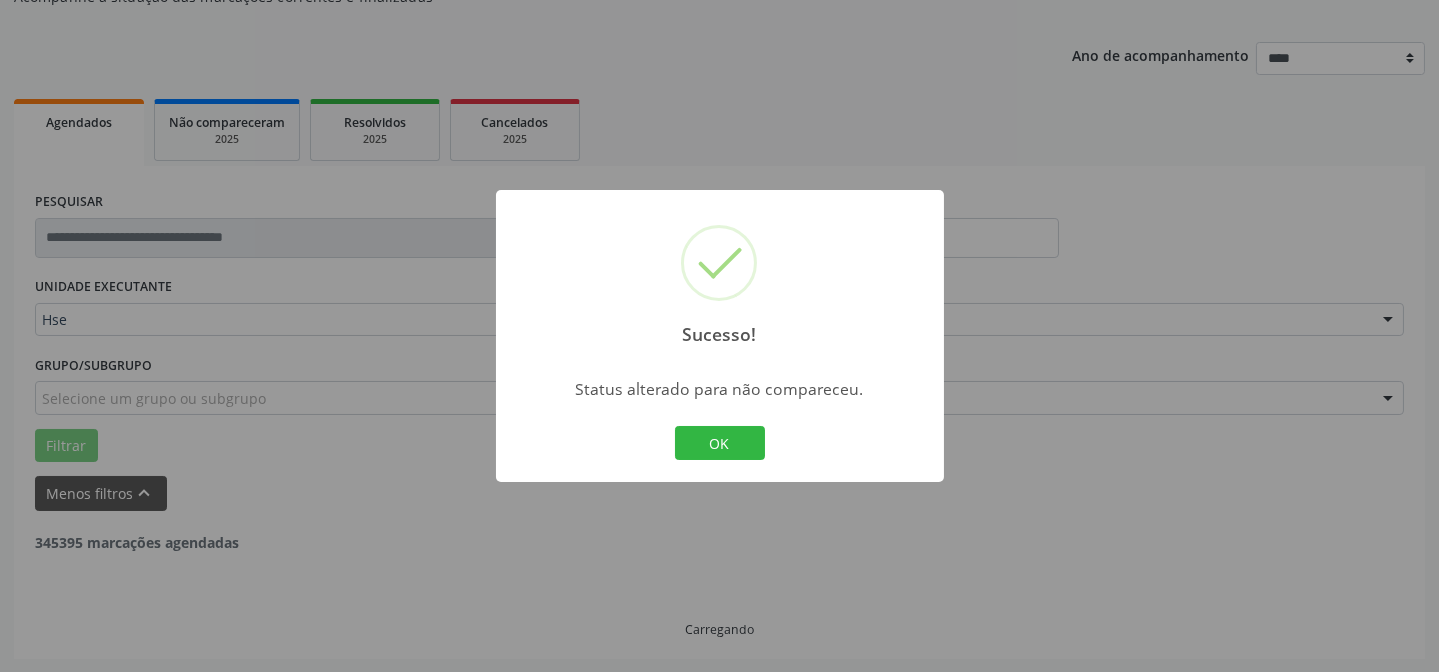 click on "OK" at bounding box center [720, 443] 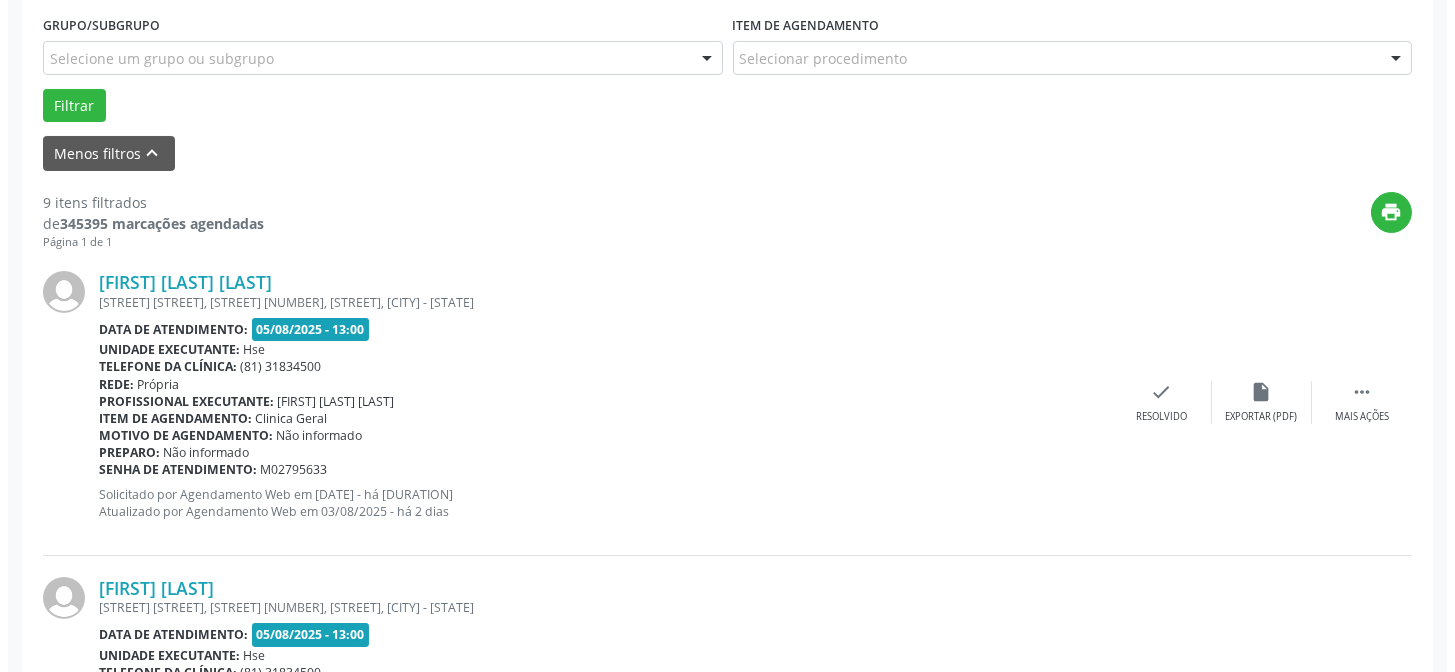 scroll, scrollTop: 563, scrollLeft: 0, axis: vertical 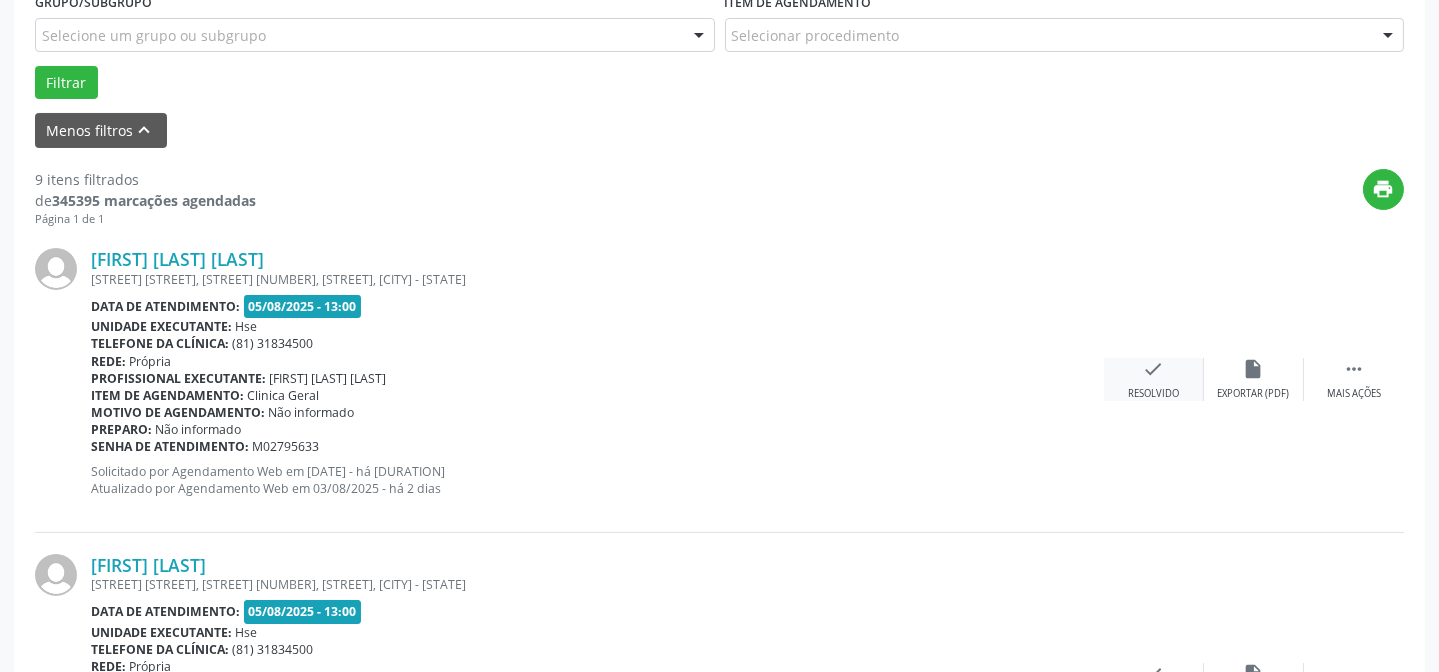 click on "check
Resolvido" at bounding box center (1154, 379) 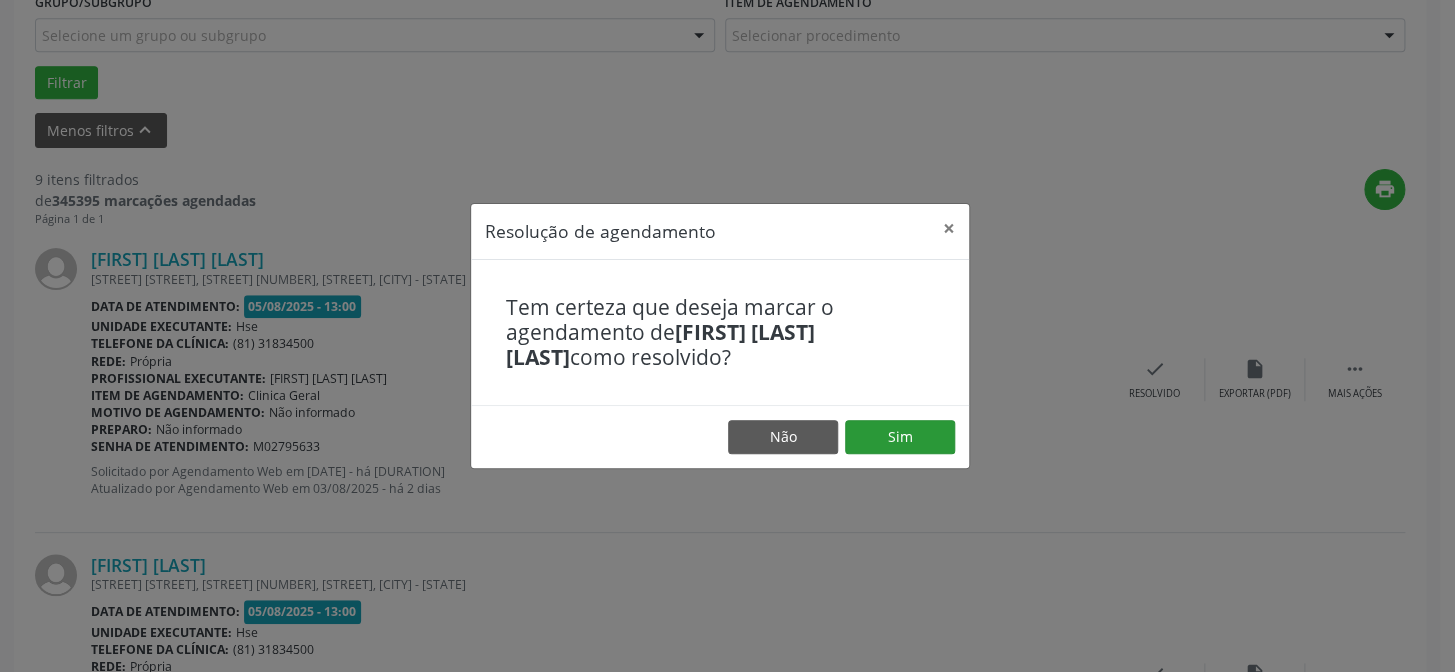click on "Não Sim" at bounding box center [720, 436] 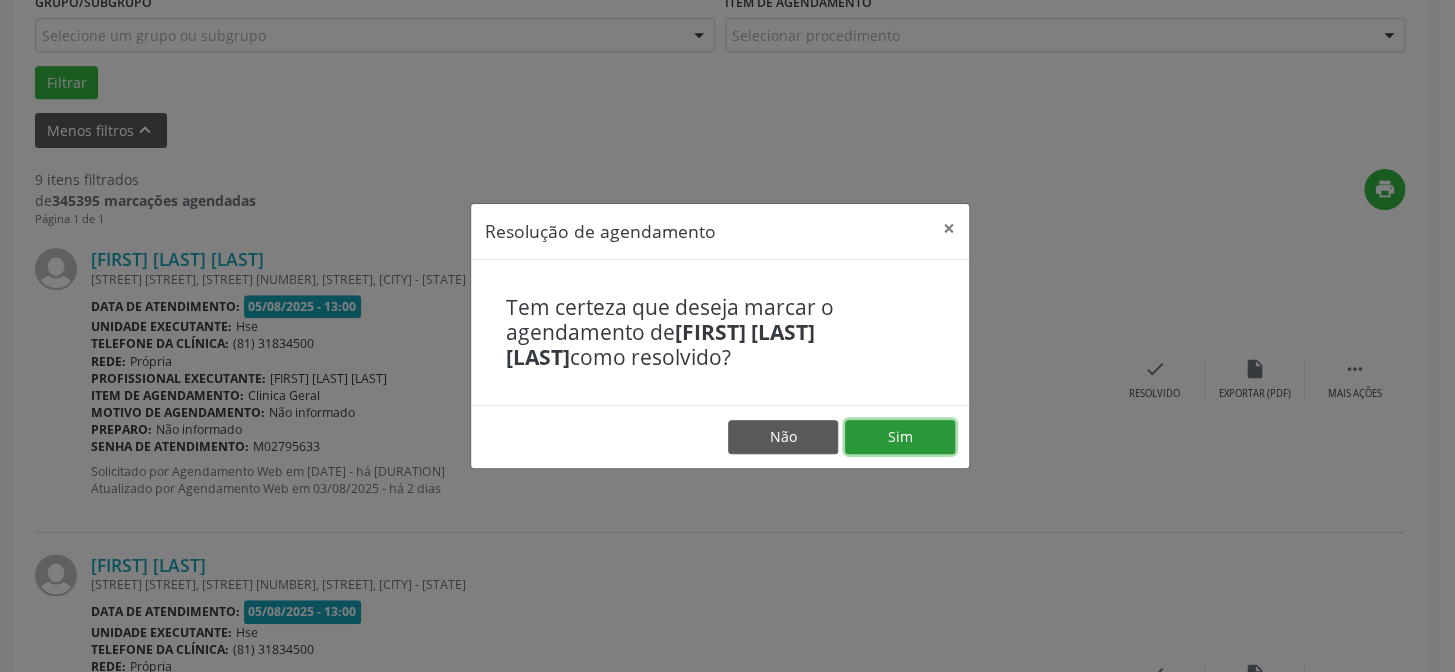 click on "Sim" at bounding box center (900, 437) 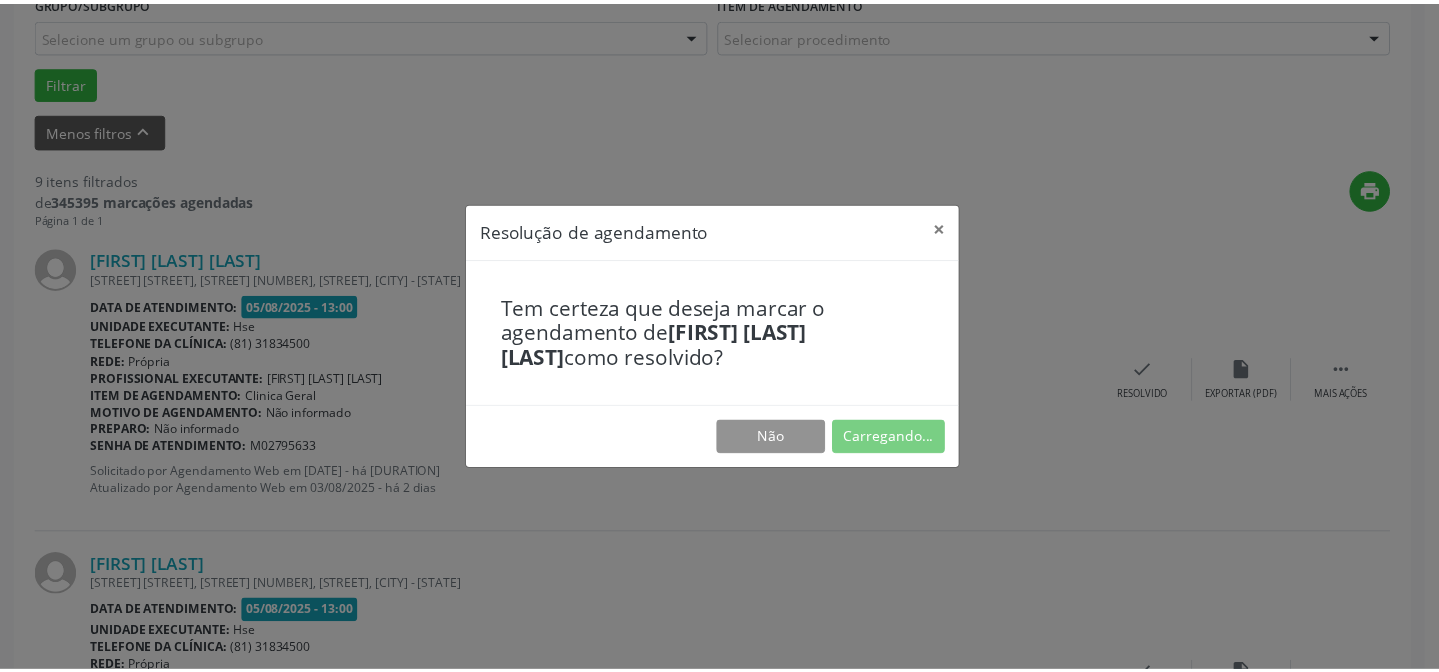 scroll, scrollTop: 179, scrollLeft: 0, axis: vertical 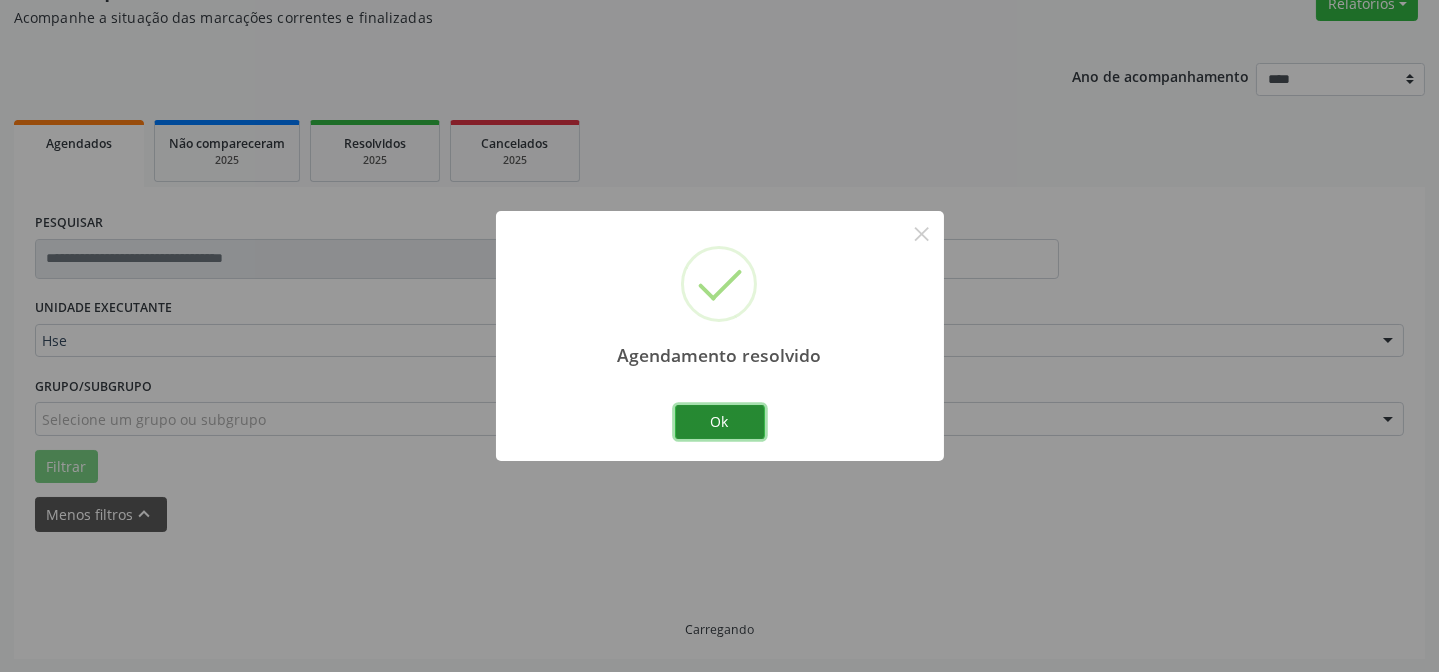 click on "Ok" at bounding box center [720, 422] 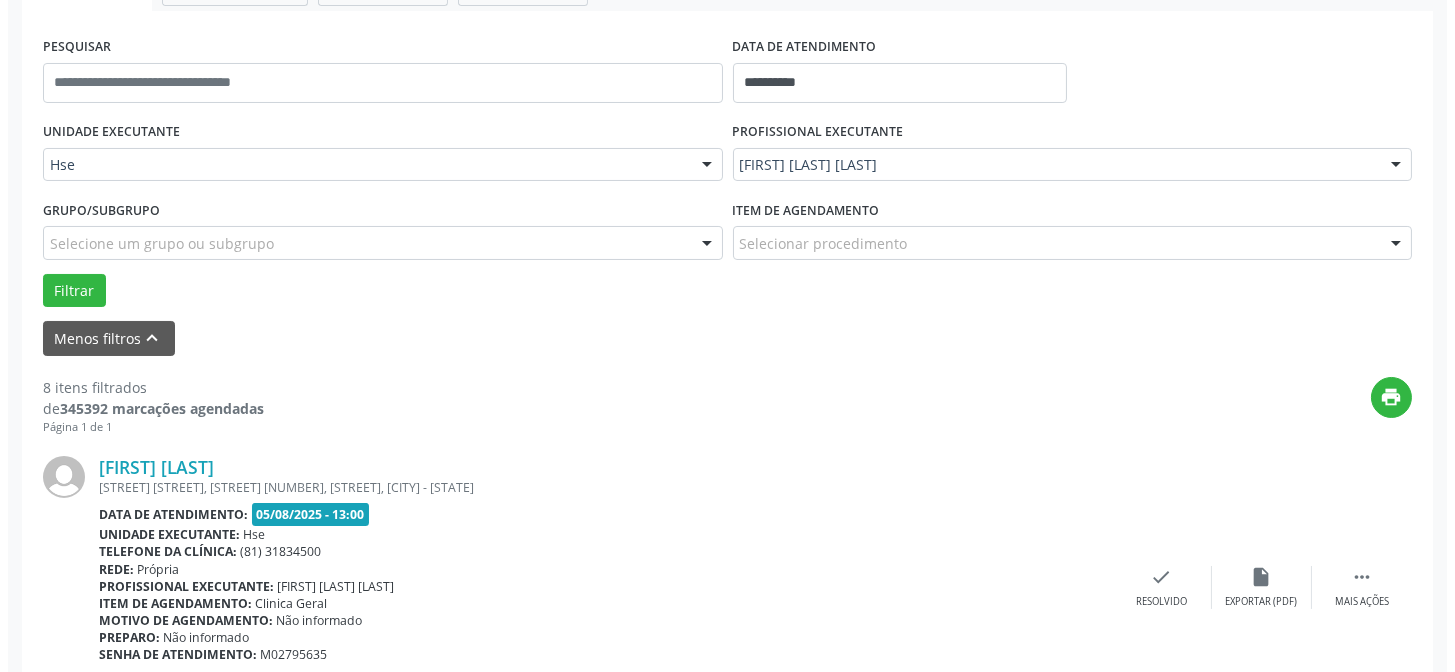 scroll, scrollTop: 360, scrollLeft: 0, axis: vertical 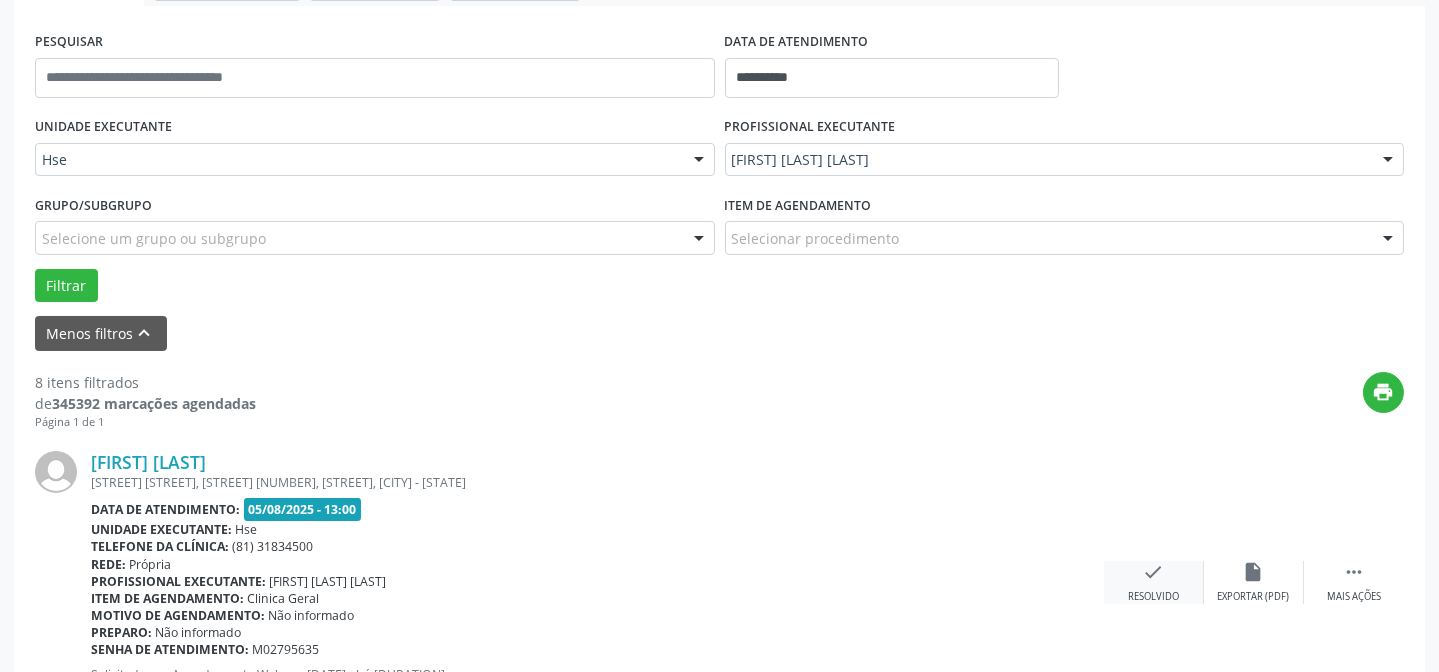 click on "check
Resolvido" at bounding box center [1154, 582] 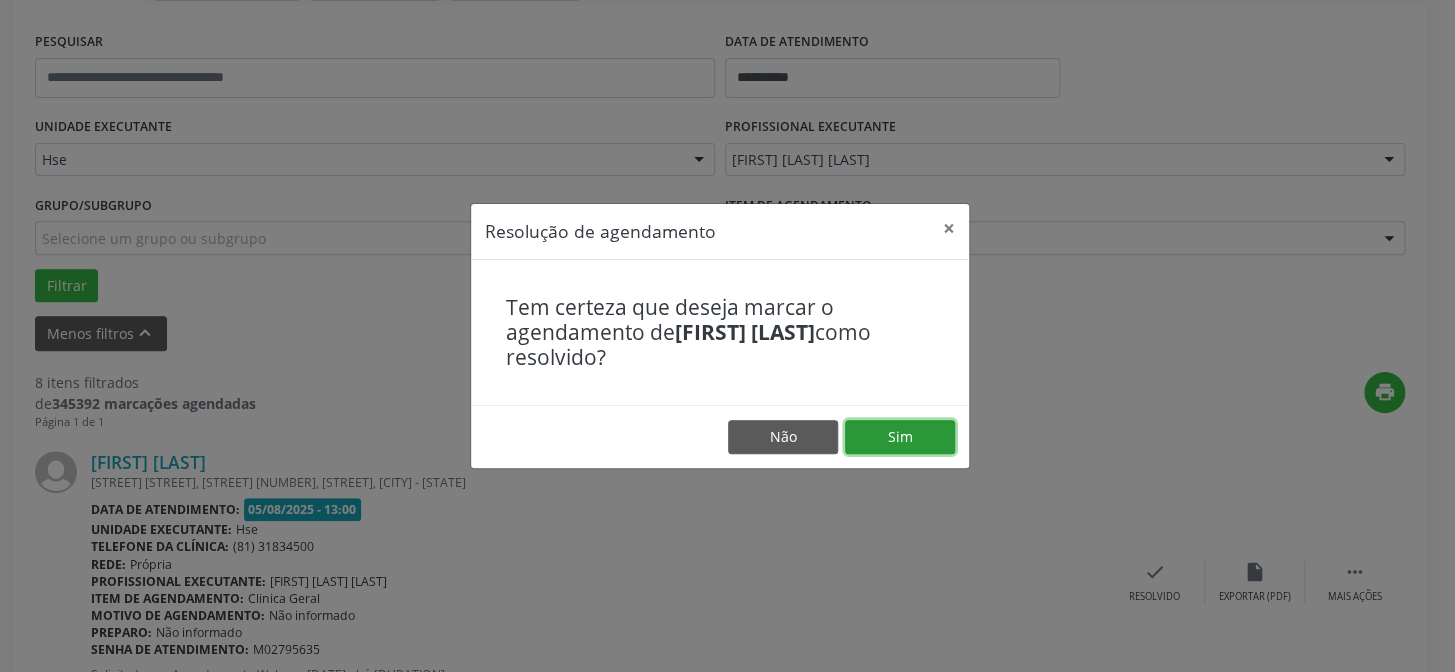 click on "Sim" at bounding box center [900, 437] 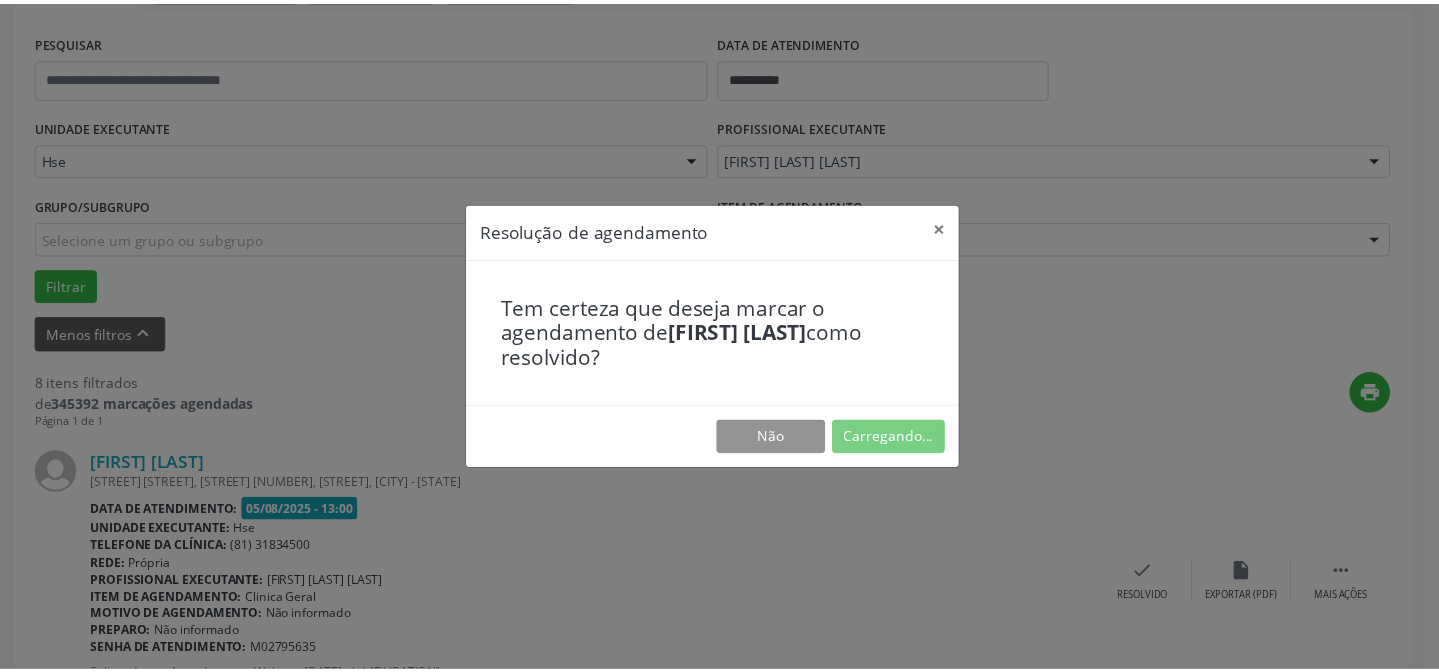 scroll, scrollTop: 179, scrollLeft: 0, axis: vertical 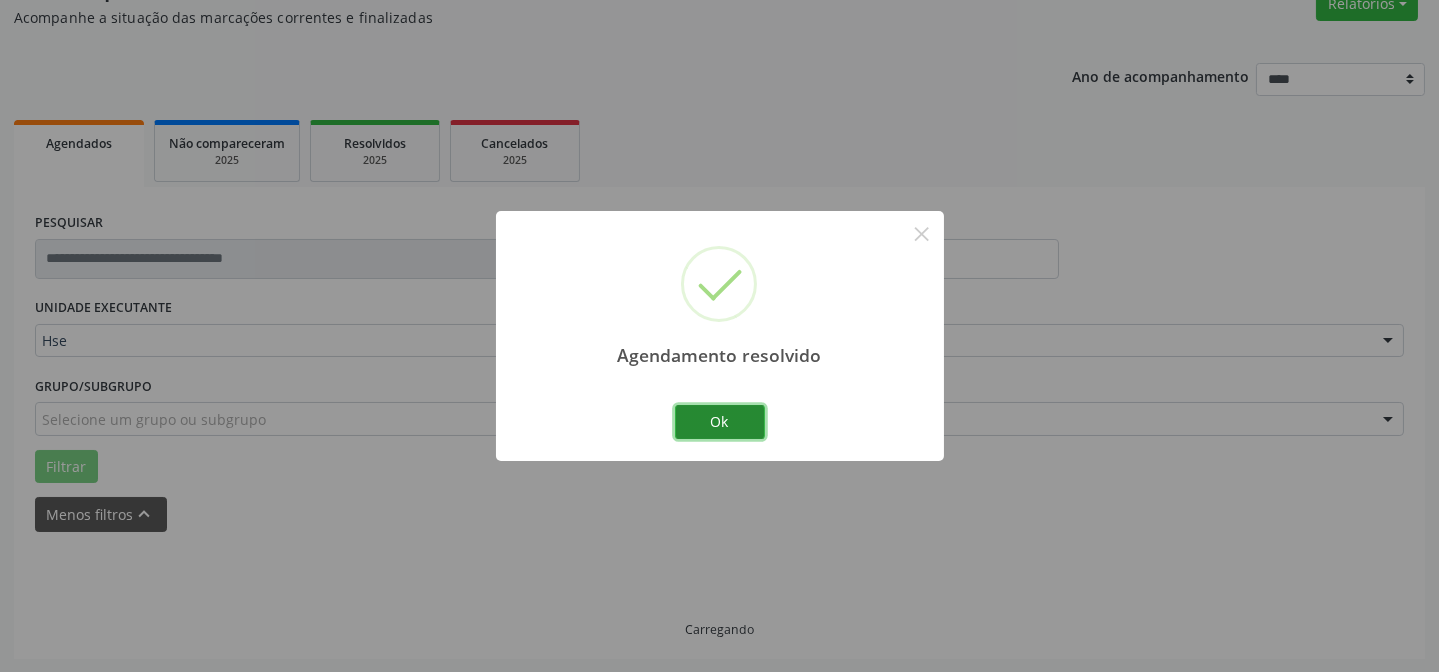 click on "Ok" at bounding box center (720, 422) 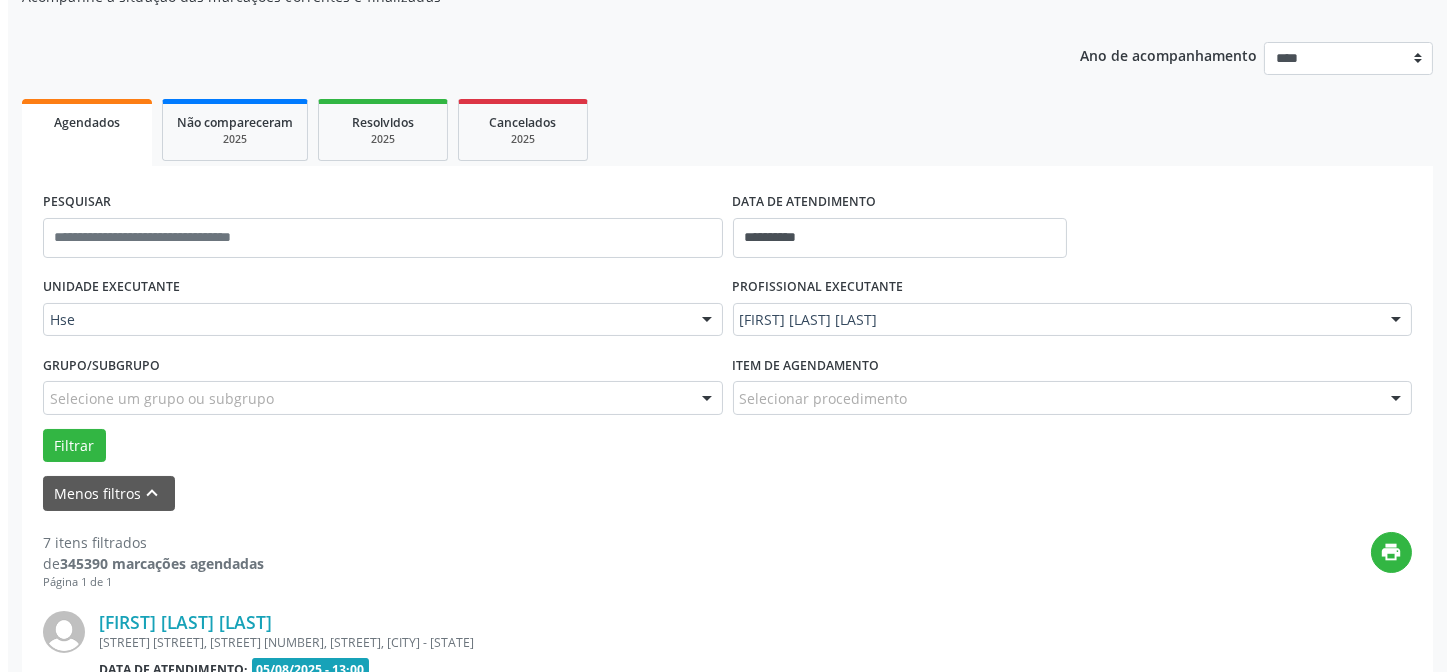 scroll, scrollTop: 381, scrollLeft: 0, axis: vertical 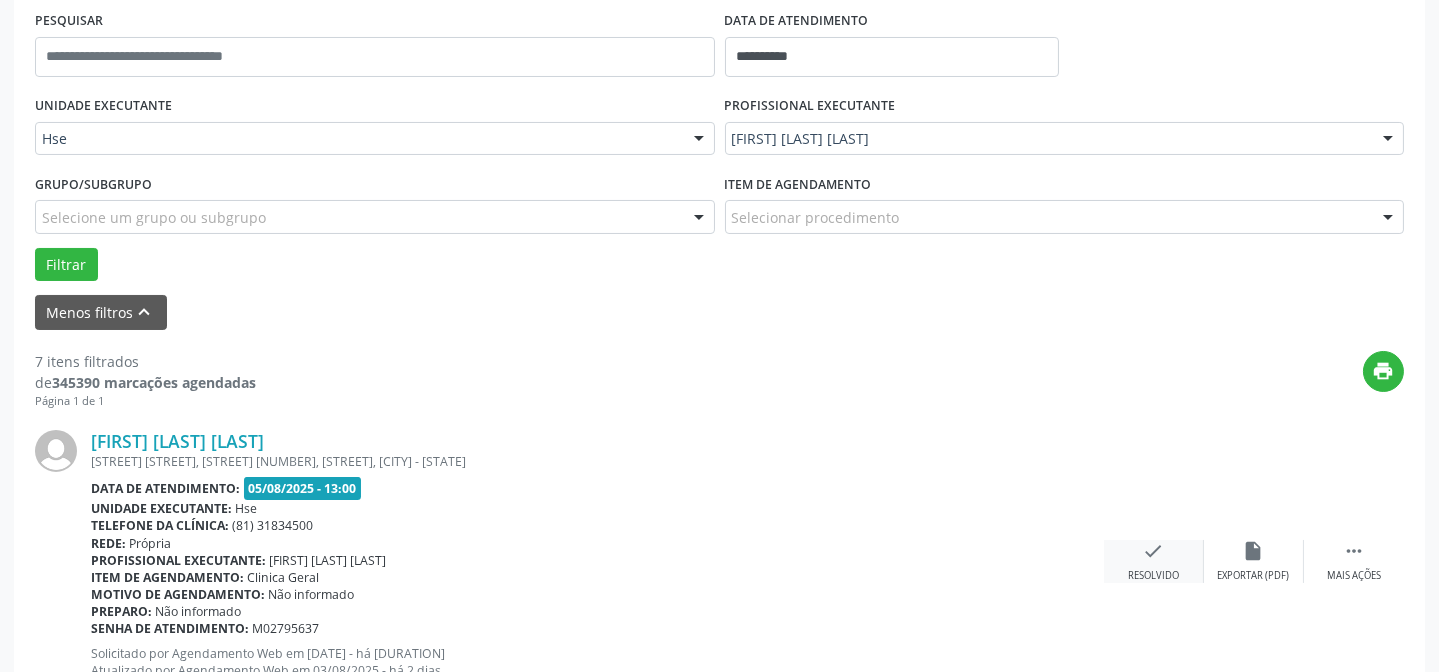 click on "check
Resolvido" at bounding box center (1154, 561) 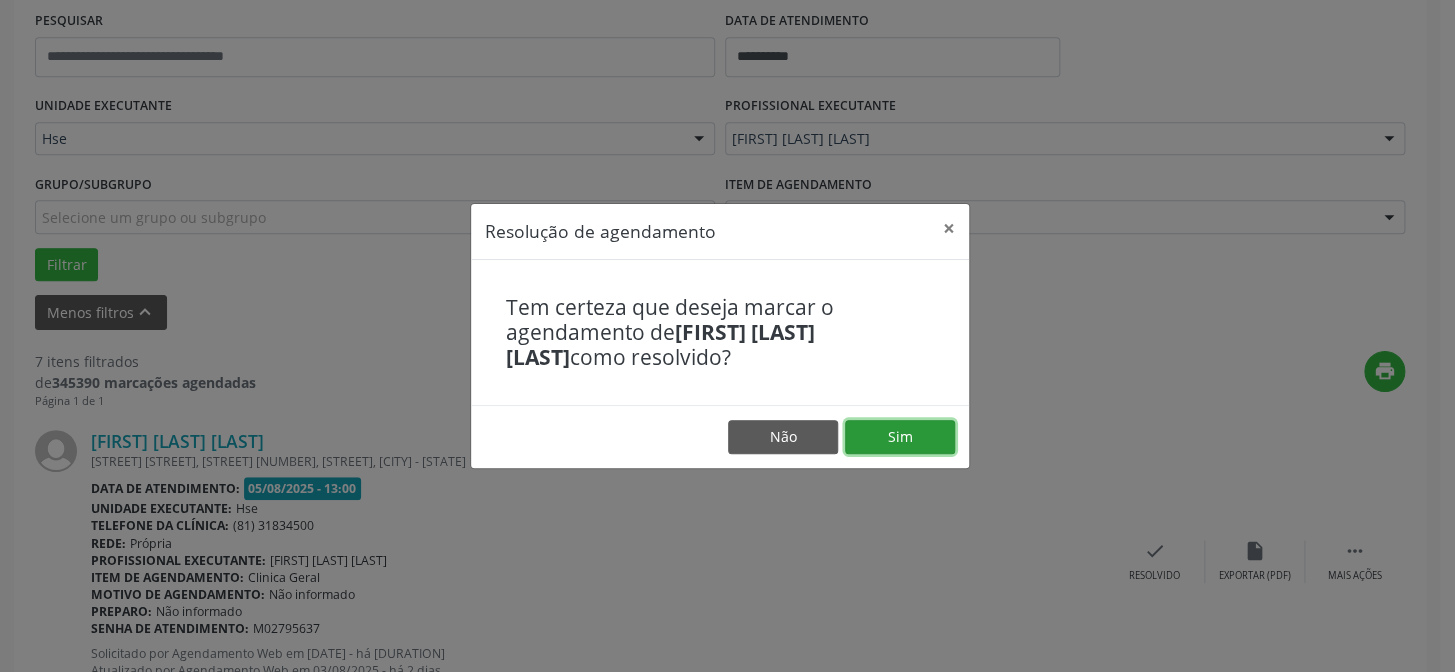 click on "Sim" at bounding box center (900, 437) 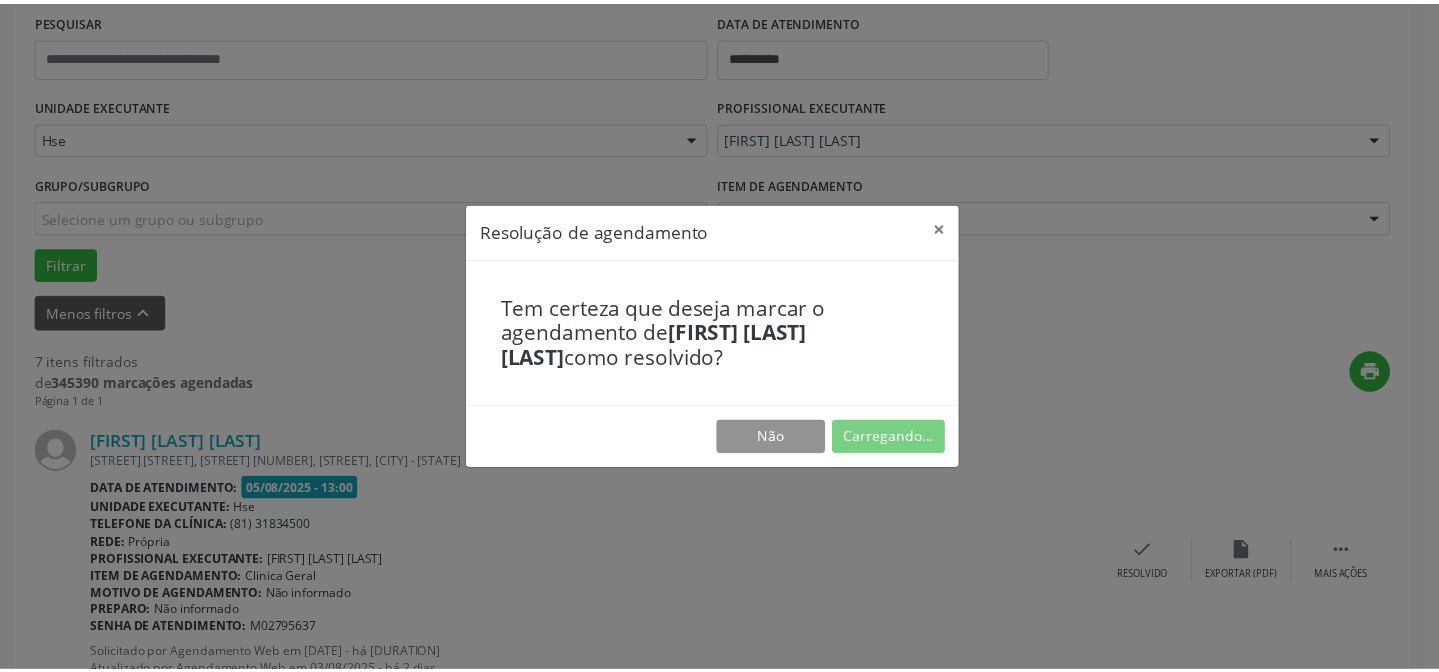 scroll, scrollTop: 179, scrollLeft: 0, axis: vertical 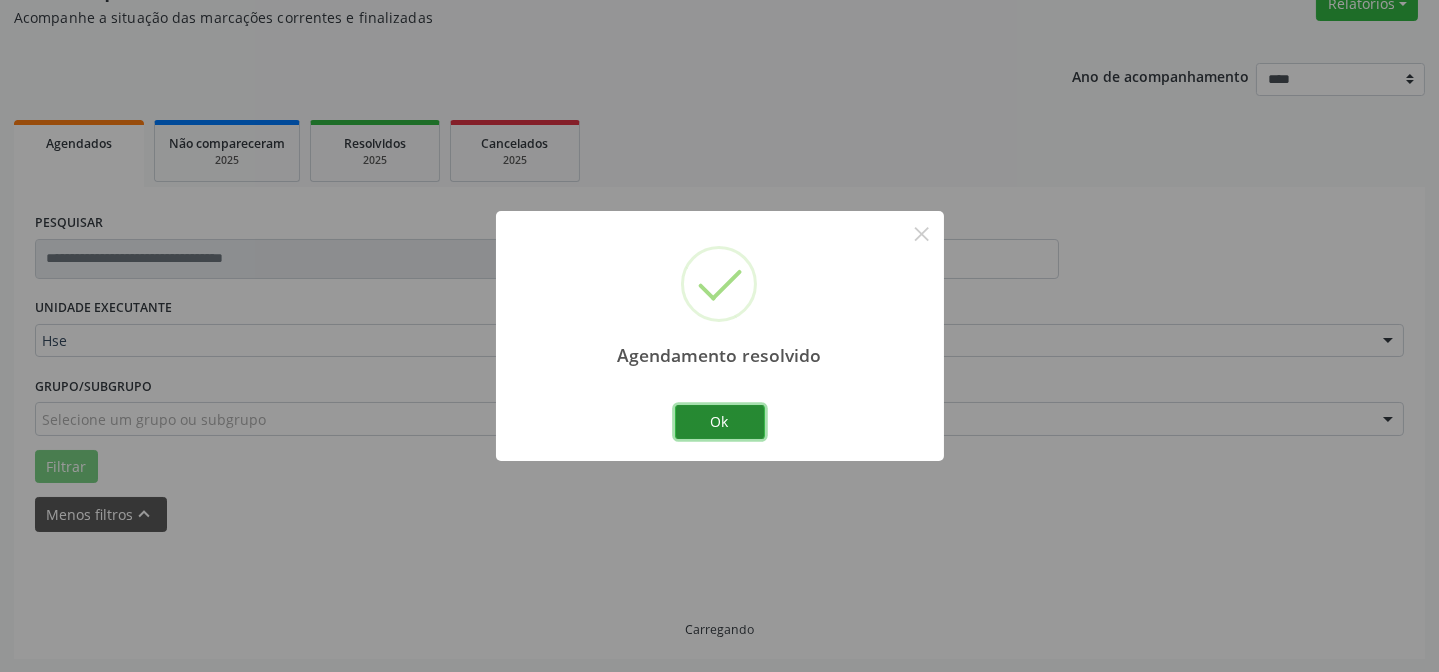 click on "Ok" at bounding box center [720, 422] 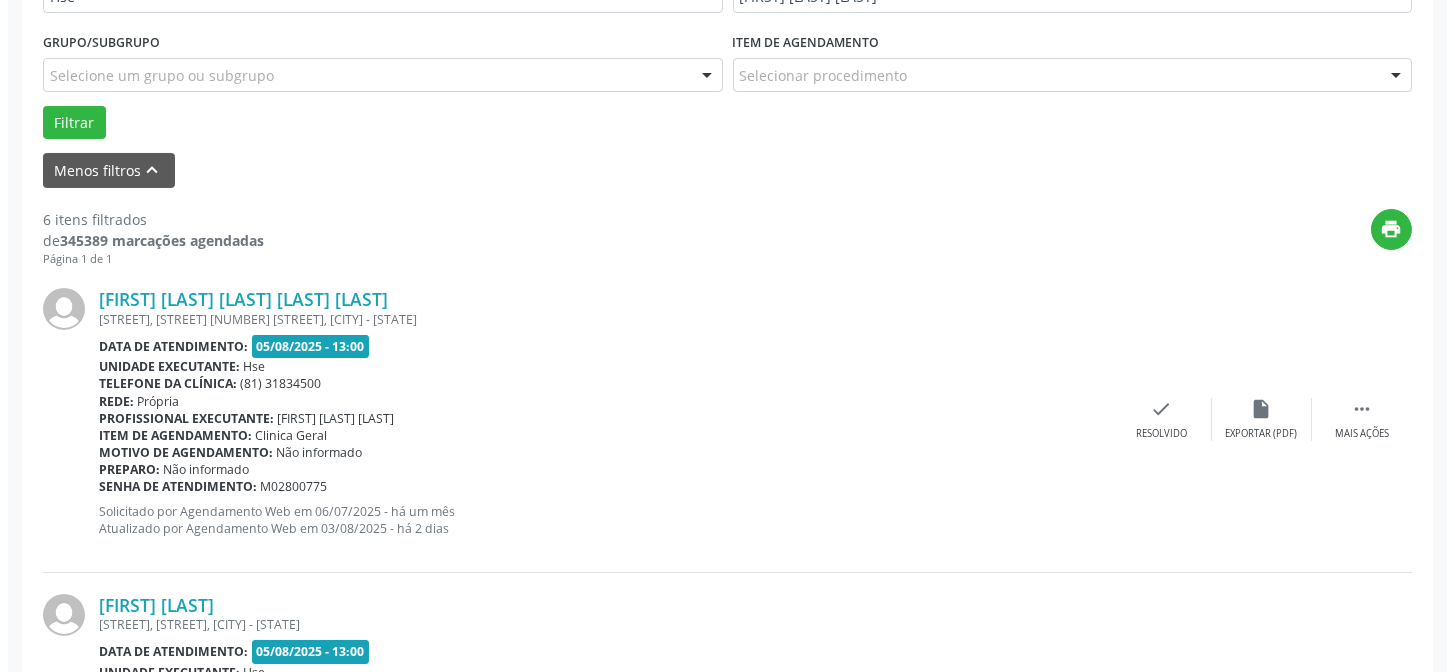 scroll, scrollTop: 542, scrollLeft: 0, axis: vertical 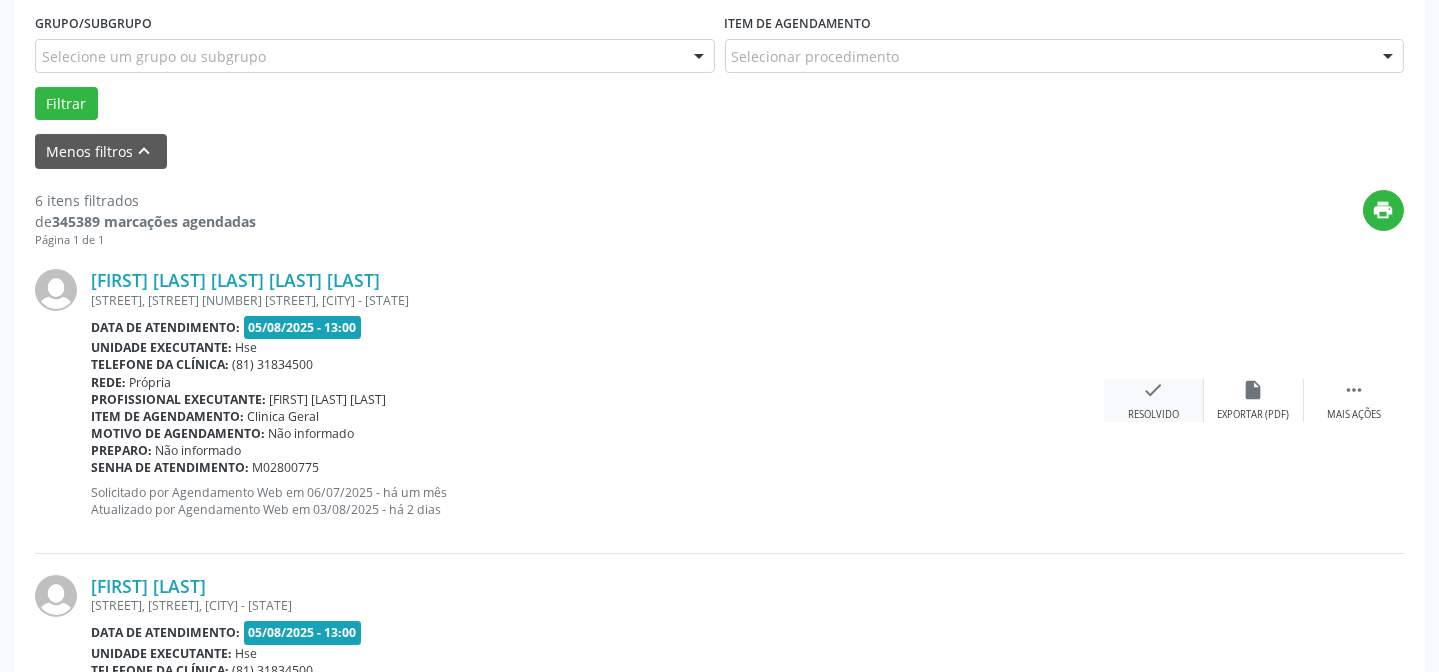 click on "Resolvido" at bounding box center [1153, 415] 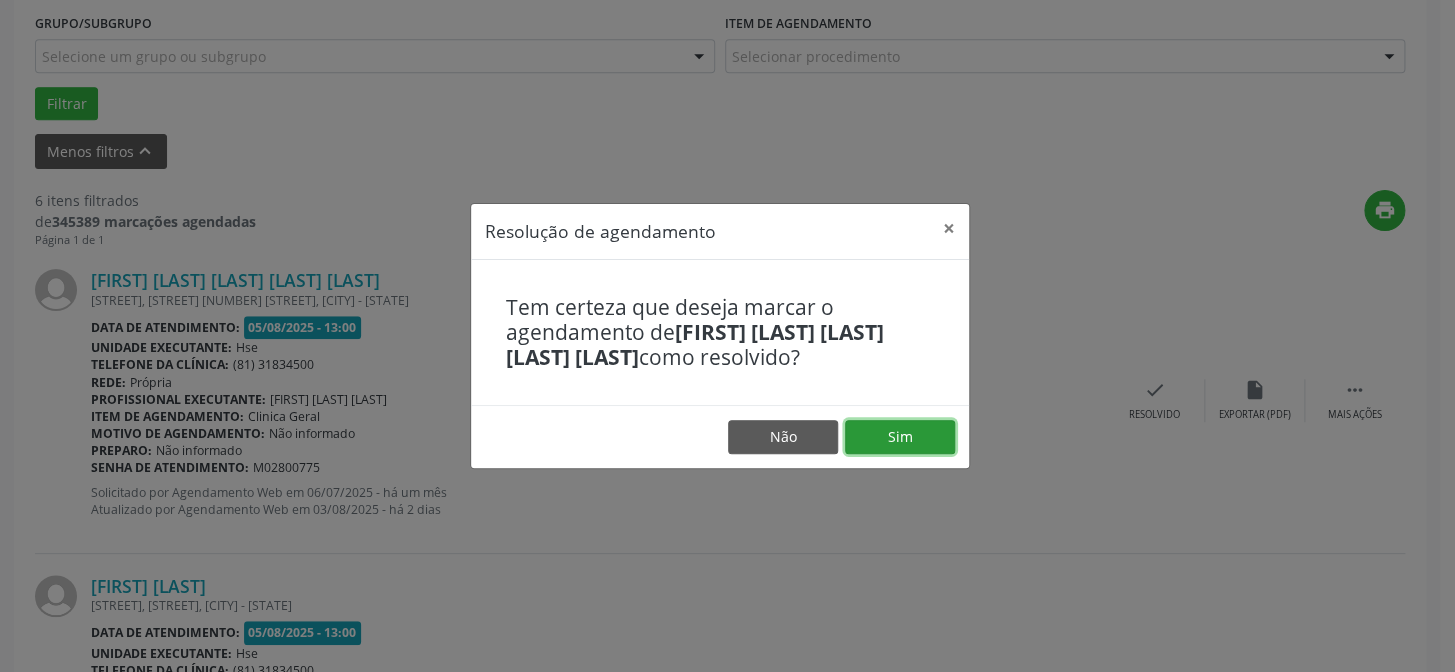 click on "Sim" at bounding box center [900, 437] 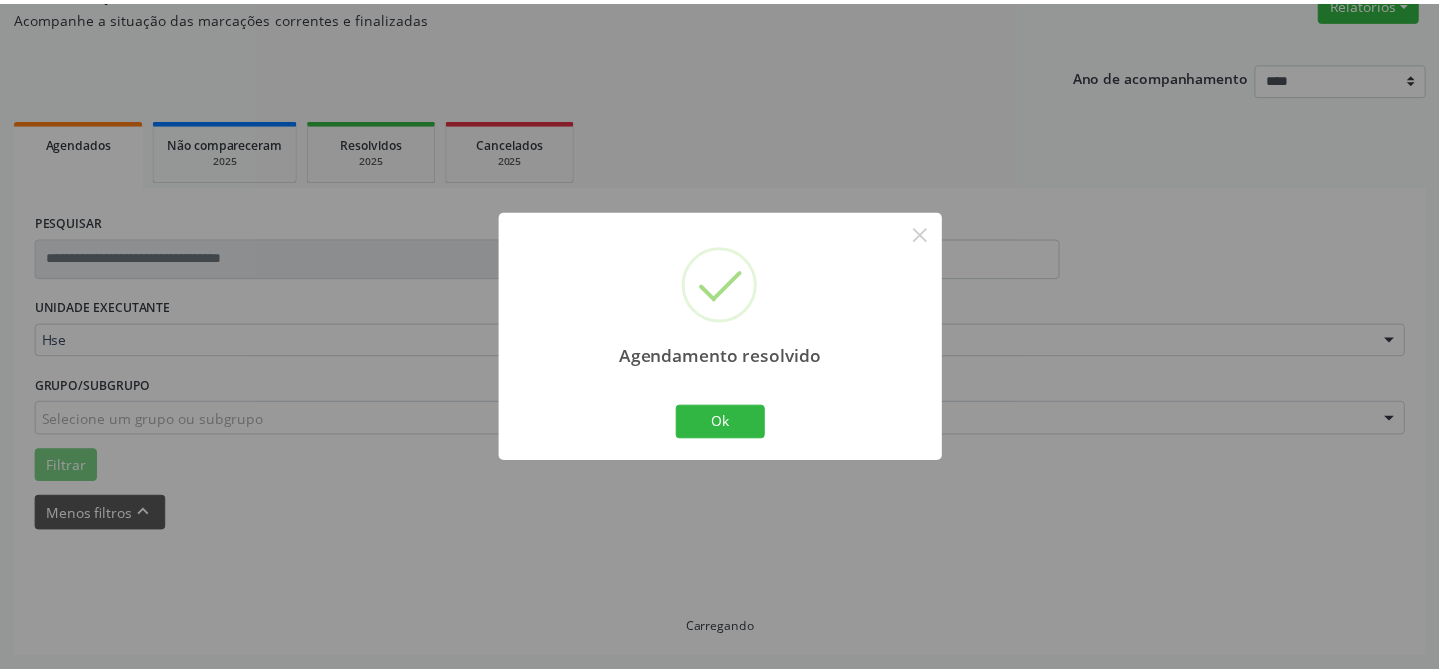 scroll, scrollTop: 179, scrollLeft: 0, axis: vertical 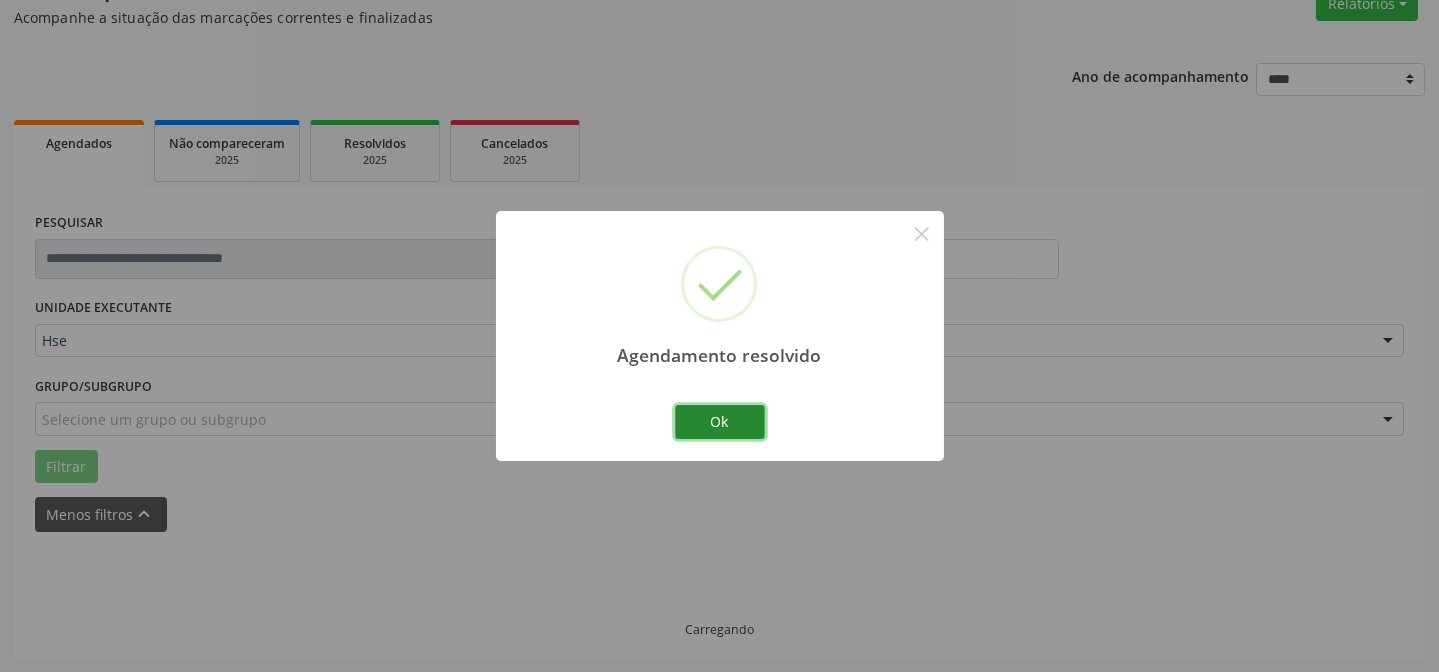 click on "Ok" at bounding box center [720, 422] 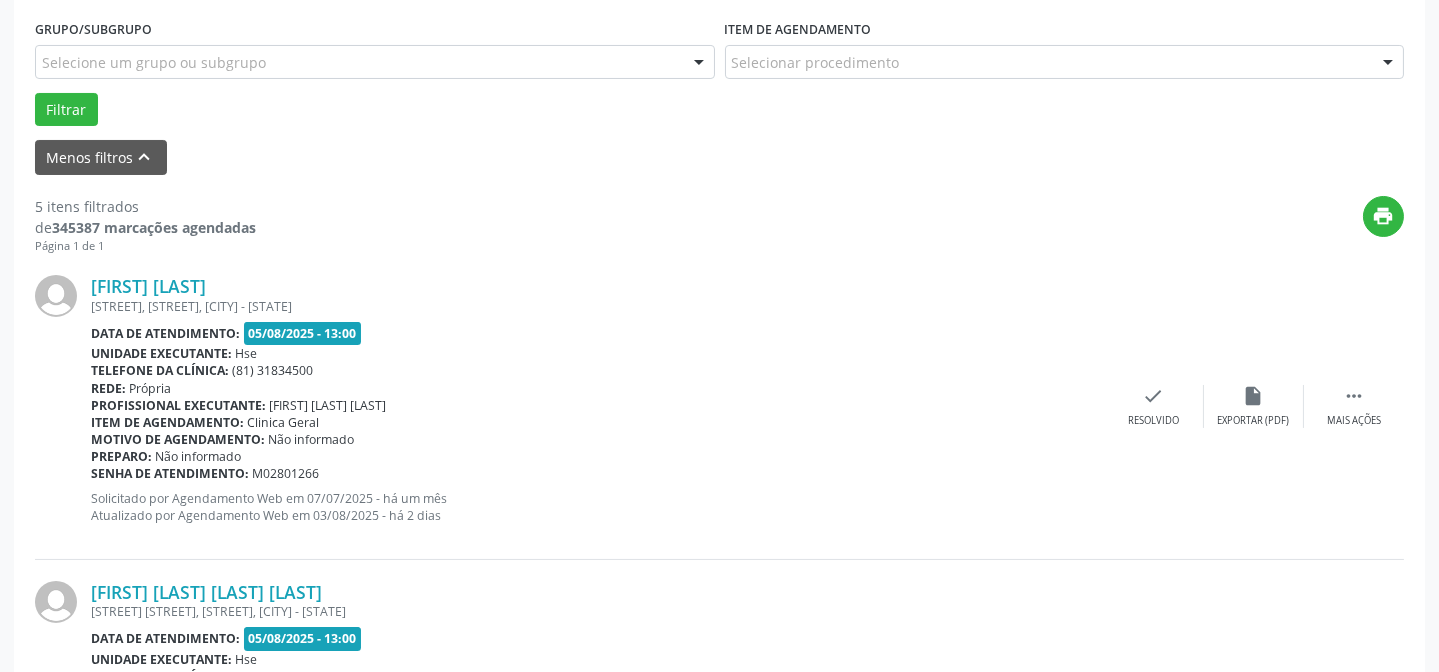 scroll, scrollTop: 542, scrollLeft: 0, axis: vertical 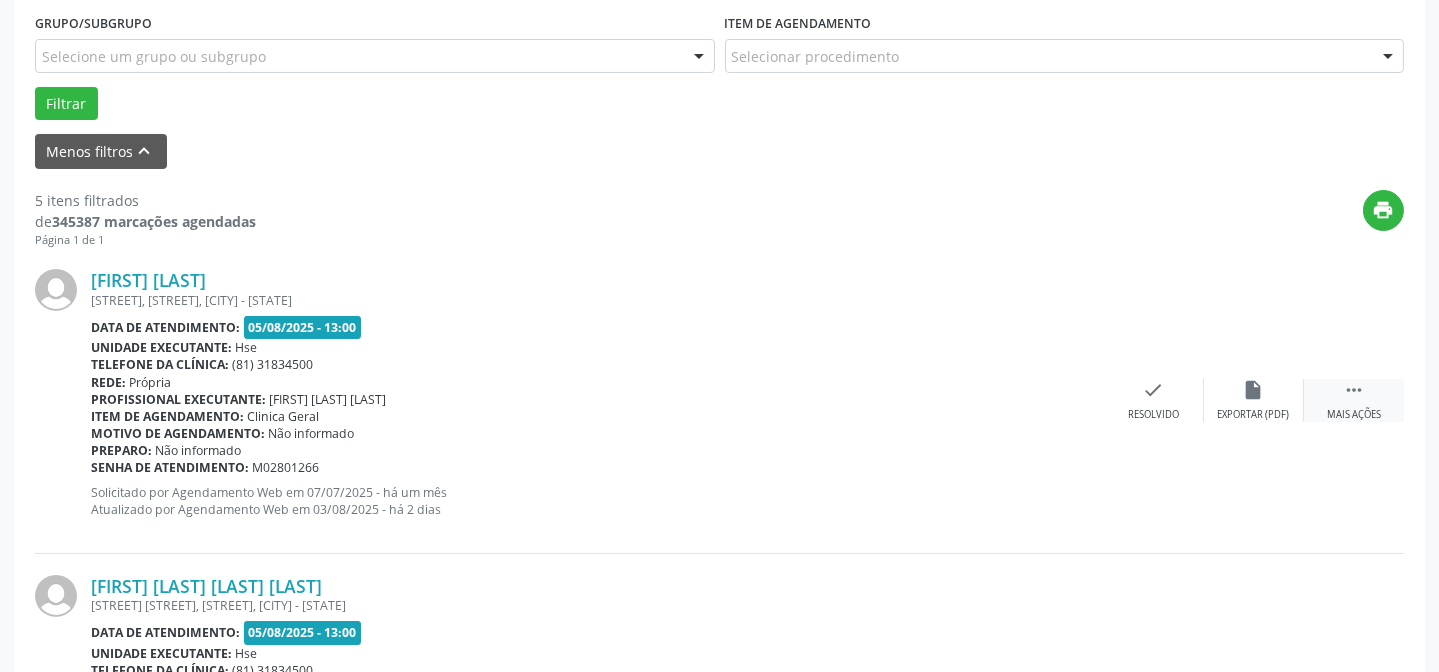 click on "" at bounding box center (1354, 390) 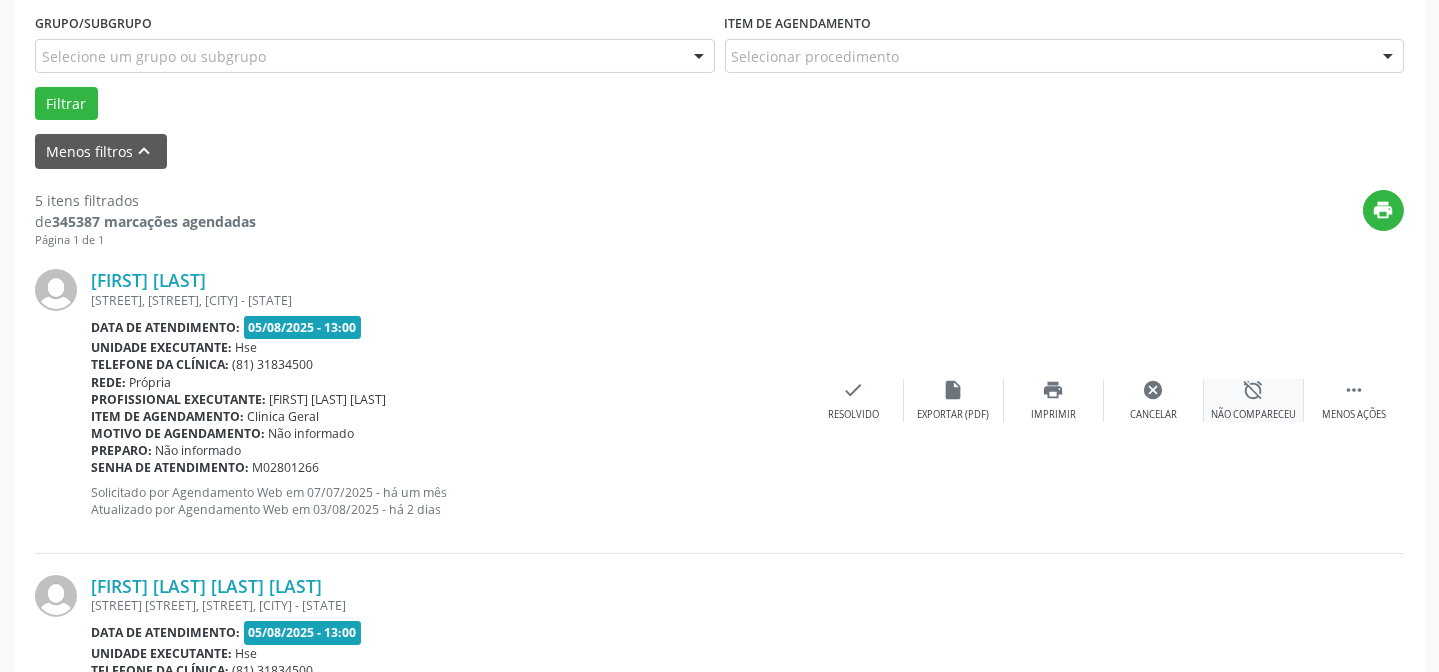 click on "alarm_off
Não compareceu" at bounding box center [1254, 400] 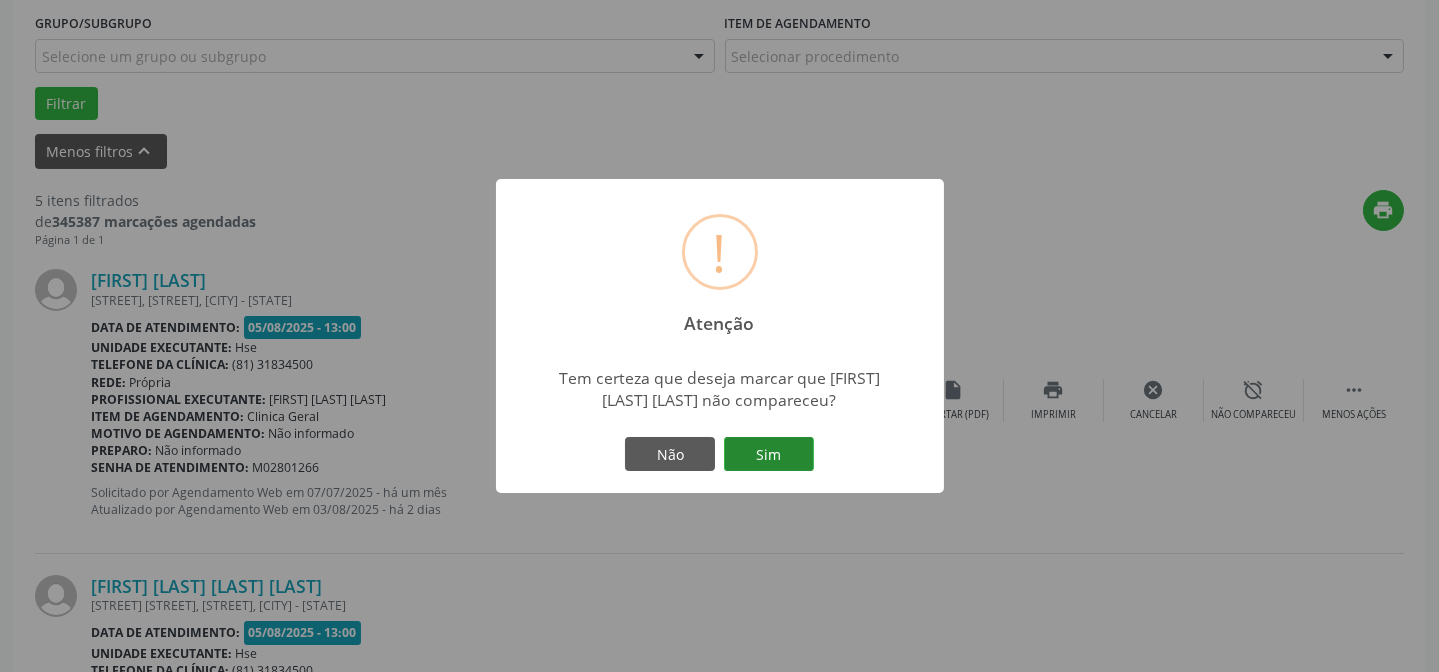 click on "Sim" at bounding box center [769, 454] 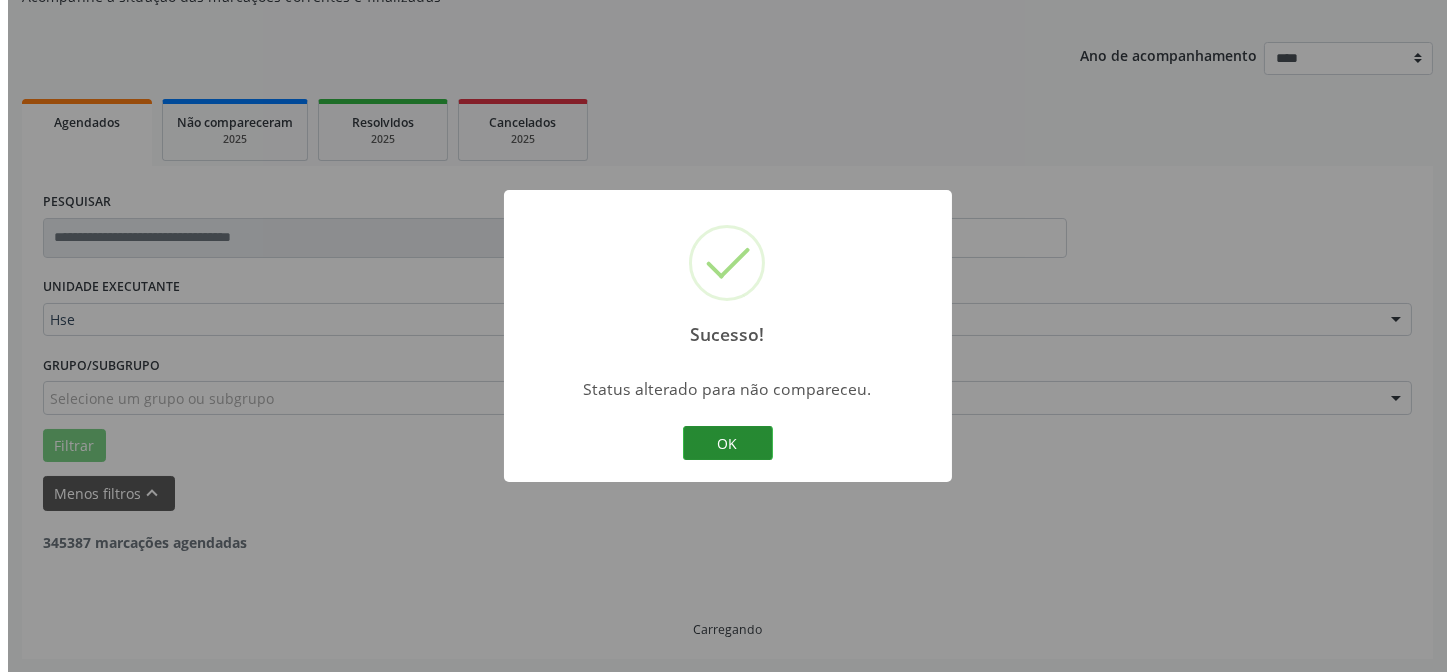 scroll, scrollTop: 542, scrollLeft: 0, axis: vertical 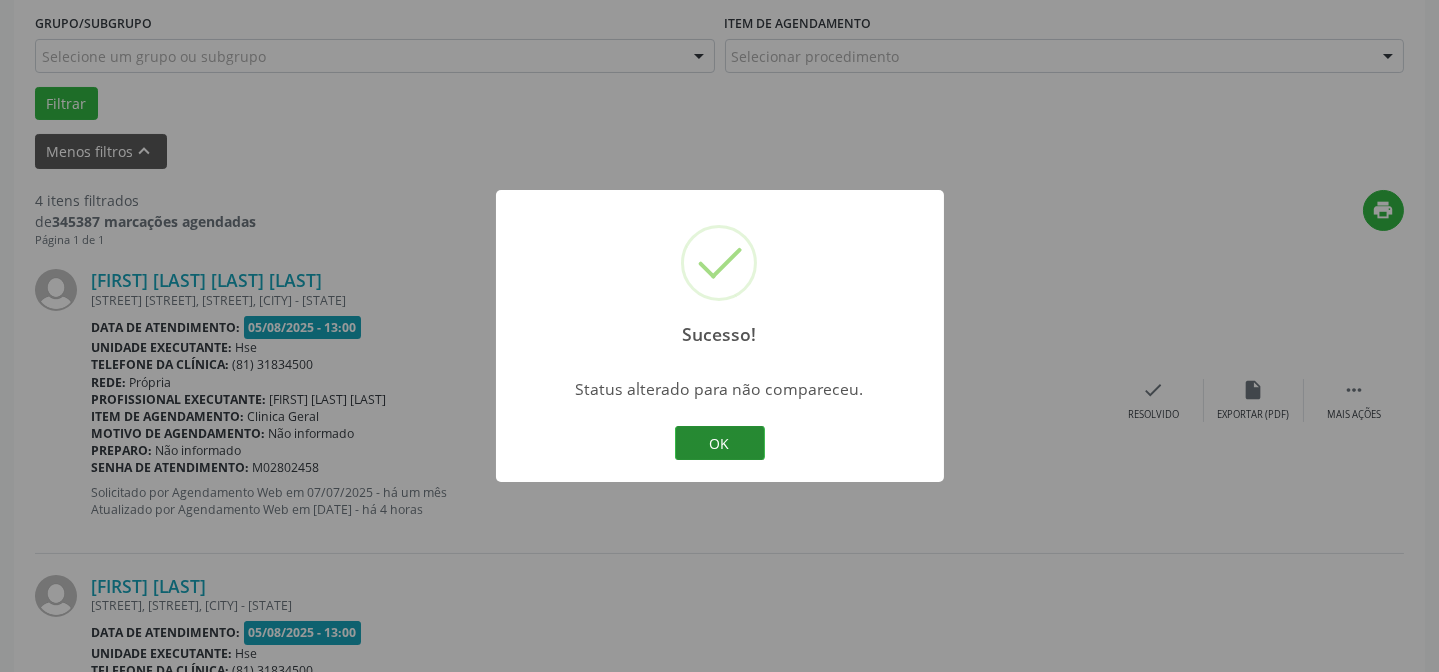 click on "OK" at bounding box center (720, 443) 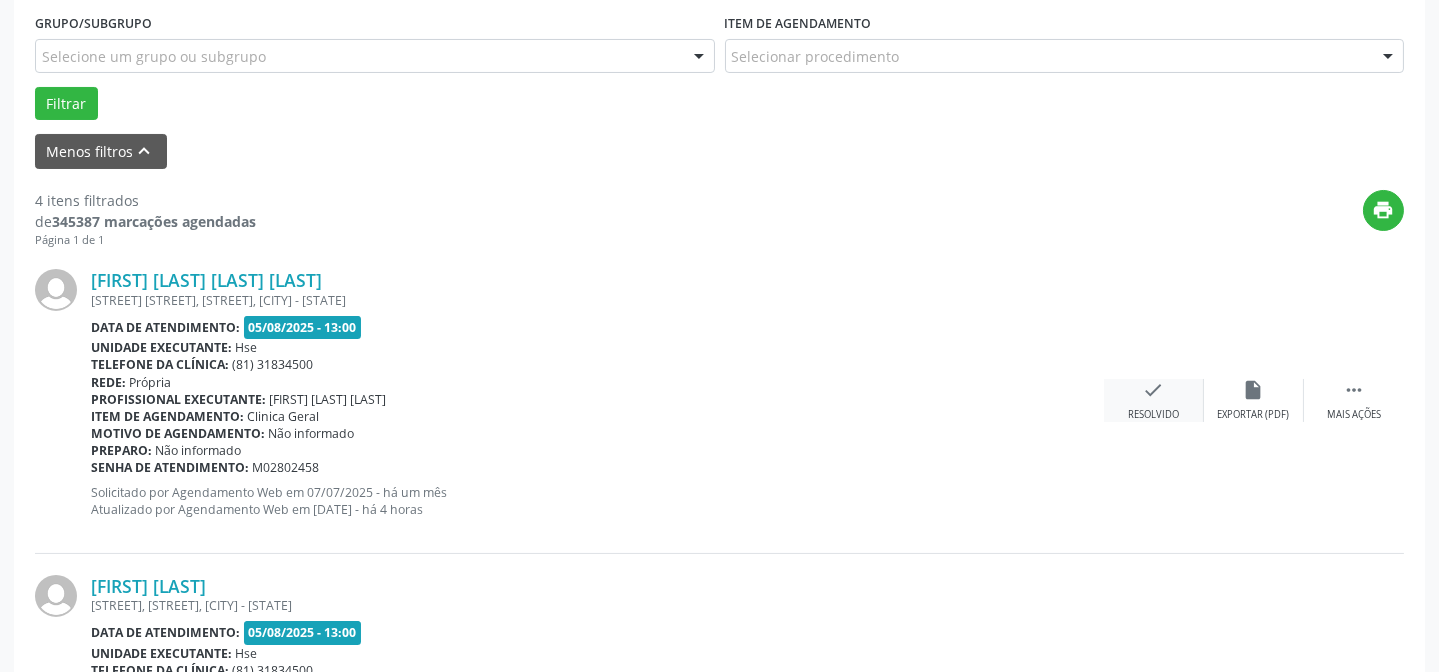 click on "check
Resolvido" at bounding box center [1154, 400] 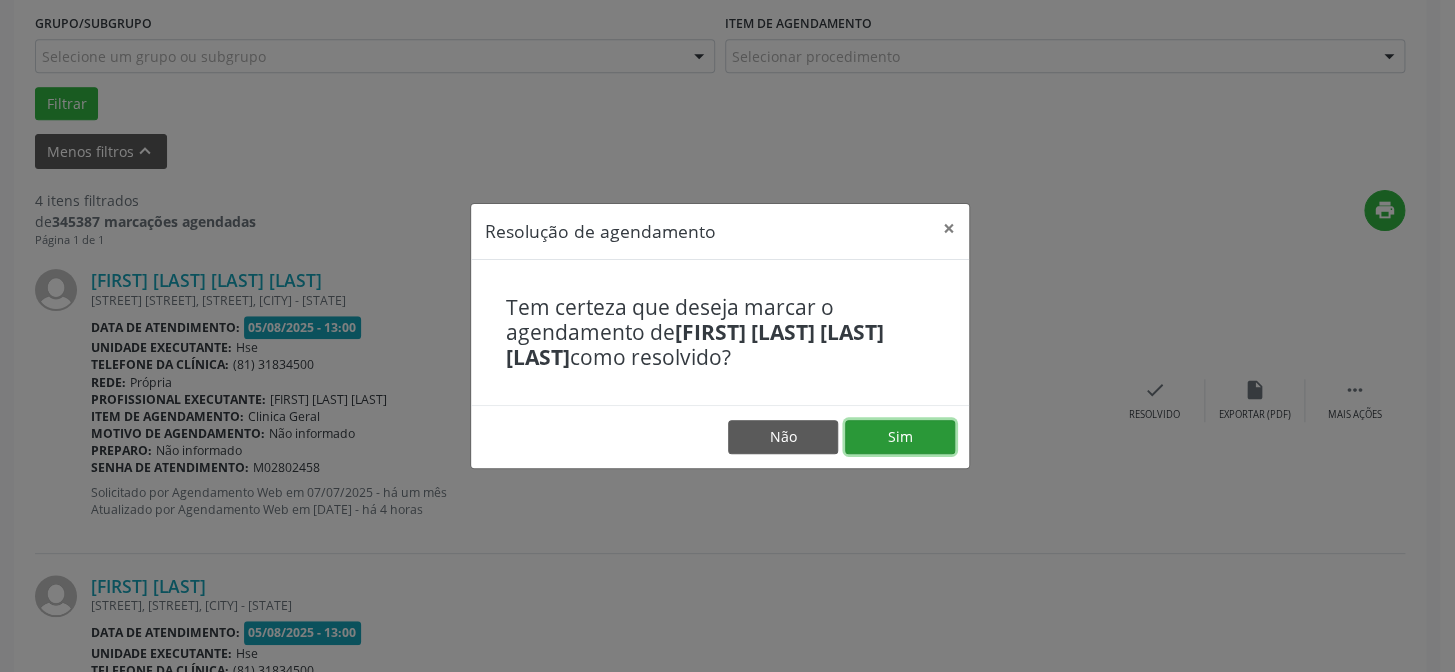 click on "Sim" at bounding box center [900, 437] 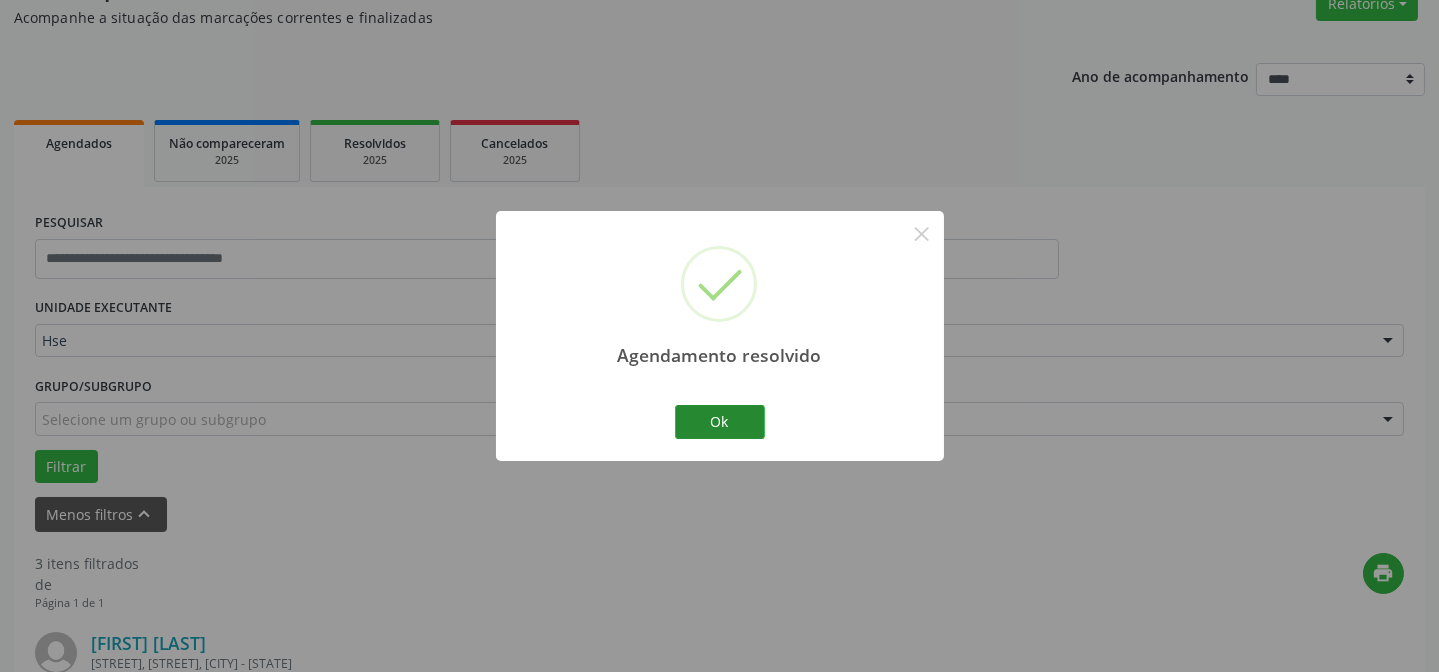 scroll, scrollTop: 542, scrollLeft: 0, axis: vertical 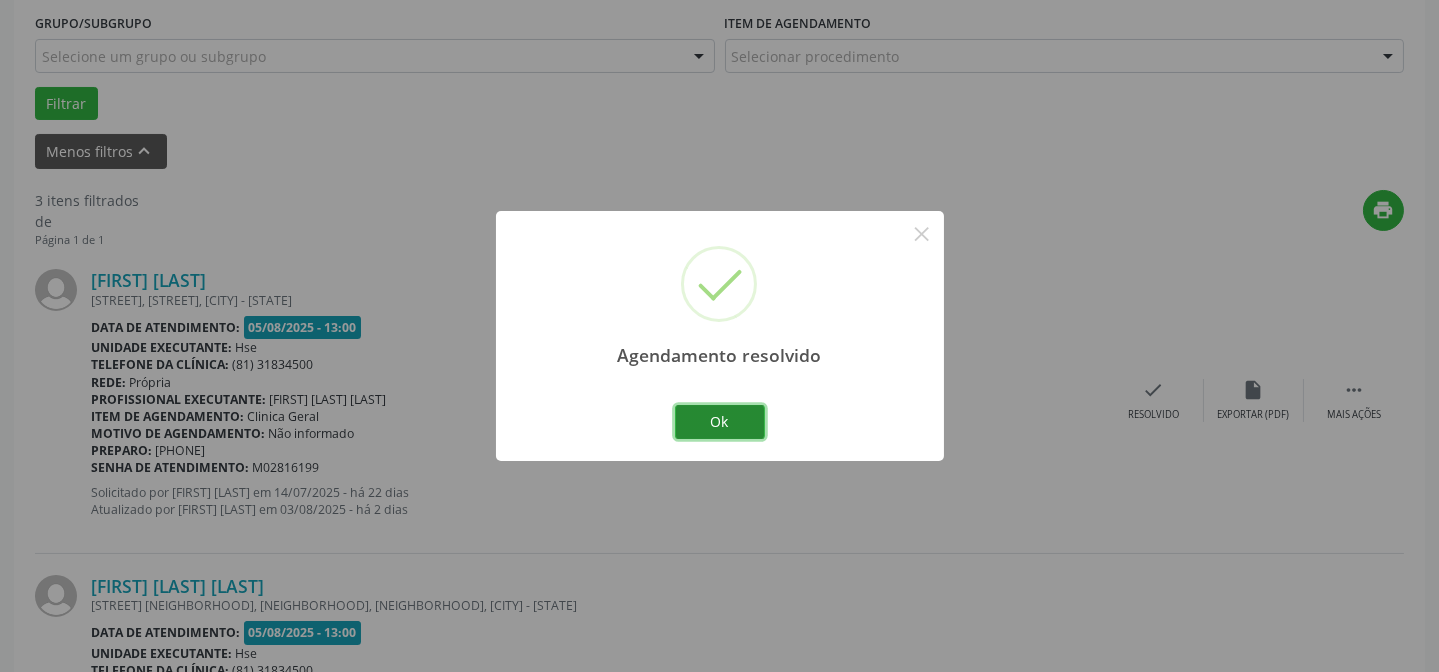 click on "Ok" at bounding box center (720, 422) 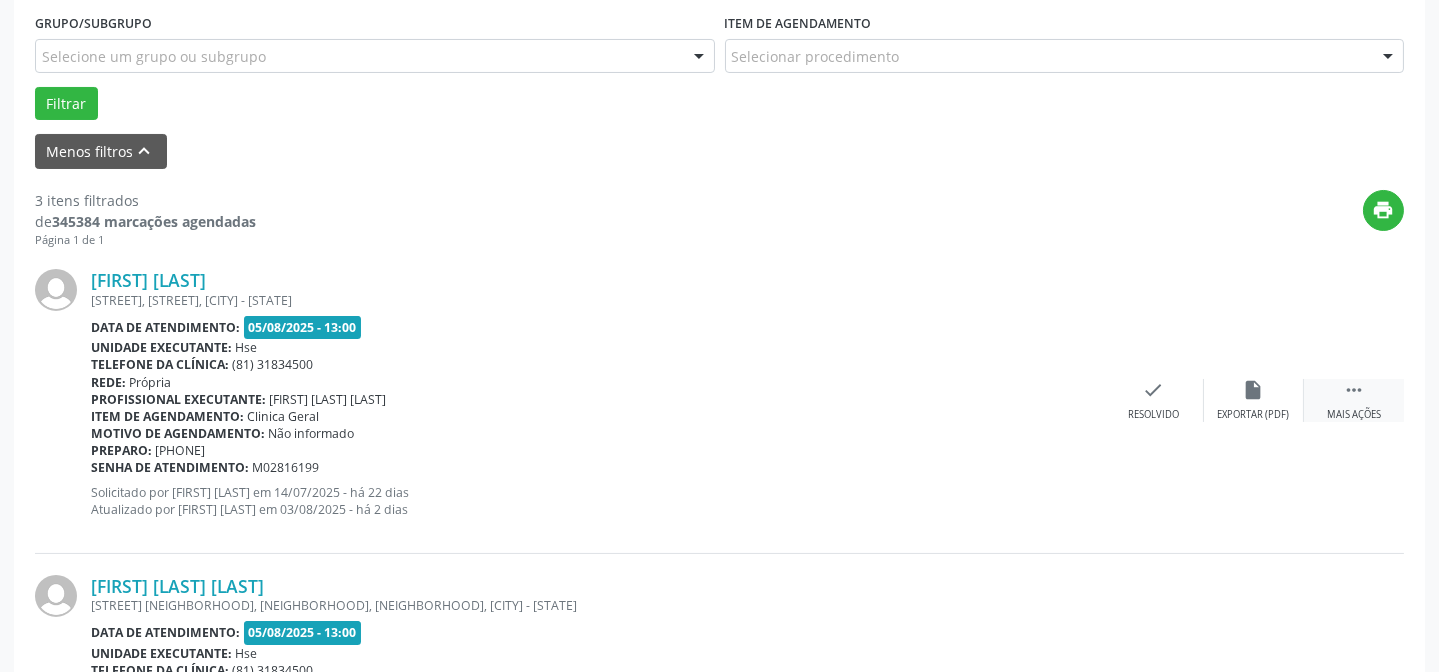 click on "Mais ações" at bounding box center [1354, 415] 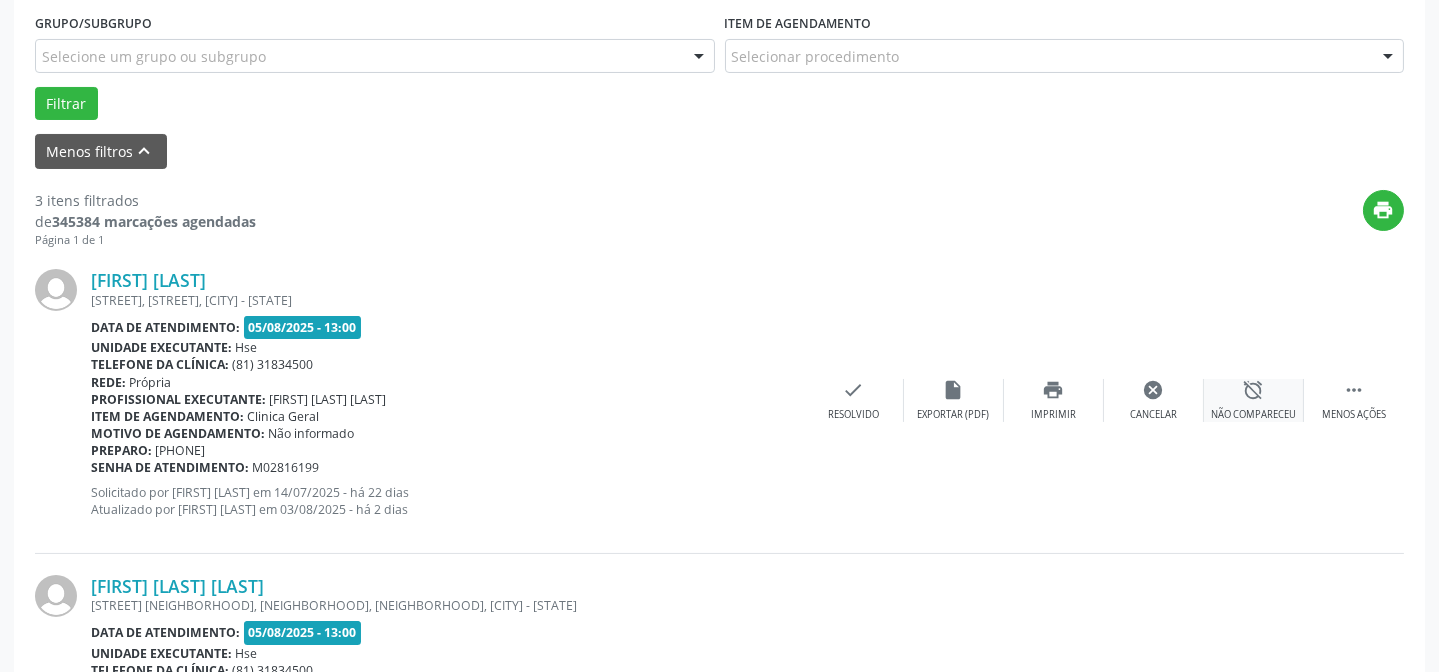 click on "Não compareceu" at bounding box center [1253, 415] 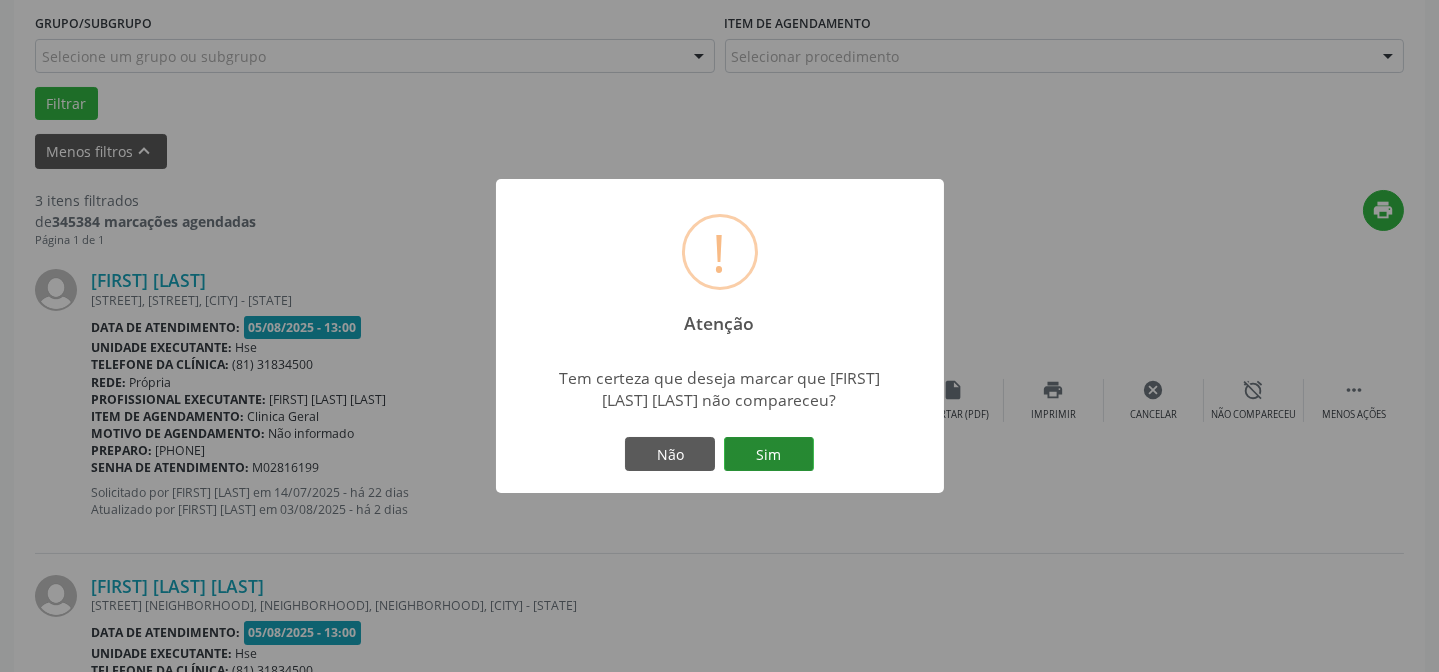 click on "Sim" at bounding box center (769, 454) 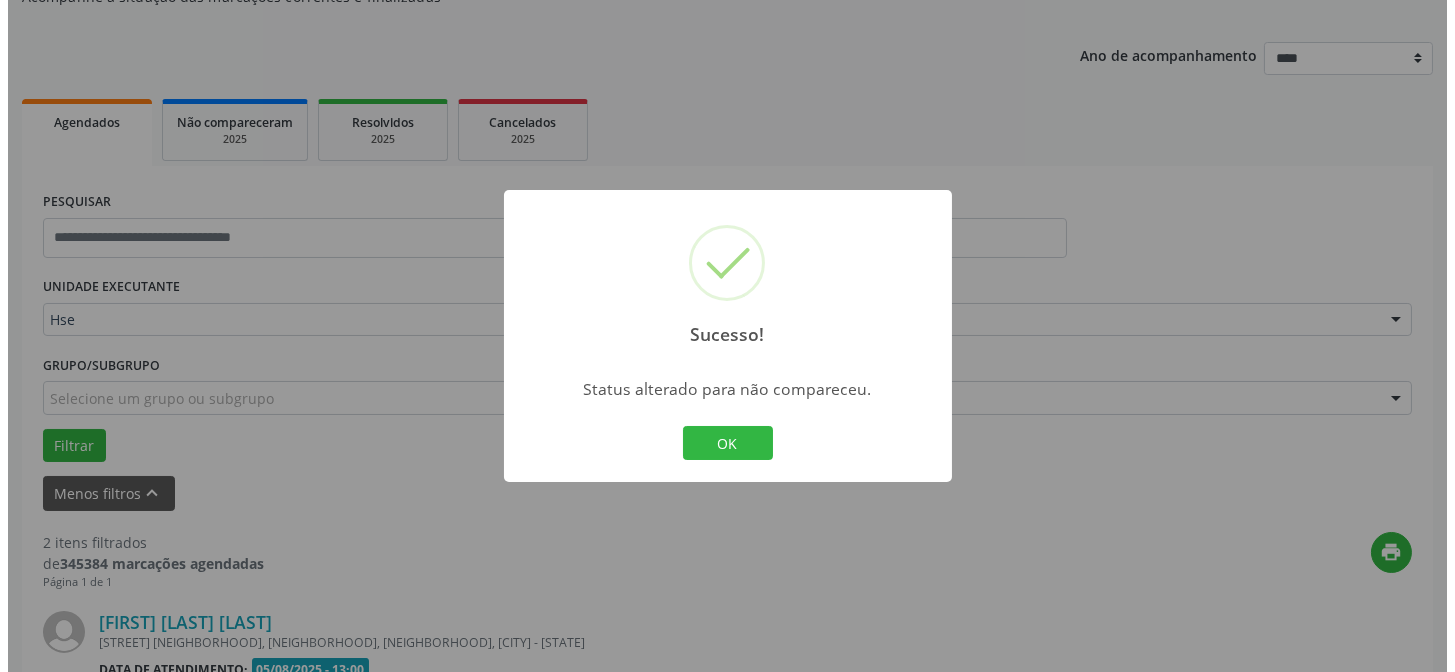 scroll, scrollTop: 542, scrollLeft: 0, axis: vertical 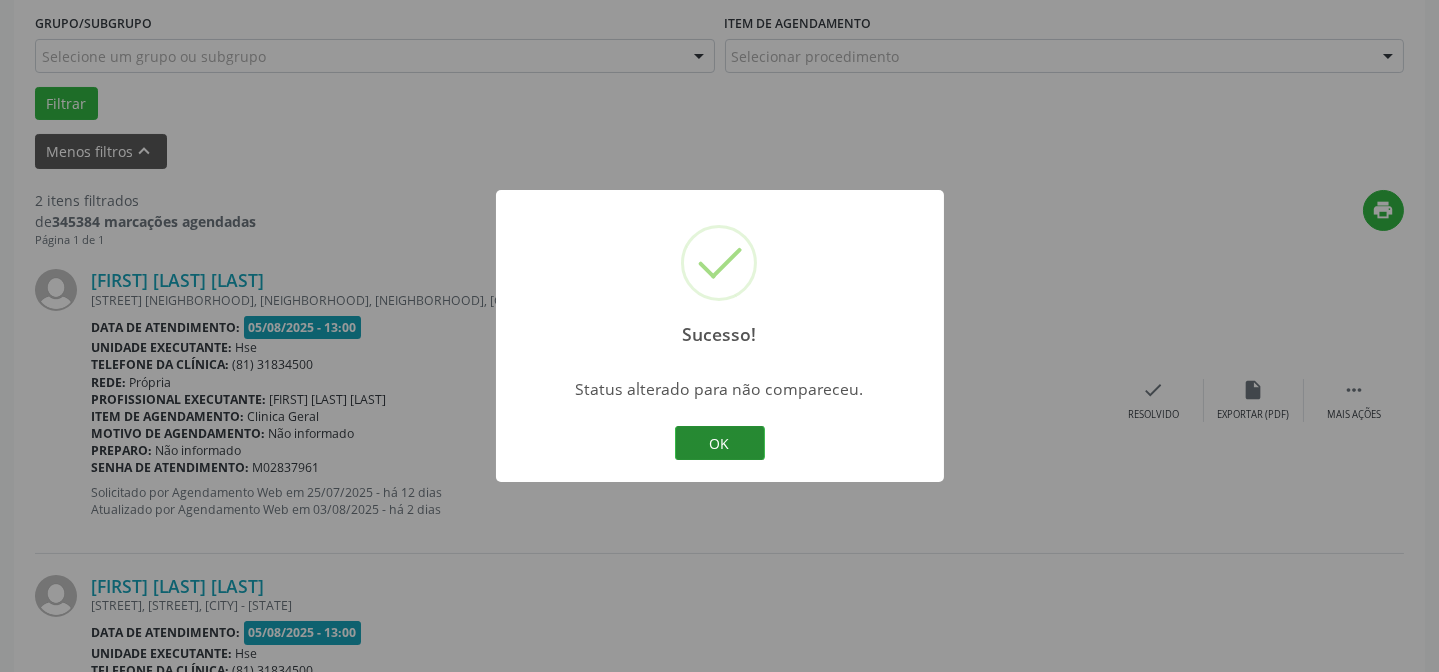 click on "OK" at bounding box center [720, 443] 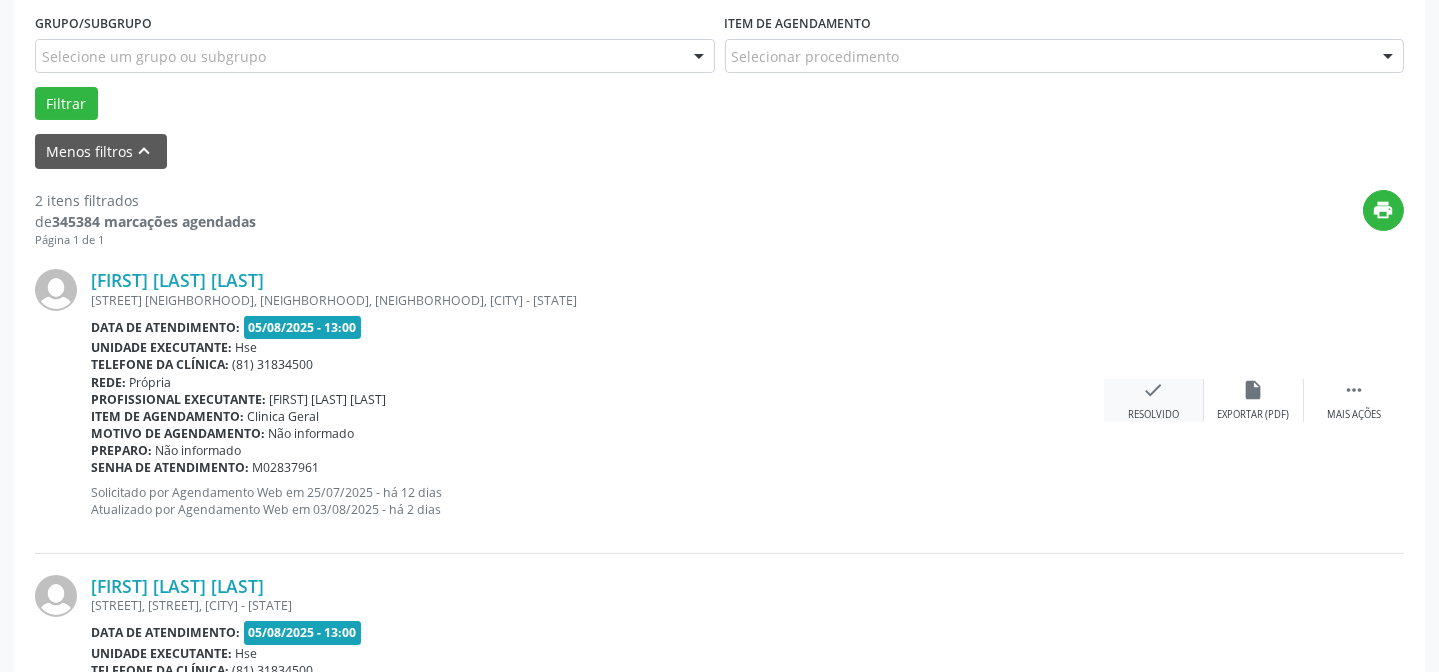click on "check" at bounding box center (1154, 390) 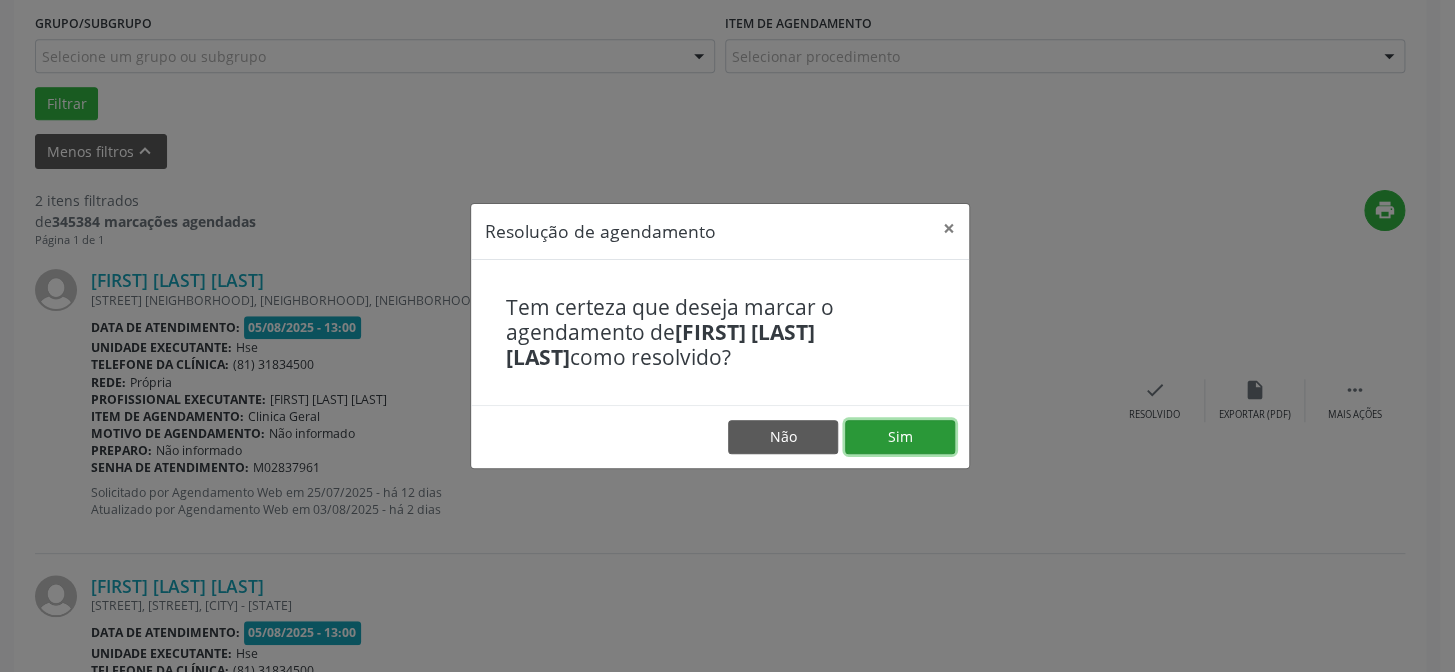 click on "Sim" at bounding box center [900, 437] 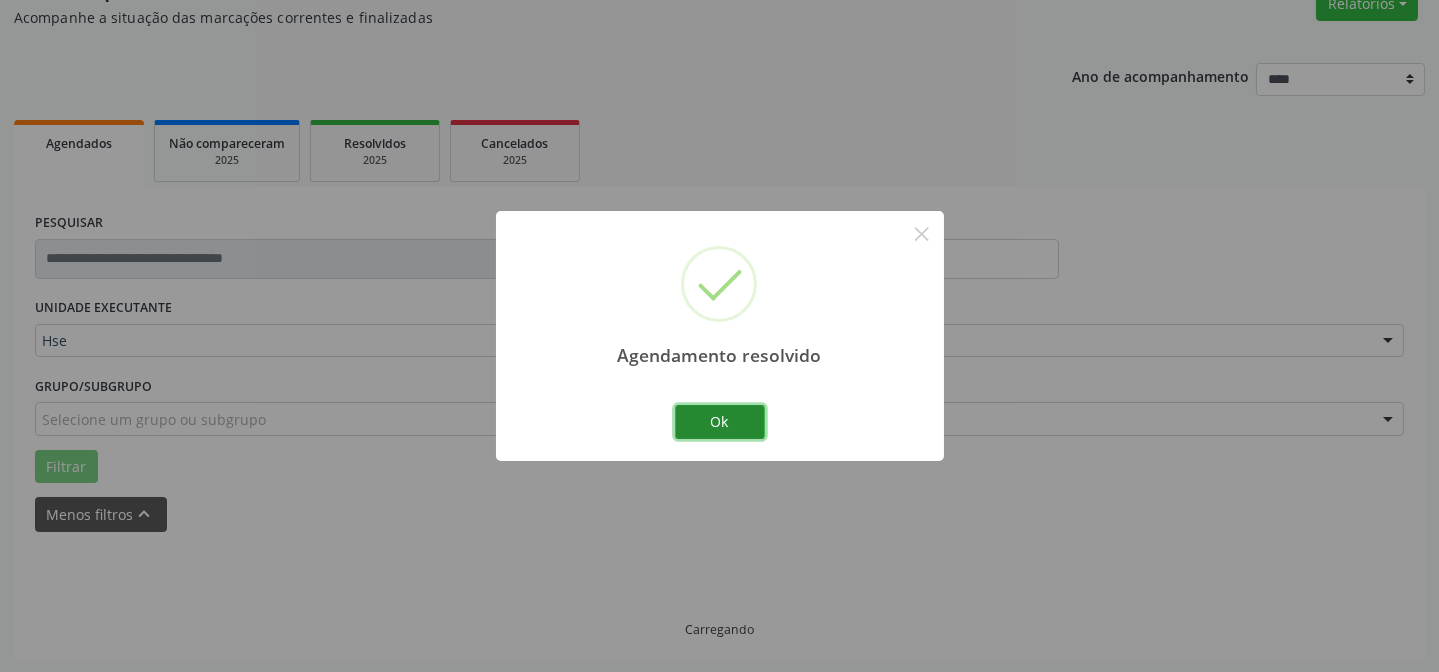 click on "Ok" at bounding box center (720, 422) 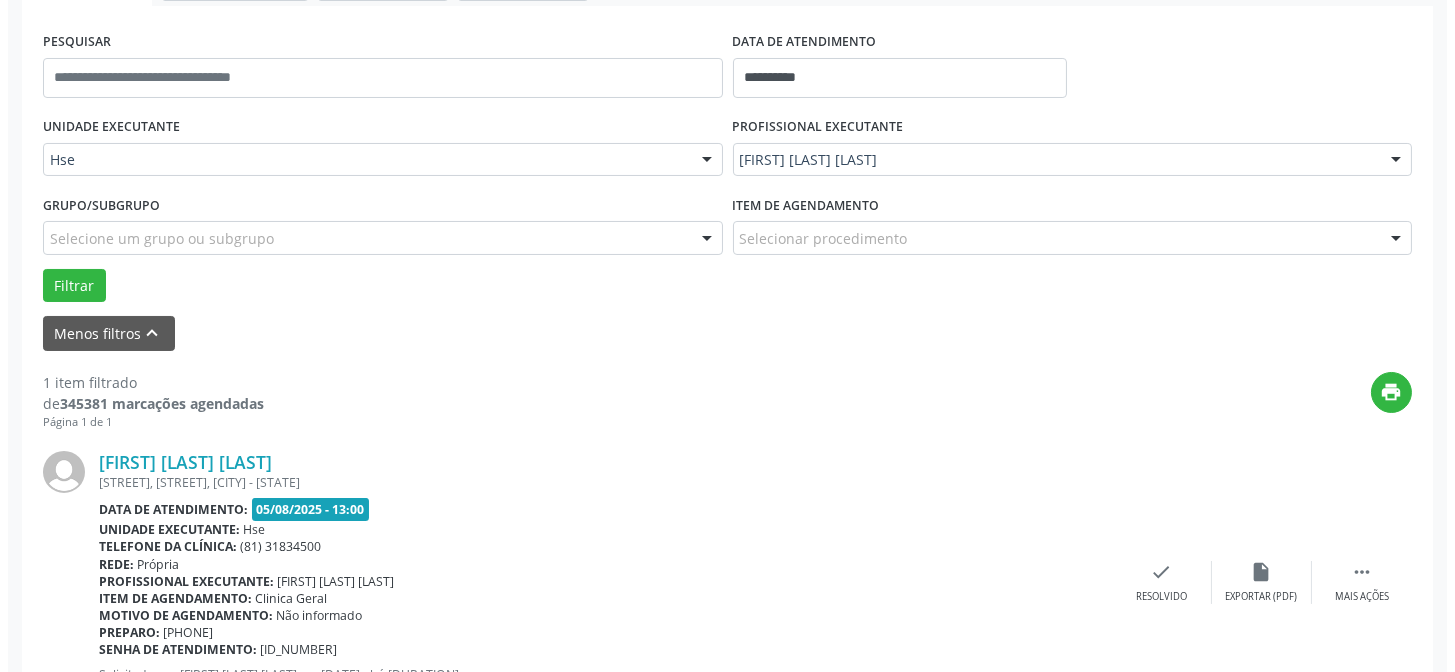 scroll, scrollTop: 457, scrollLeft: 0, axis: vertical 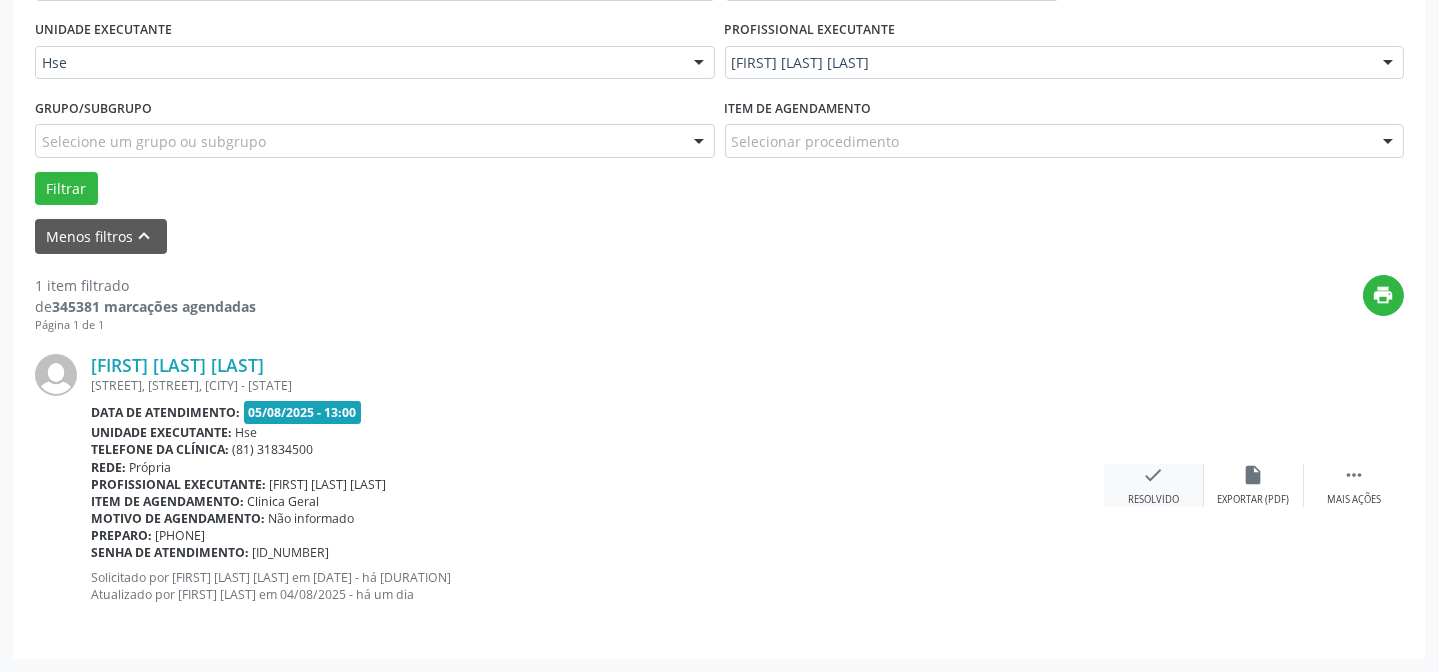 click on "check" at bounding box center (1154, 475) 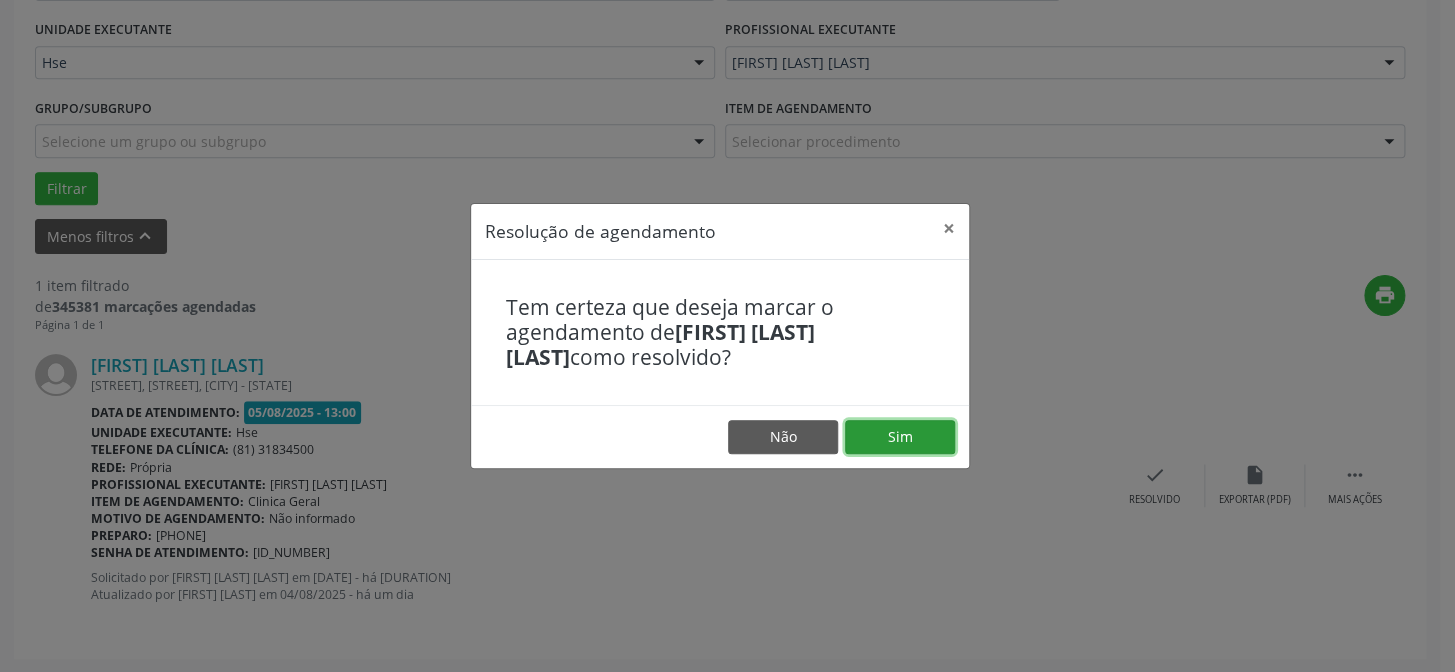 click on "Sim" at bounding box center (900, 437) 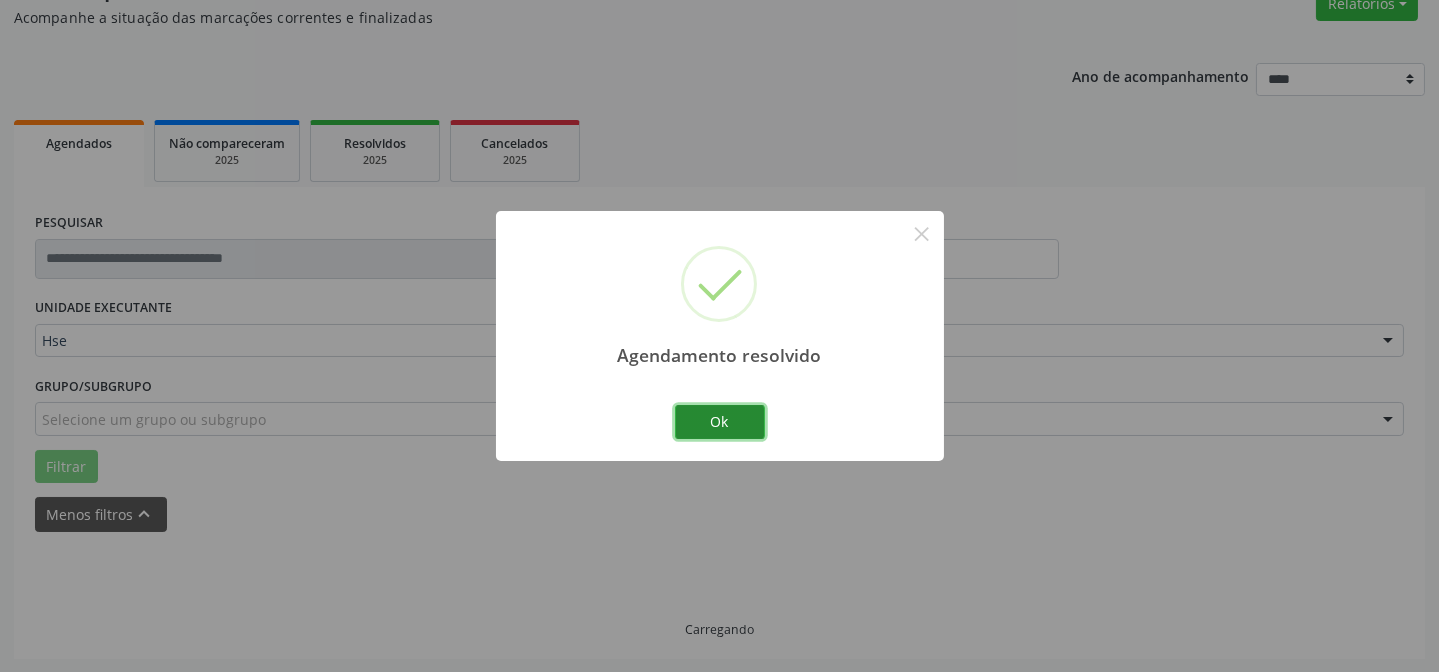 click on "Ok" at bounding box center [720, 422] 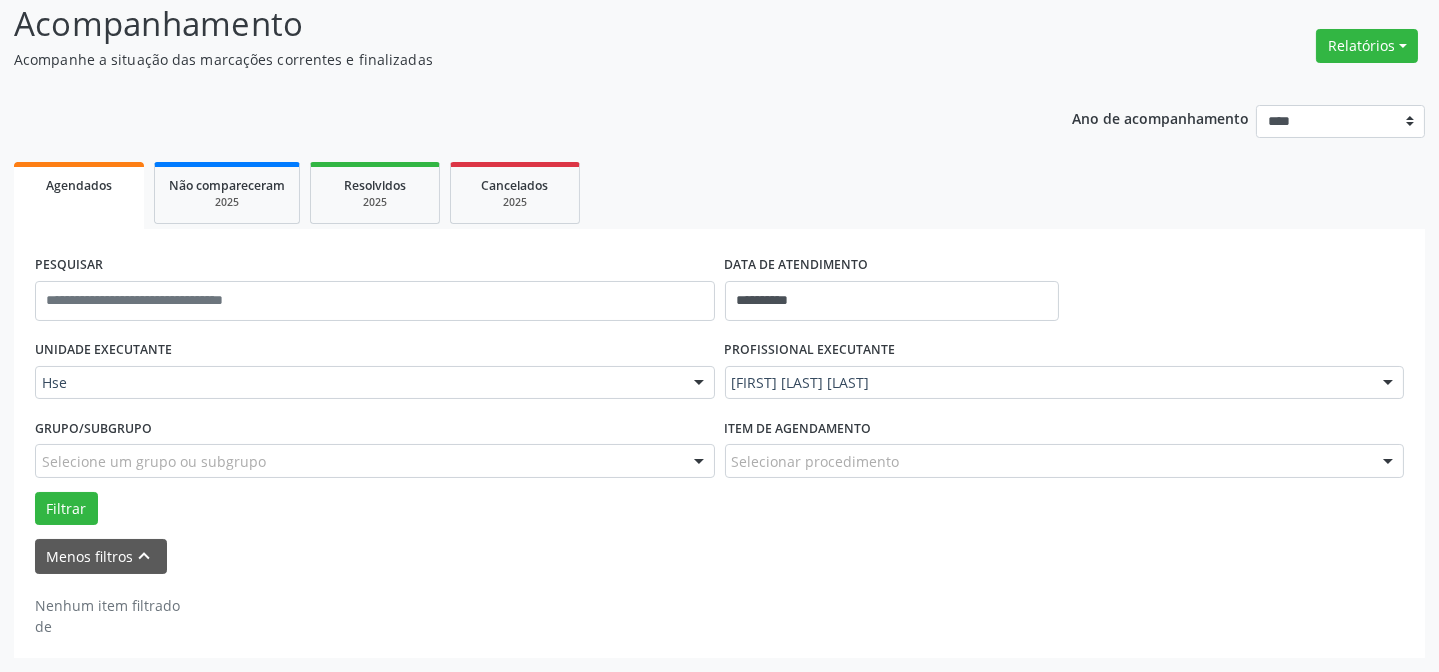 scroll, scrollTop: 135, scrollLeft: 0, axis: vertical 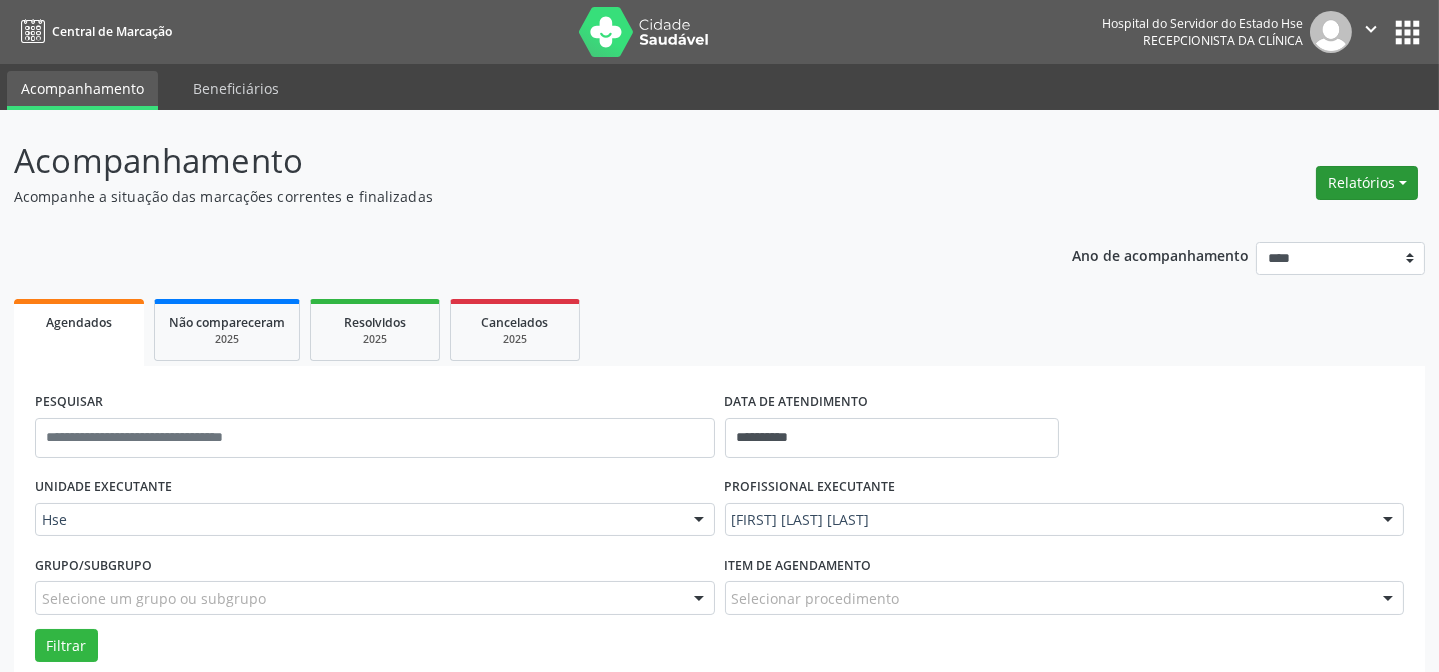 click on "Relatórios" at bounding box center [1367, 183] 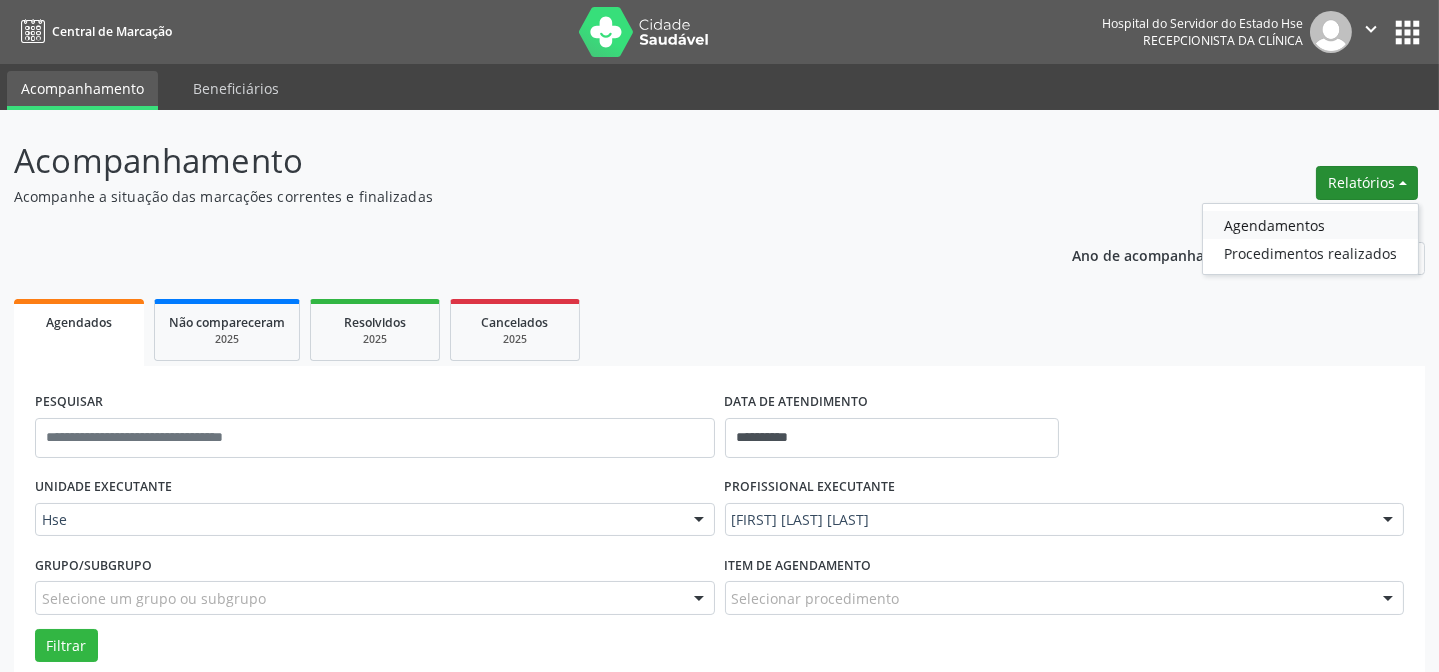 click on "Agendamentos" at bounding box center (1310, 225) 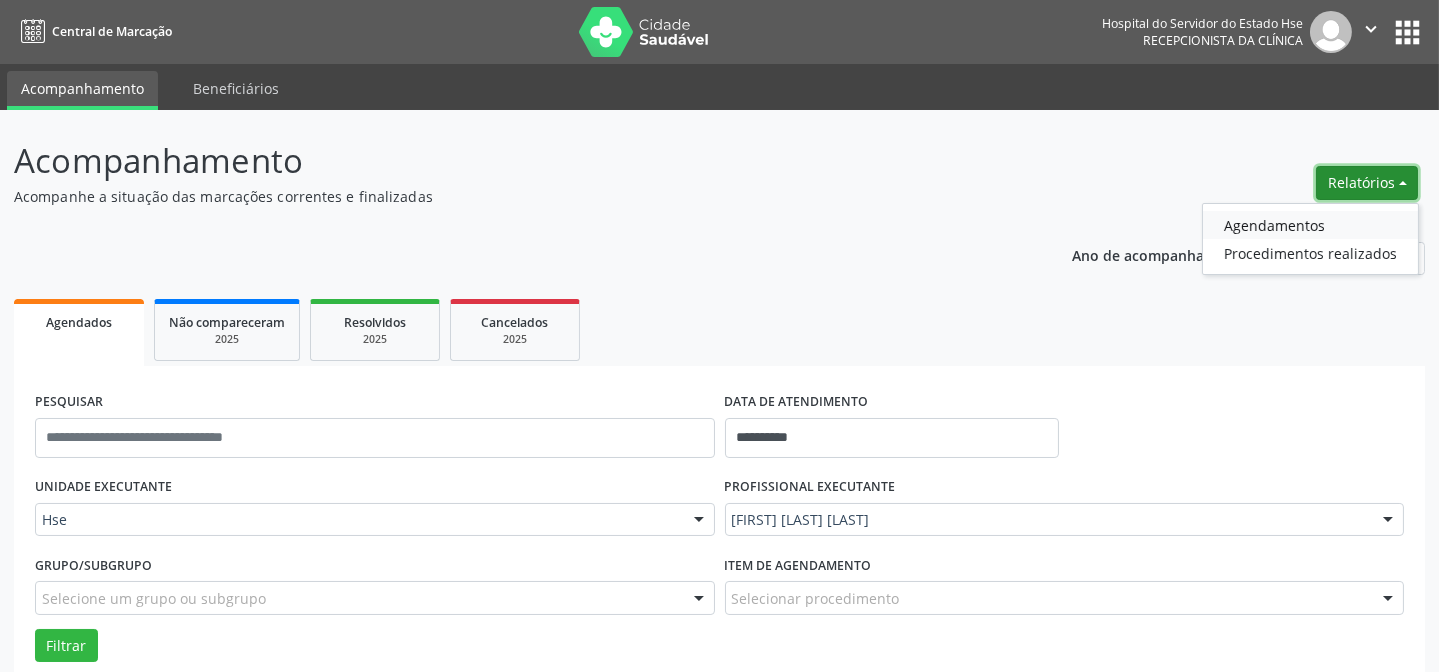 select on "*" 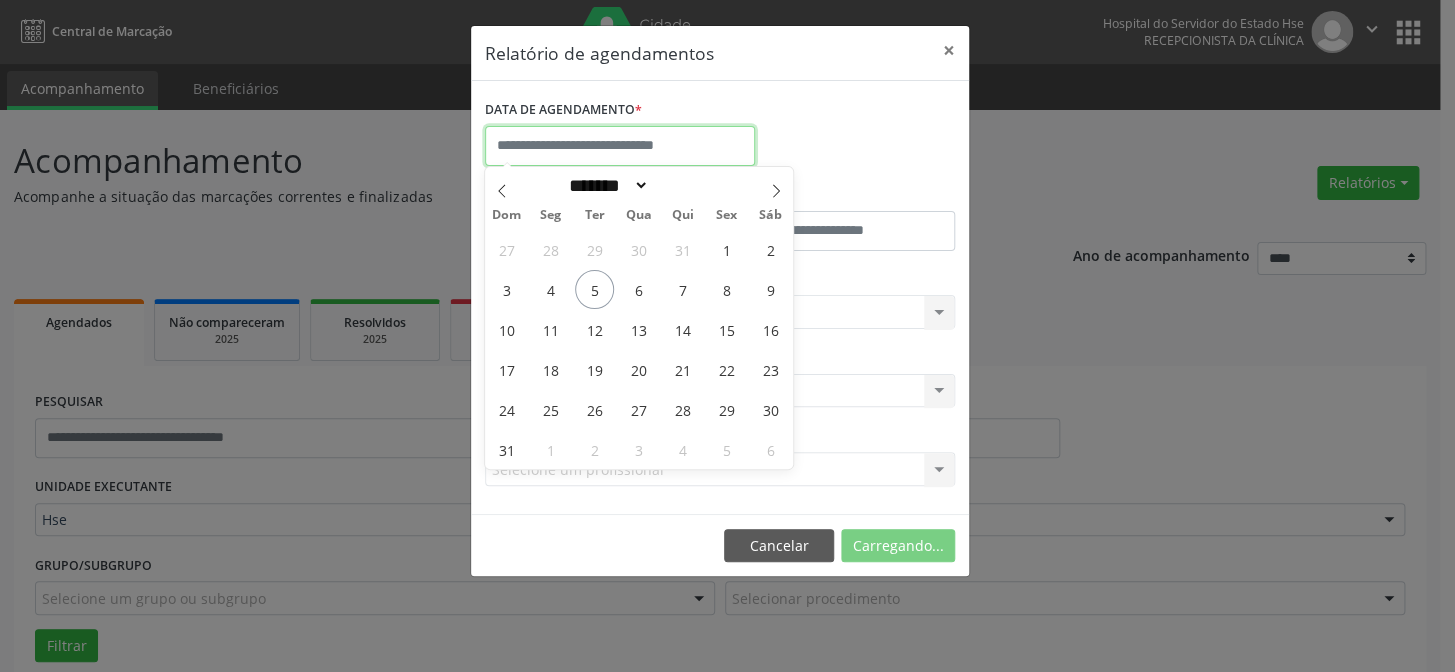 click at bounding box center (620, 146) 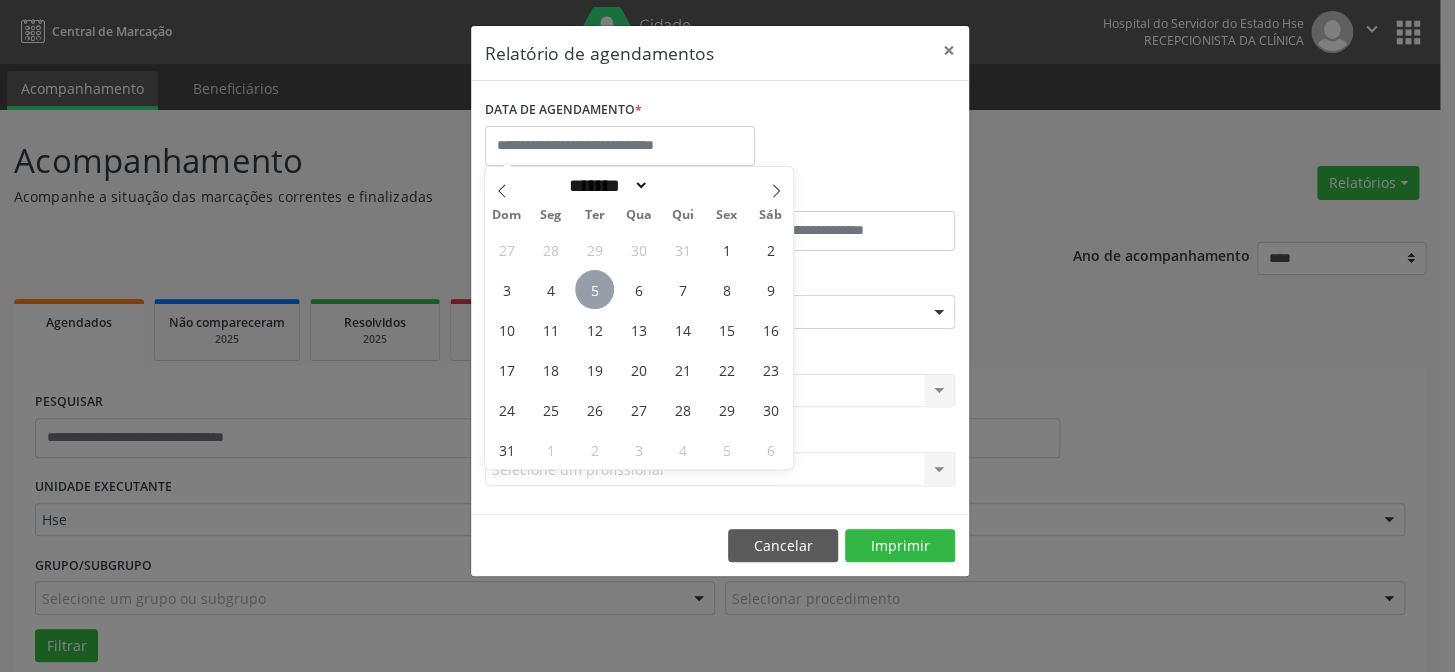 click on "5" at bounding box center (594, 289) 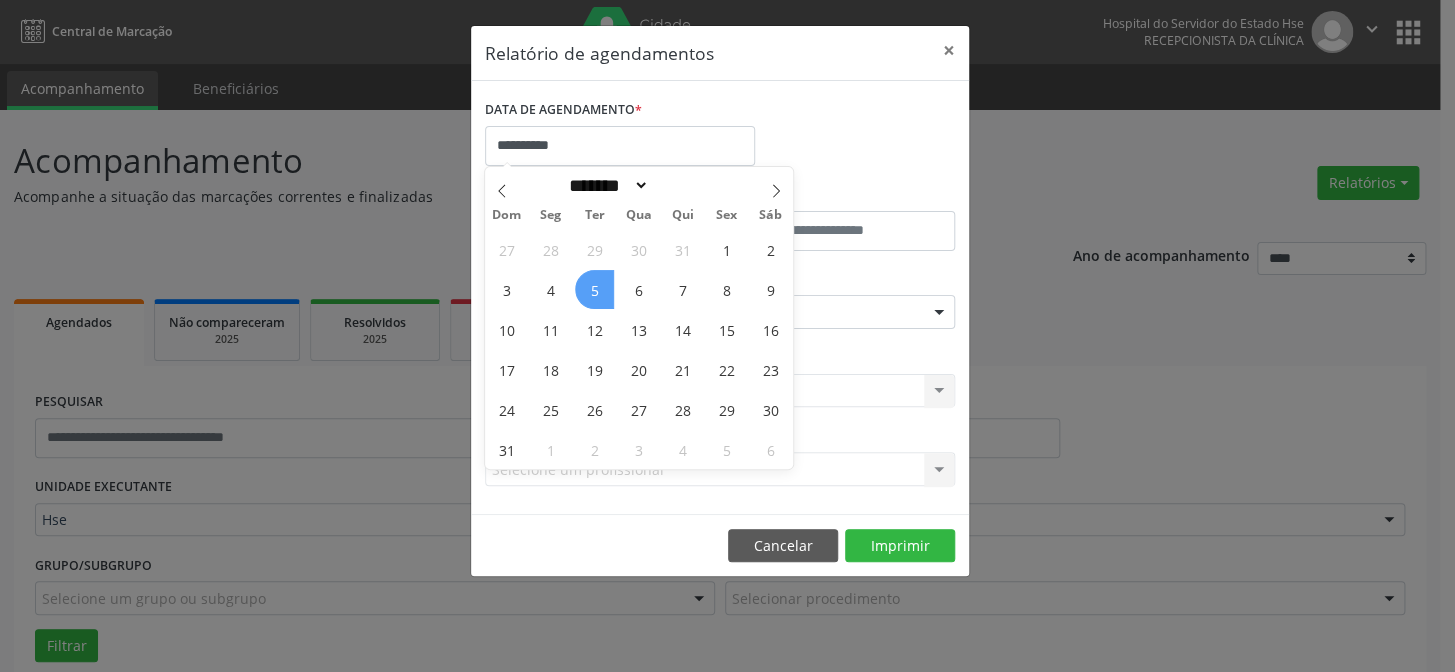 click on "5" at bounding box center (594, 289) 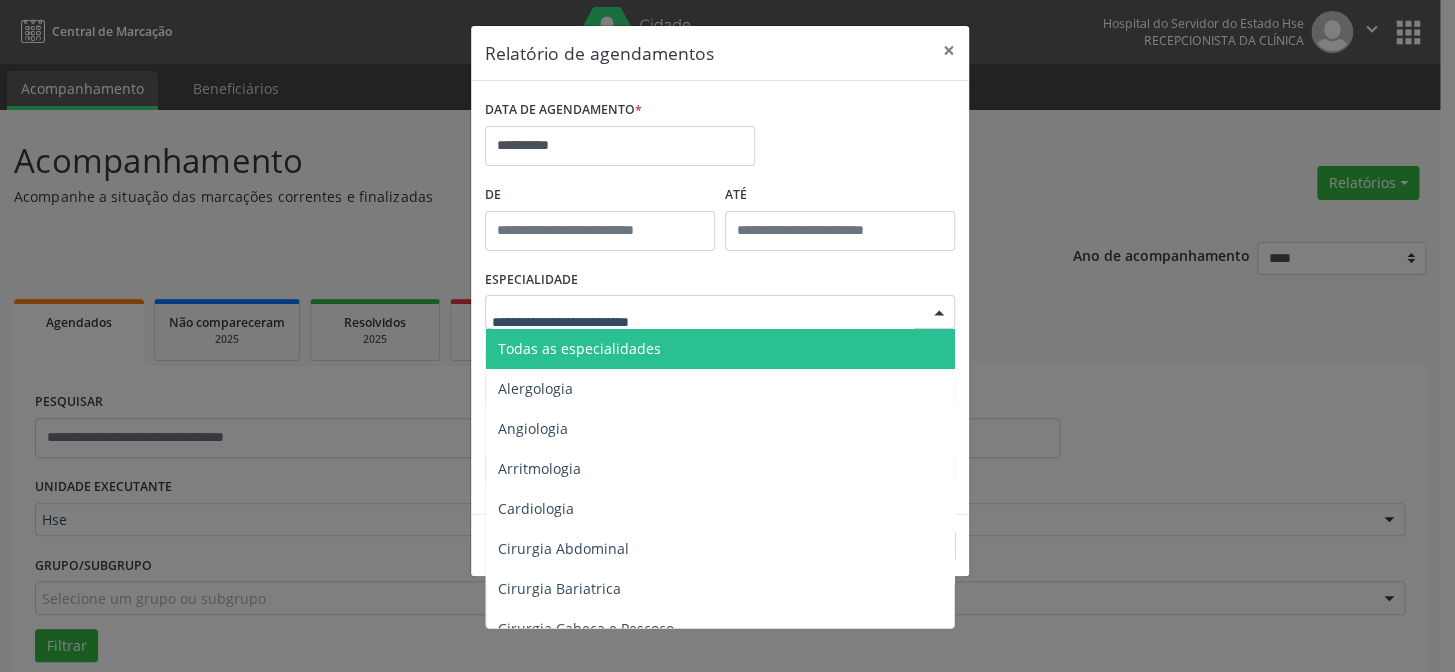 click at bounding box center (720, 312) 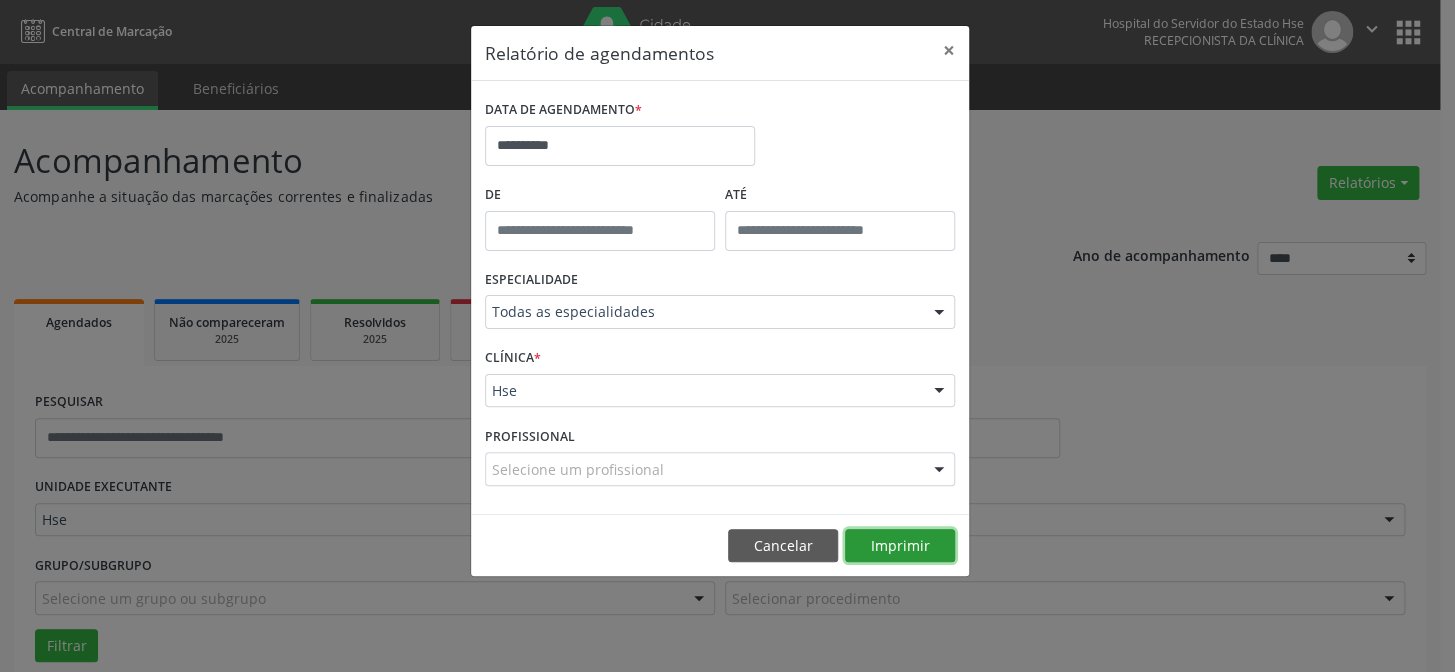click on "Imprimir" at bounding box center (900, 546) 